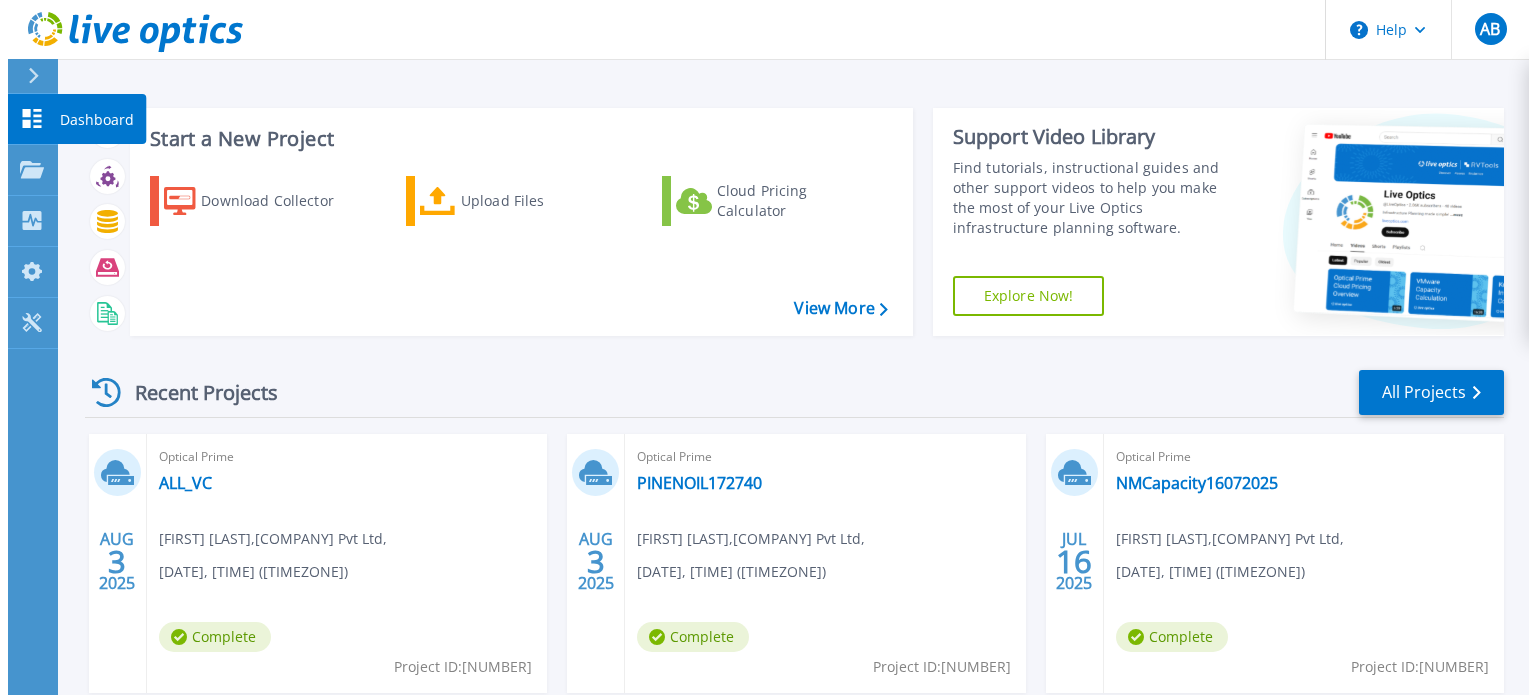 scroll, scrollTop: 0, scrollLeft: 0, axis: both 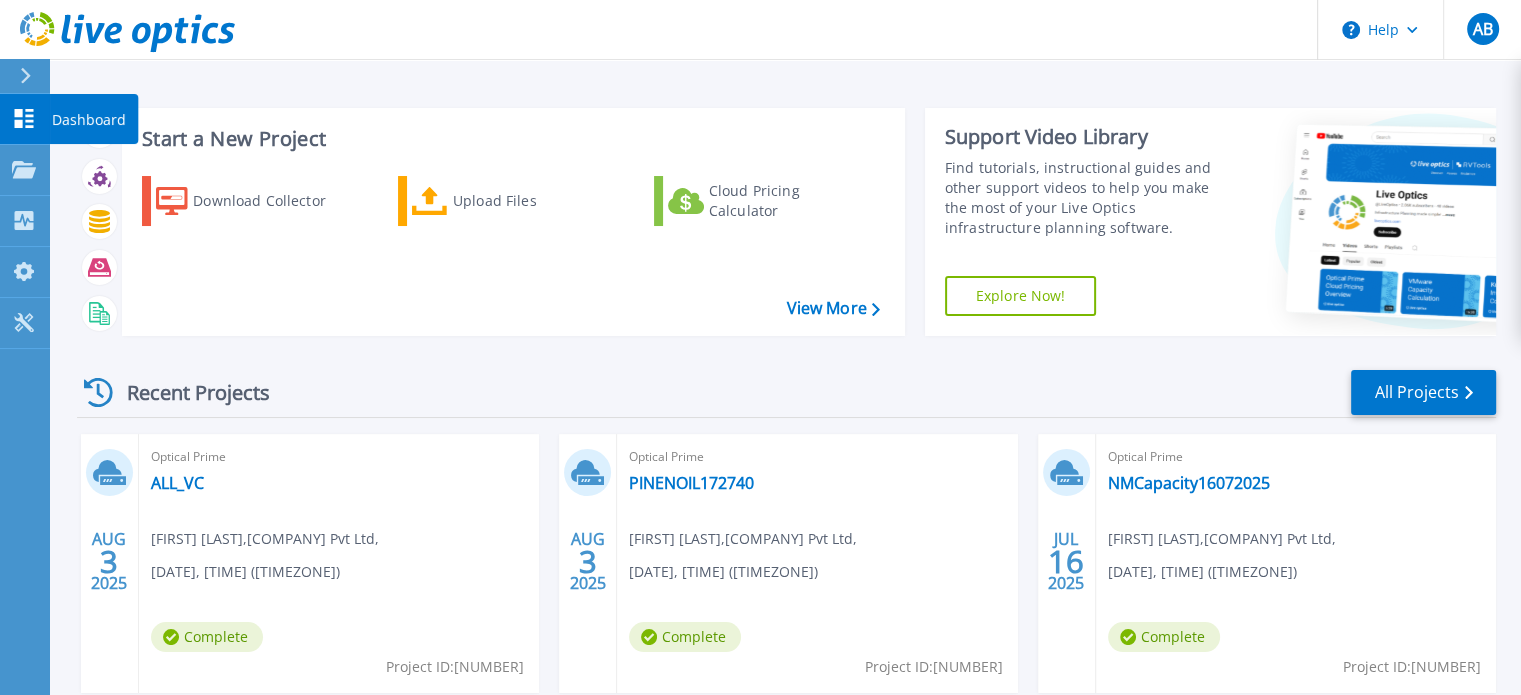 click 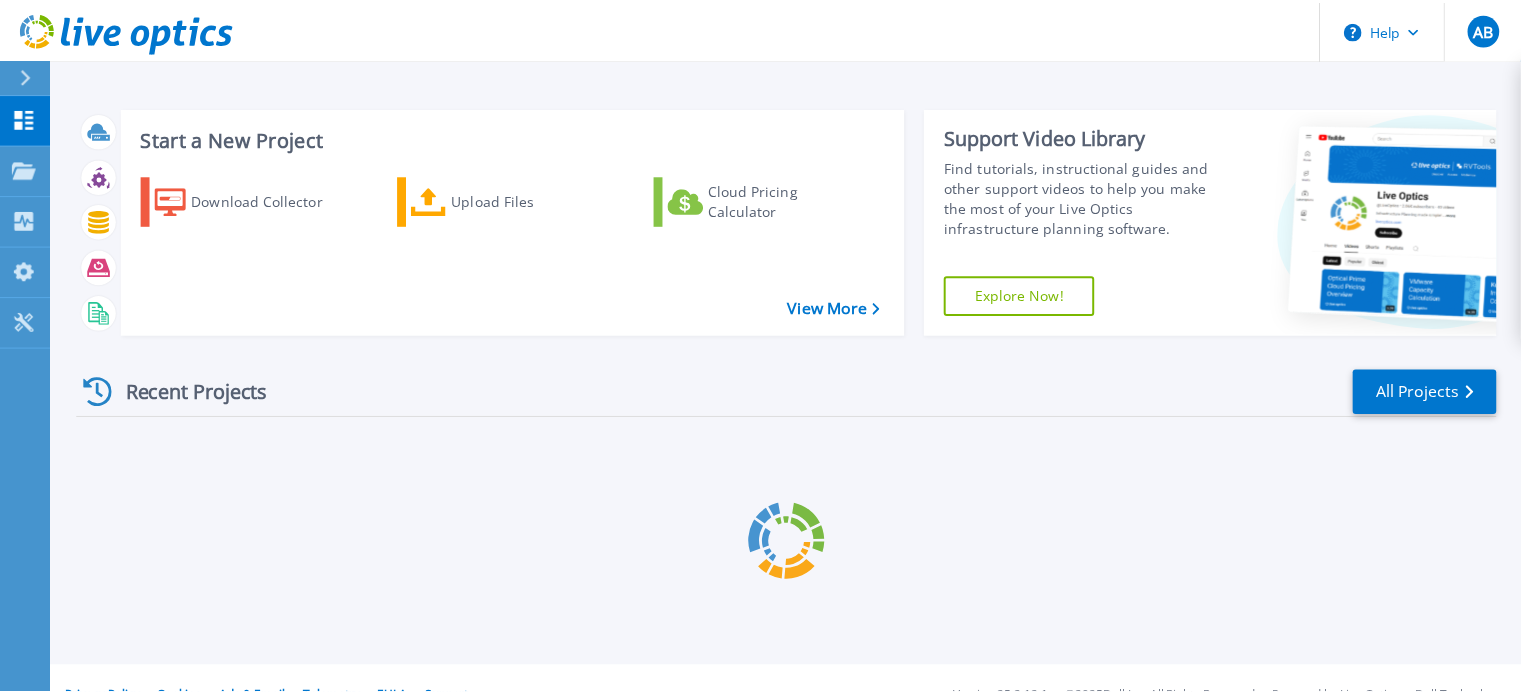 scroll, scrollTop: 0, scrollLeft: 0, axis: both 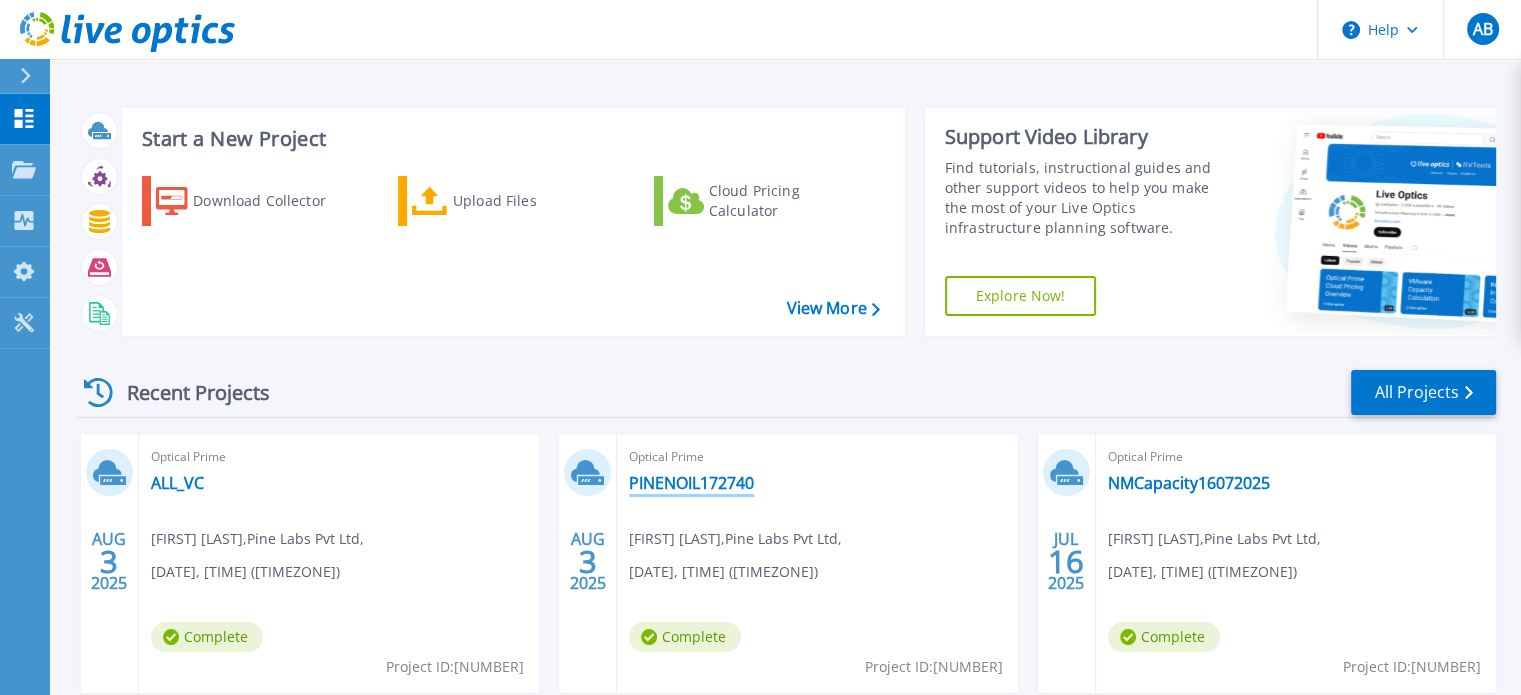 click on "PINENOIL172740" at bounding box center (691, 483) 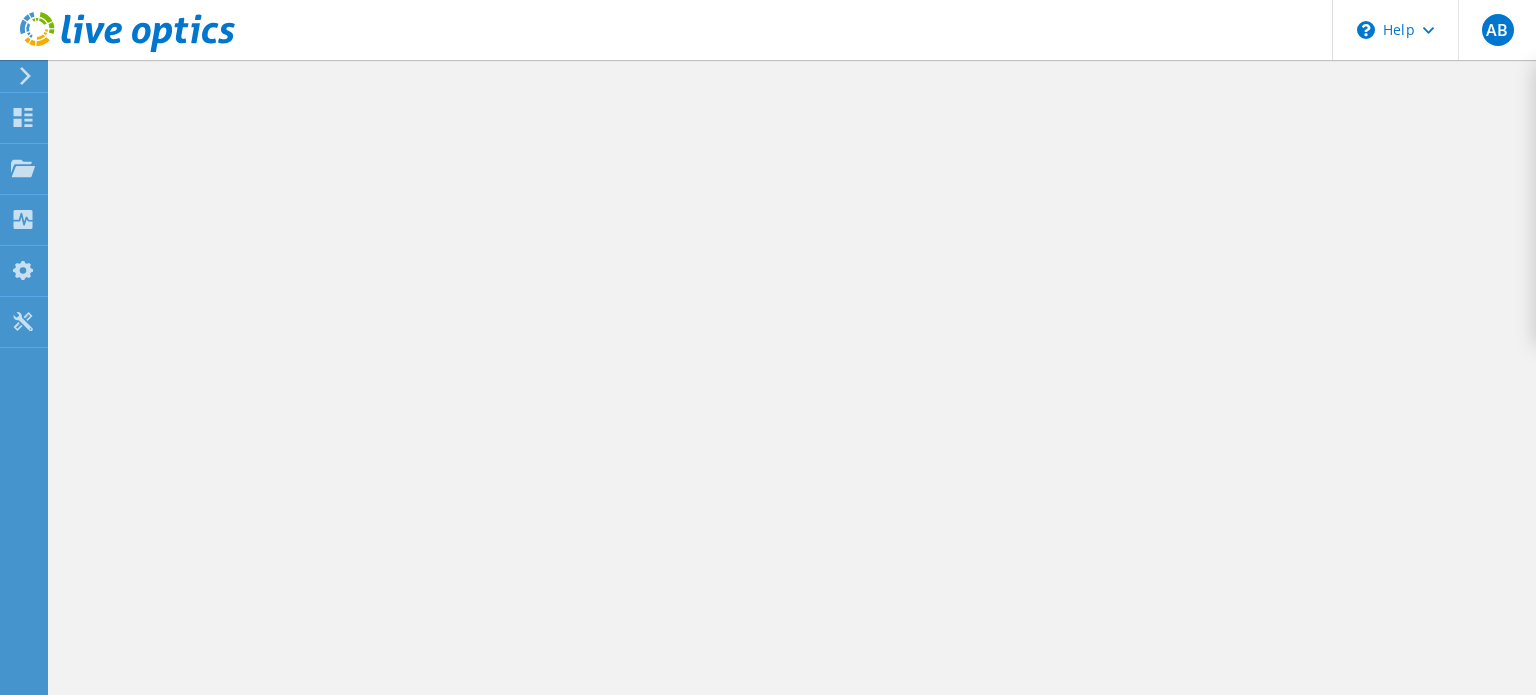scroll, scrollTop: 0, scrollLeft: 0, axis: both 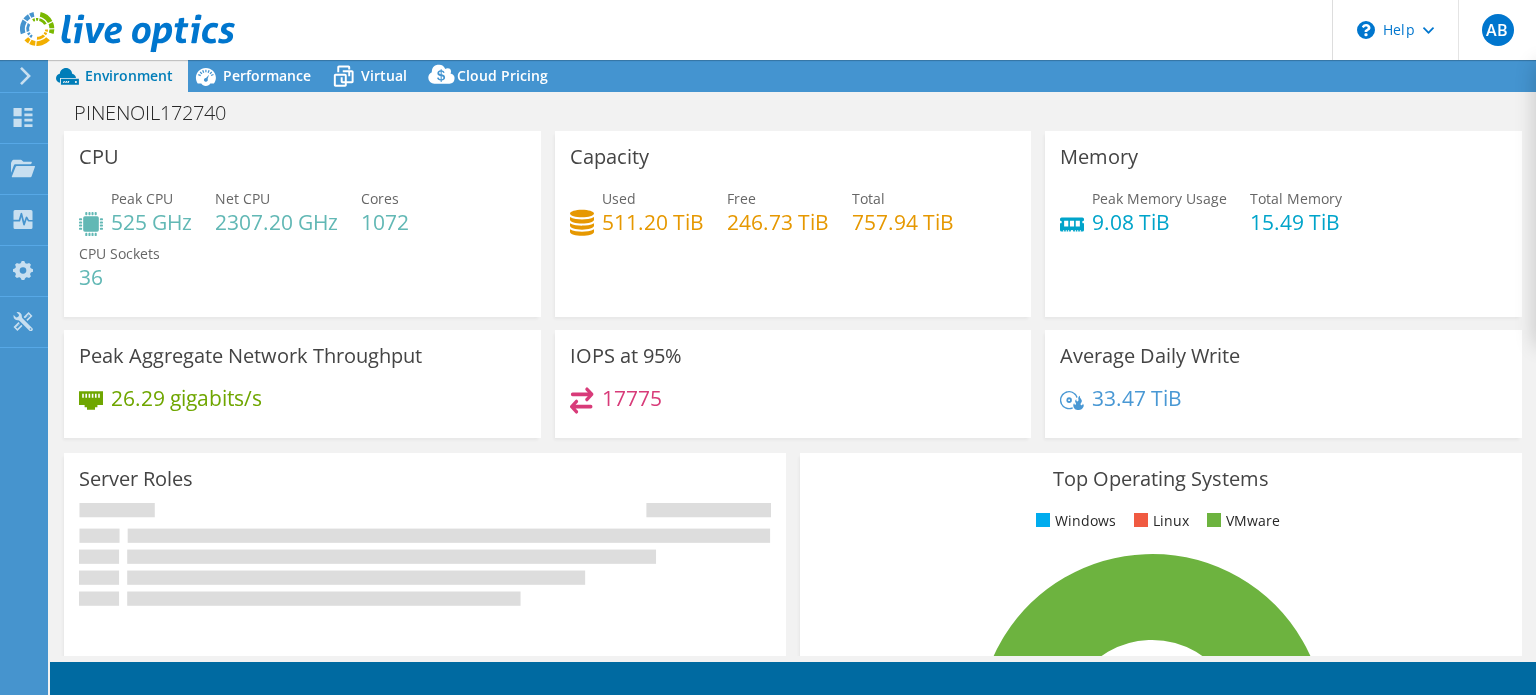 select on "USD" 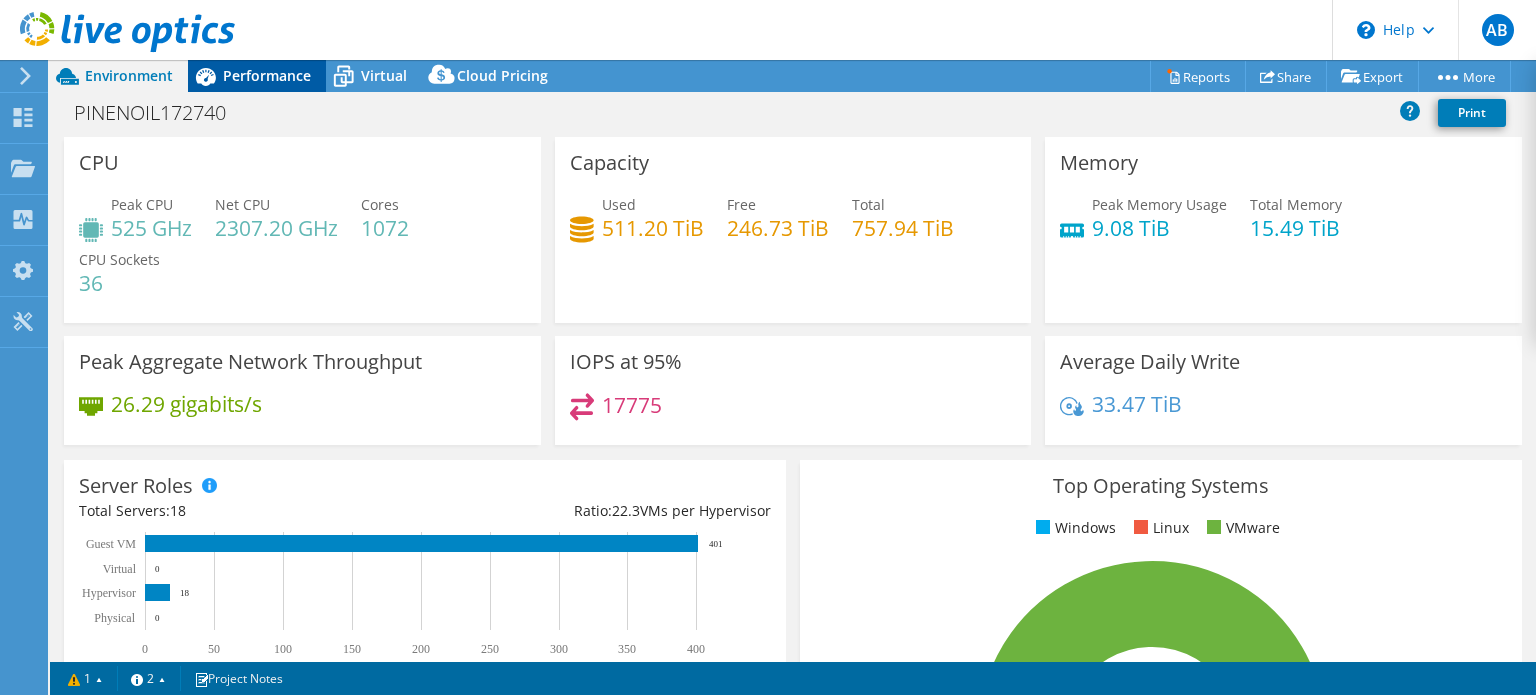 click on "Performance" at bounding box center (267, 75) 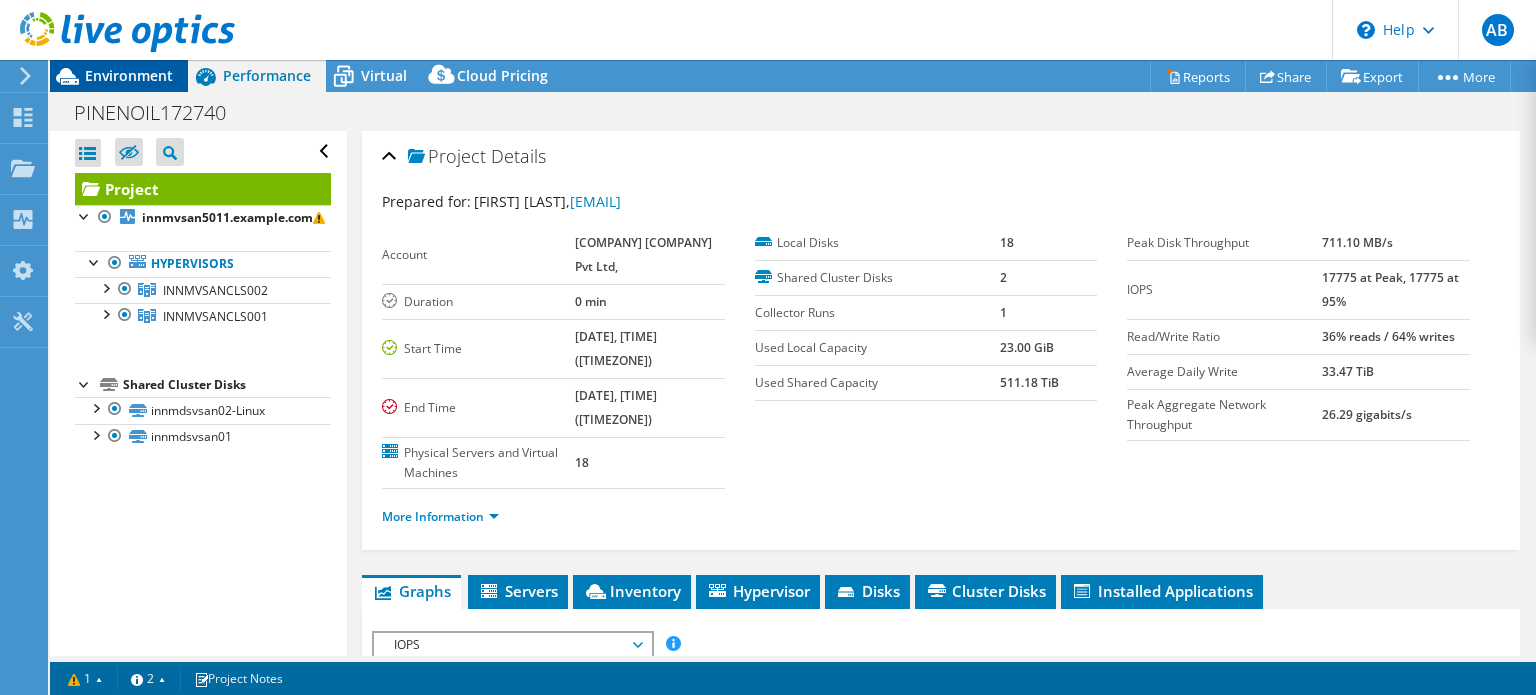 click on "Environment" at bounding box center [129, 75] 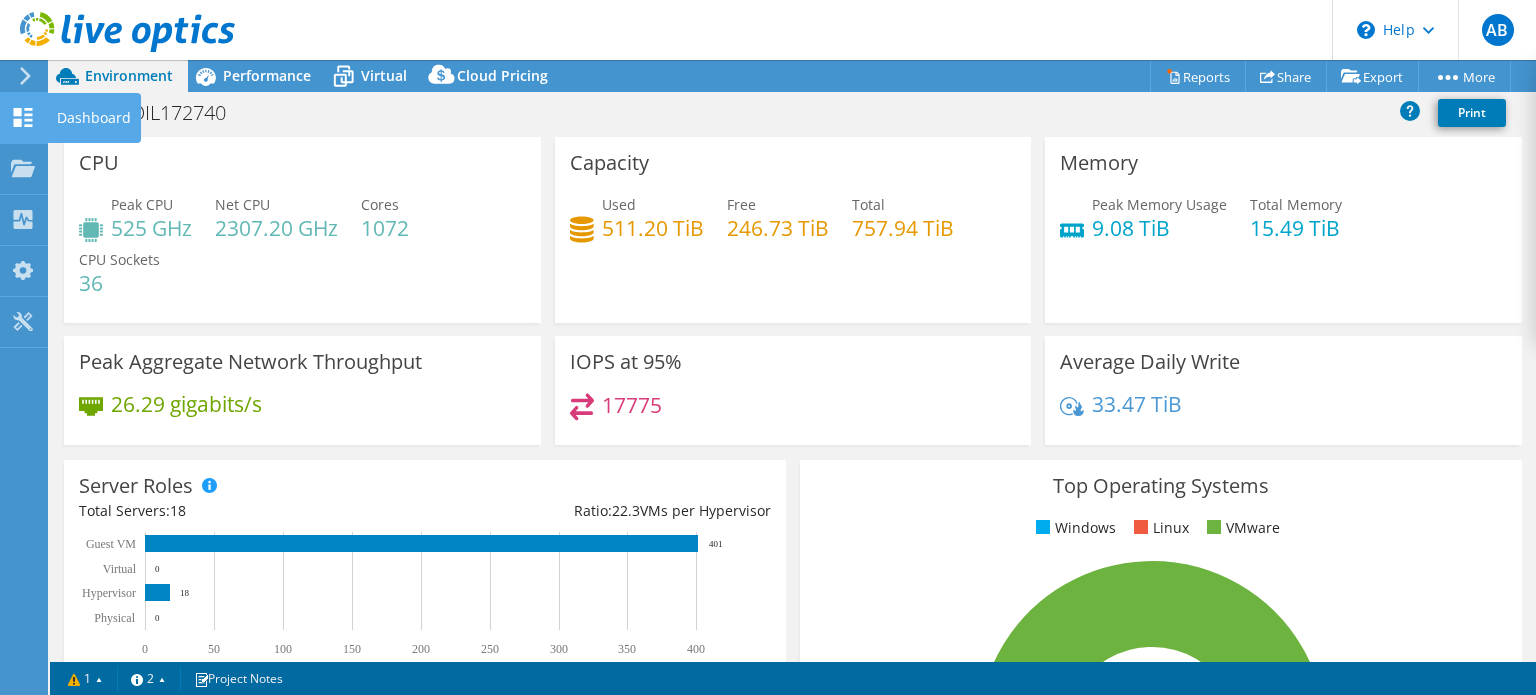 click 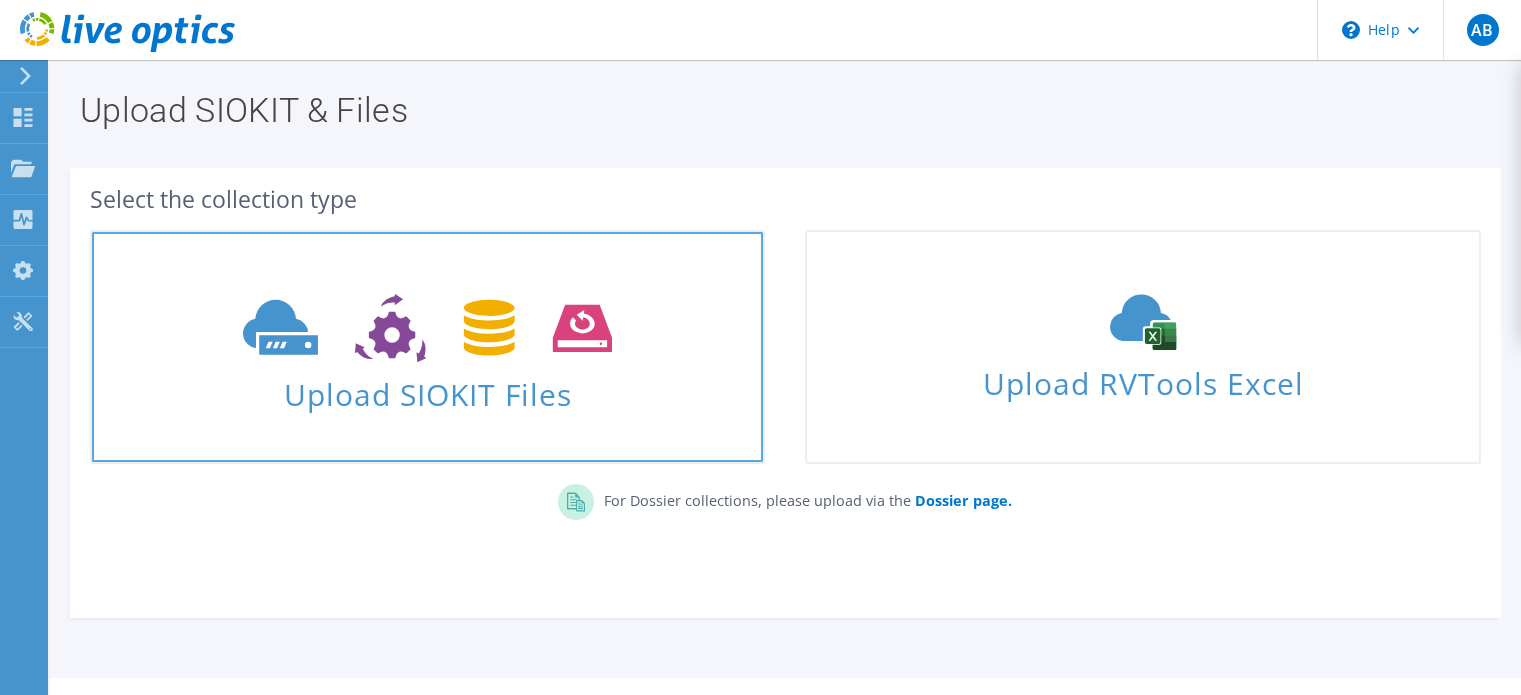 scroll, scrollTop: 0, scrollLeft: 0, axis: both 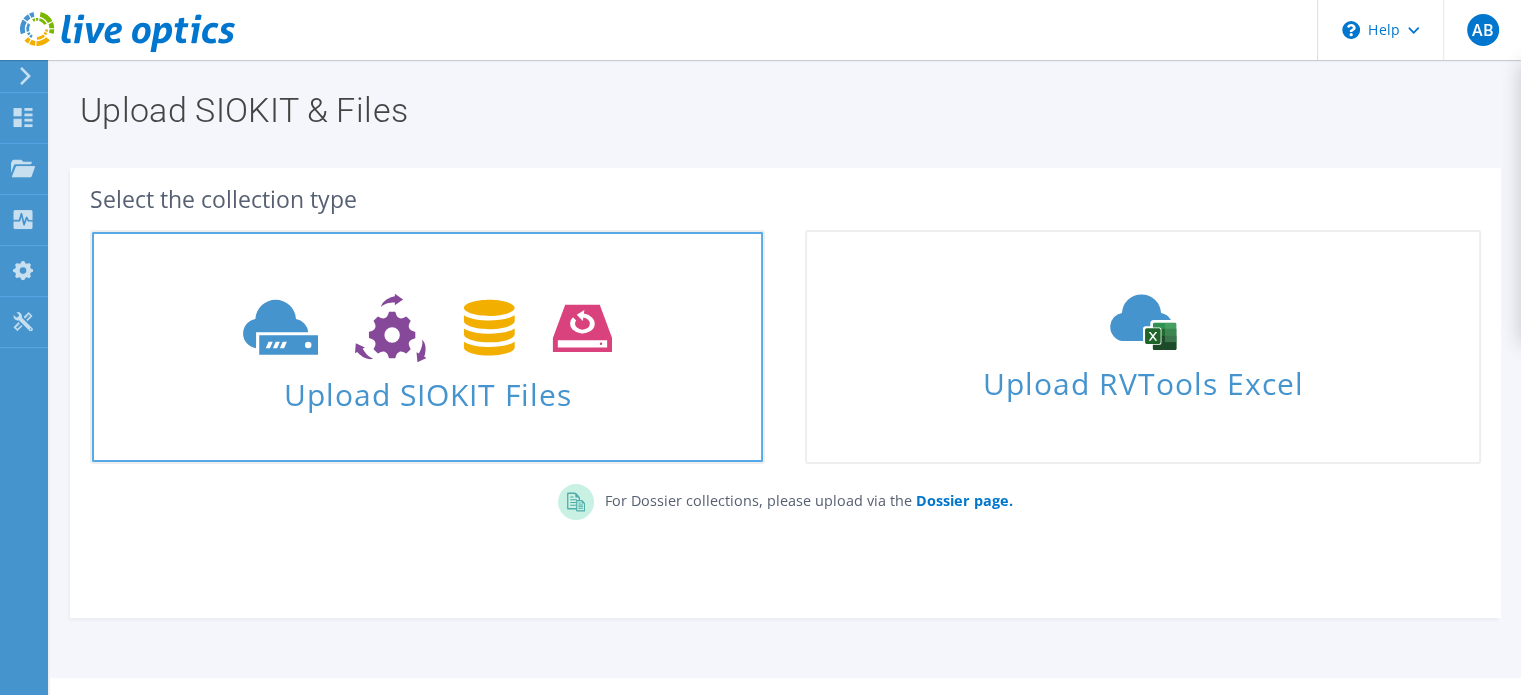 click on "Upload SIOKIT Files" at bounding box center (427, 388) 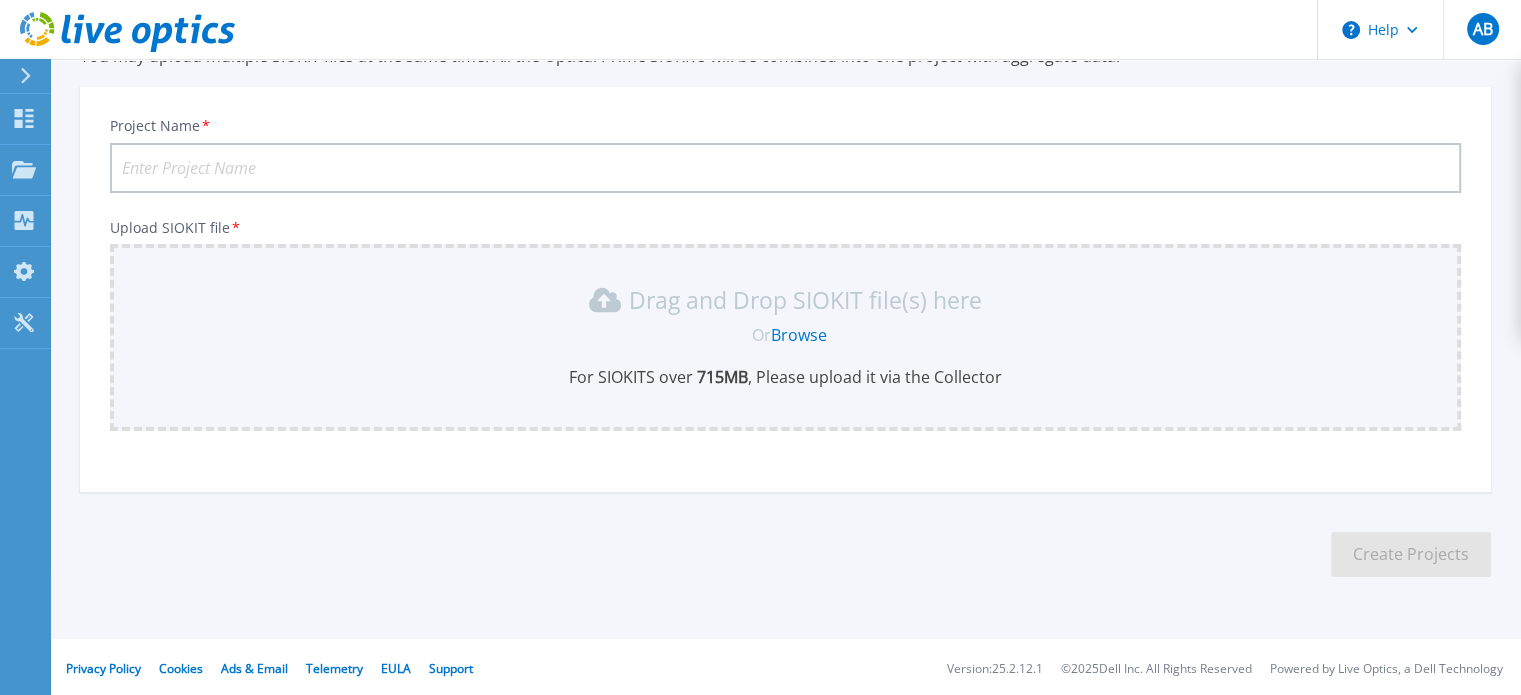 scroll, scrollTop: 100, scrollLeft: 0, axis: vertical 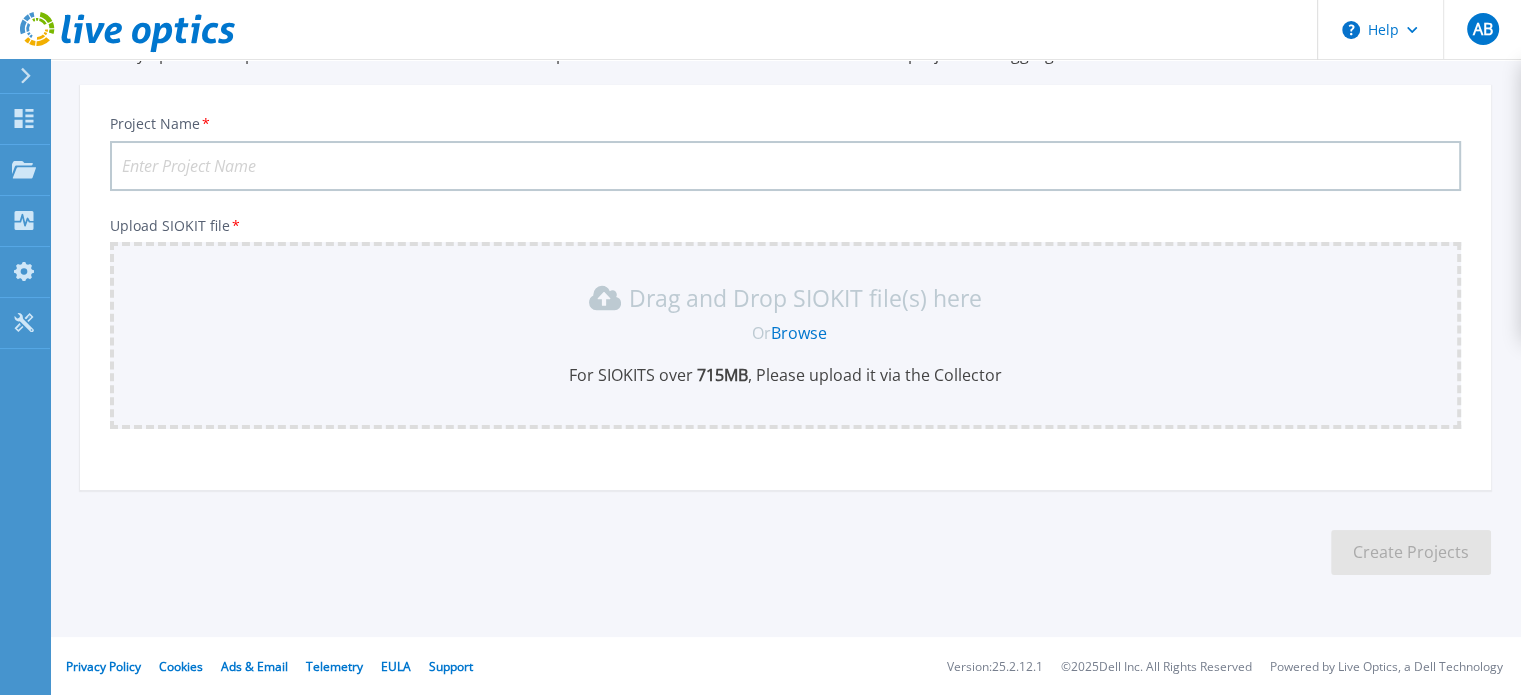 click on "Project Name *" at bounding box center [785, 166] 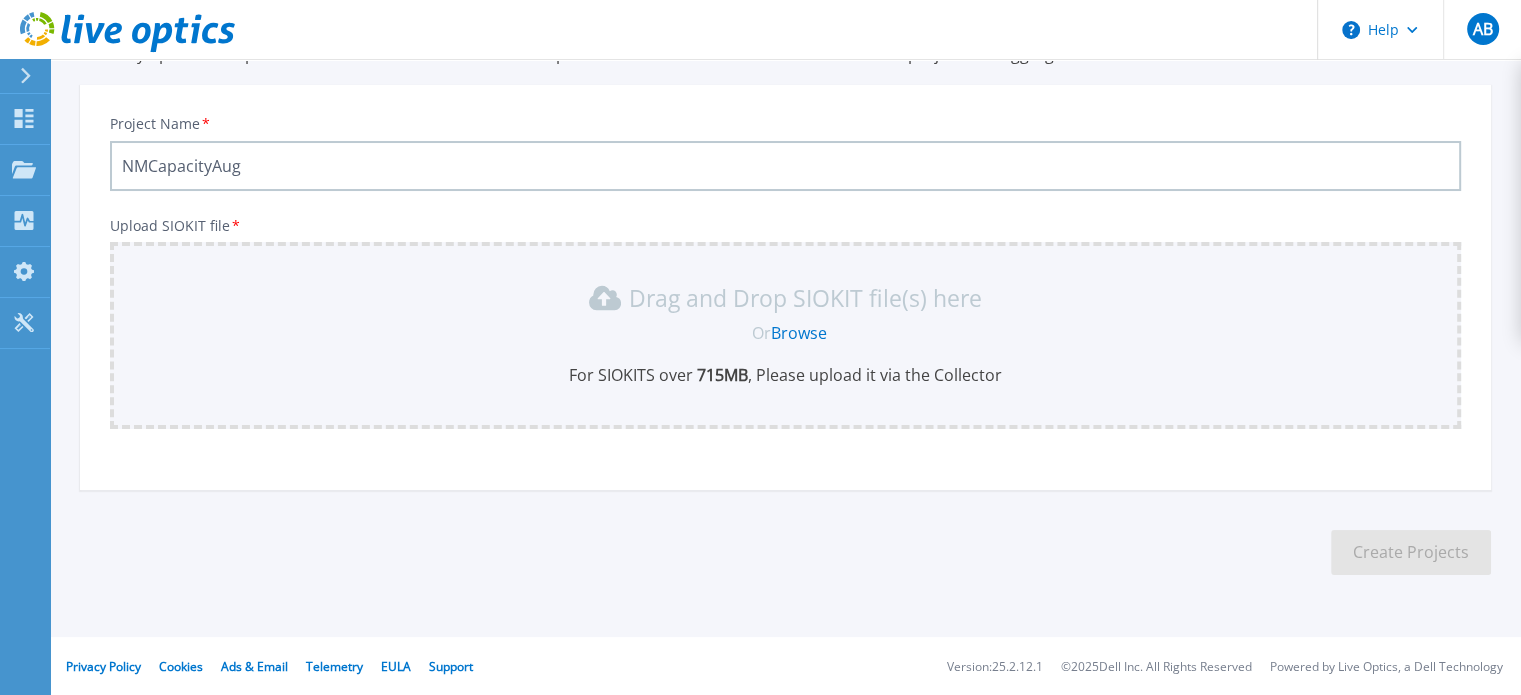 type on "NMCapacityAug" 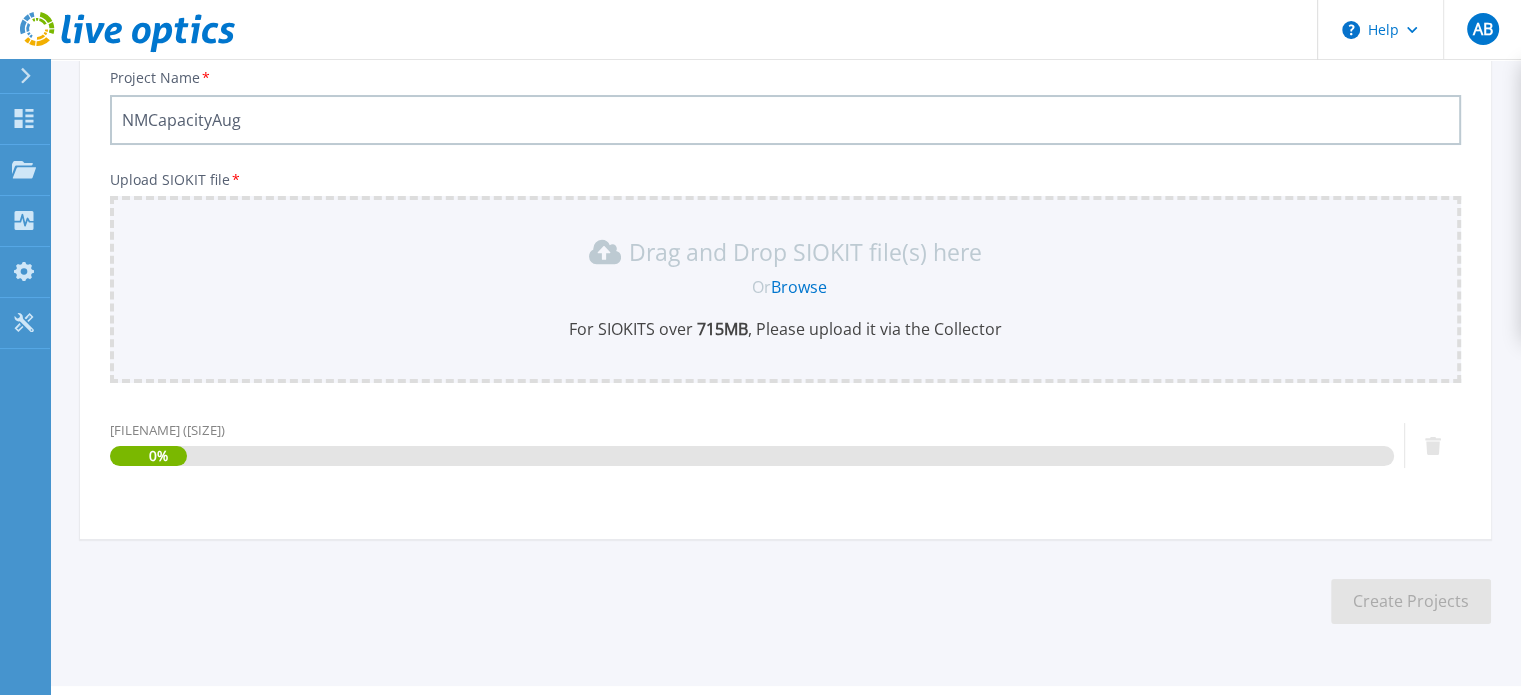 scroll, scrollTop: 195, scrollLeft: 0, axis: vertical 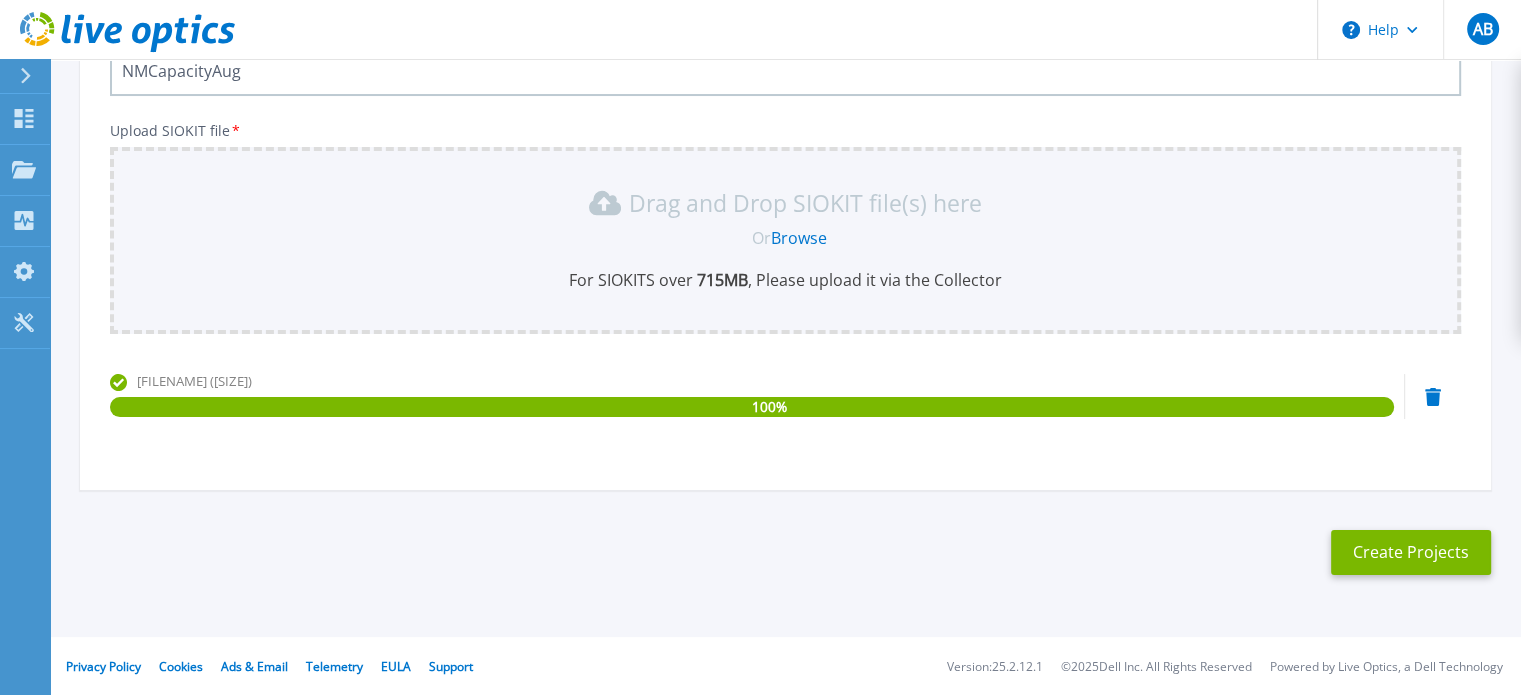 drag, startPoint x: 1448, startPoint y: 567, endPoint x: 1492, endPoint y: 556, distance: 45.35416 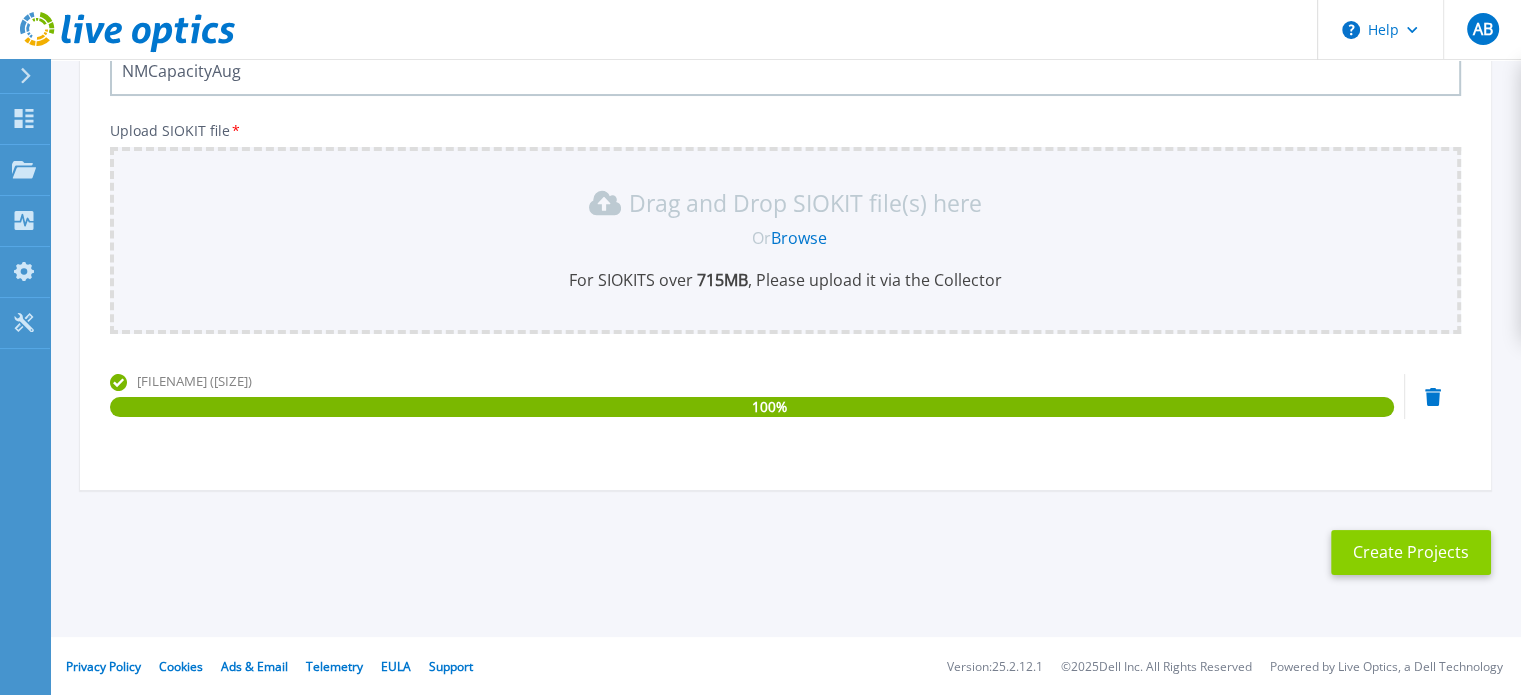 click on "Create Projects" at bounding box center [1411, 552] 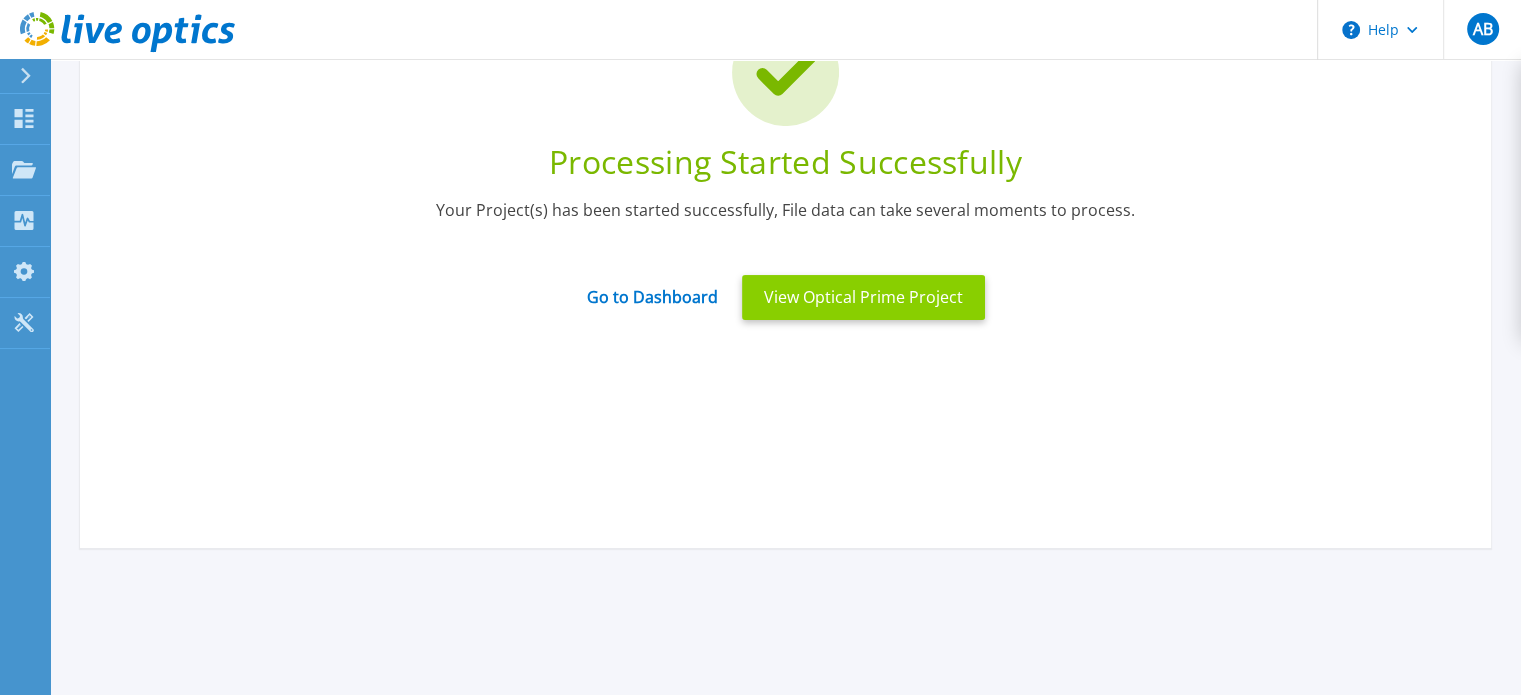 click on "View Optical Prime Project" at bounding box center (863, 297) 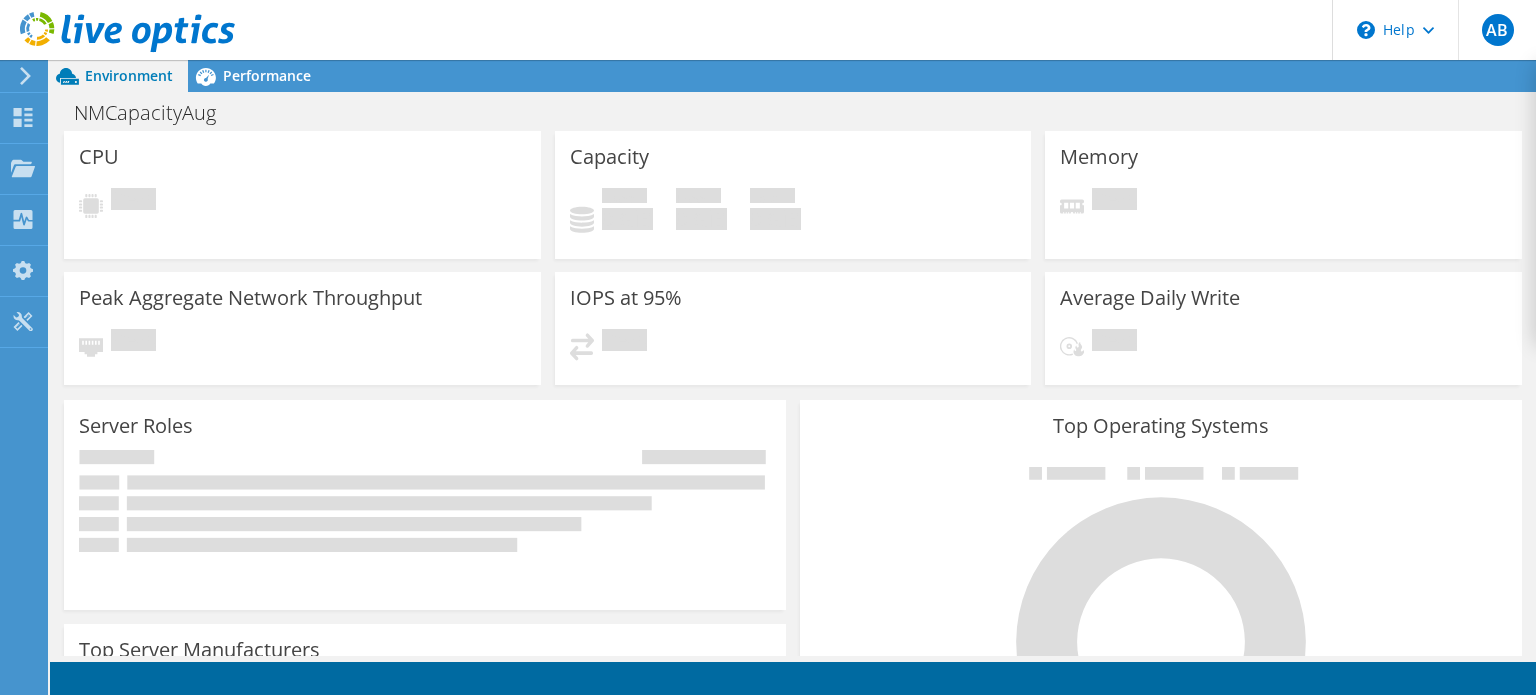 scroll, scrollTop: 0, scrollLeft: 0, axis: both 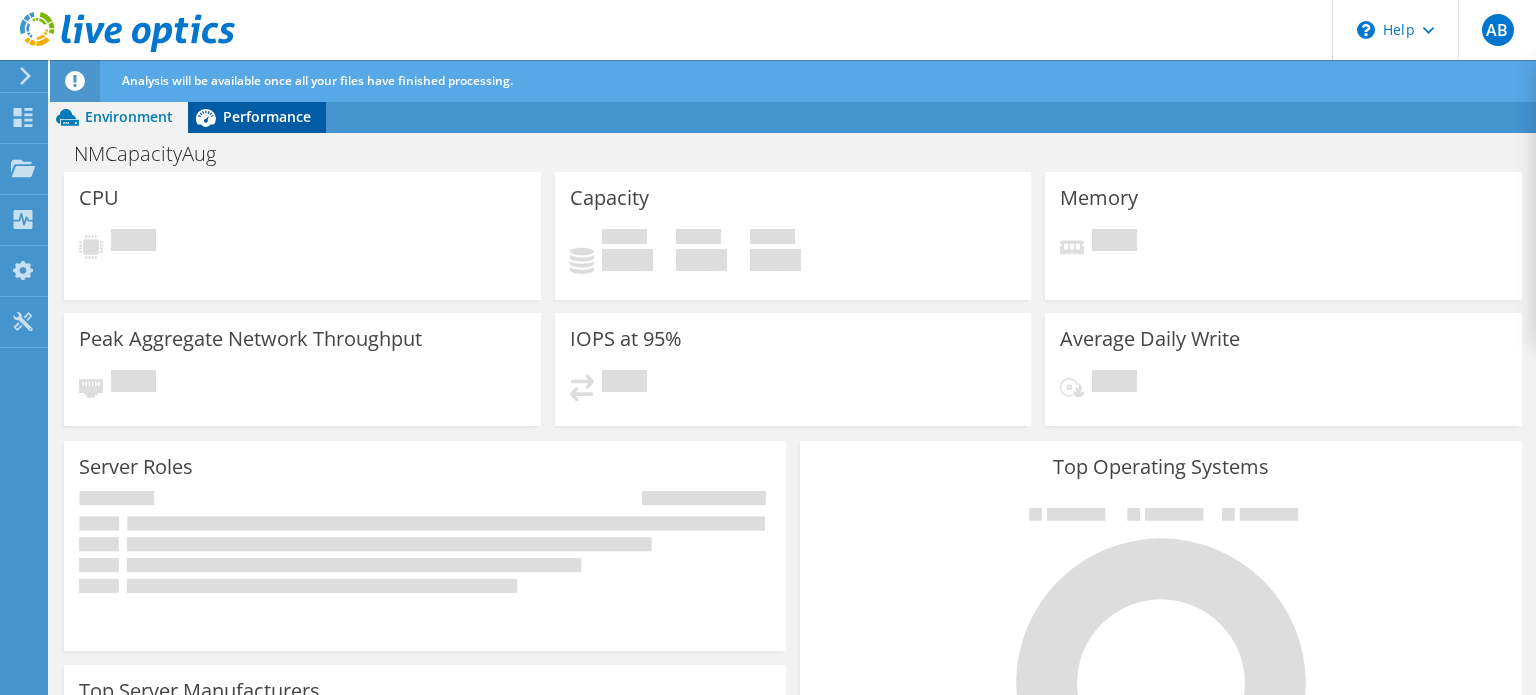 click on "Performance" at bounding box center (267, 116) 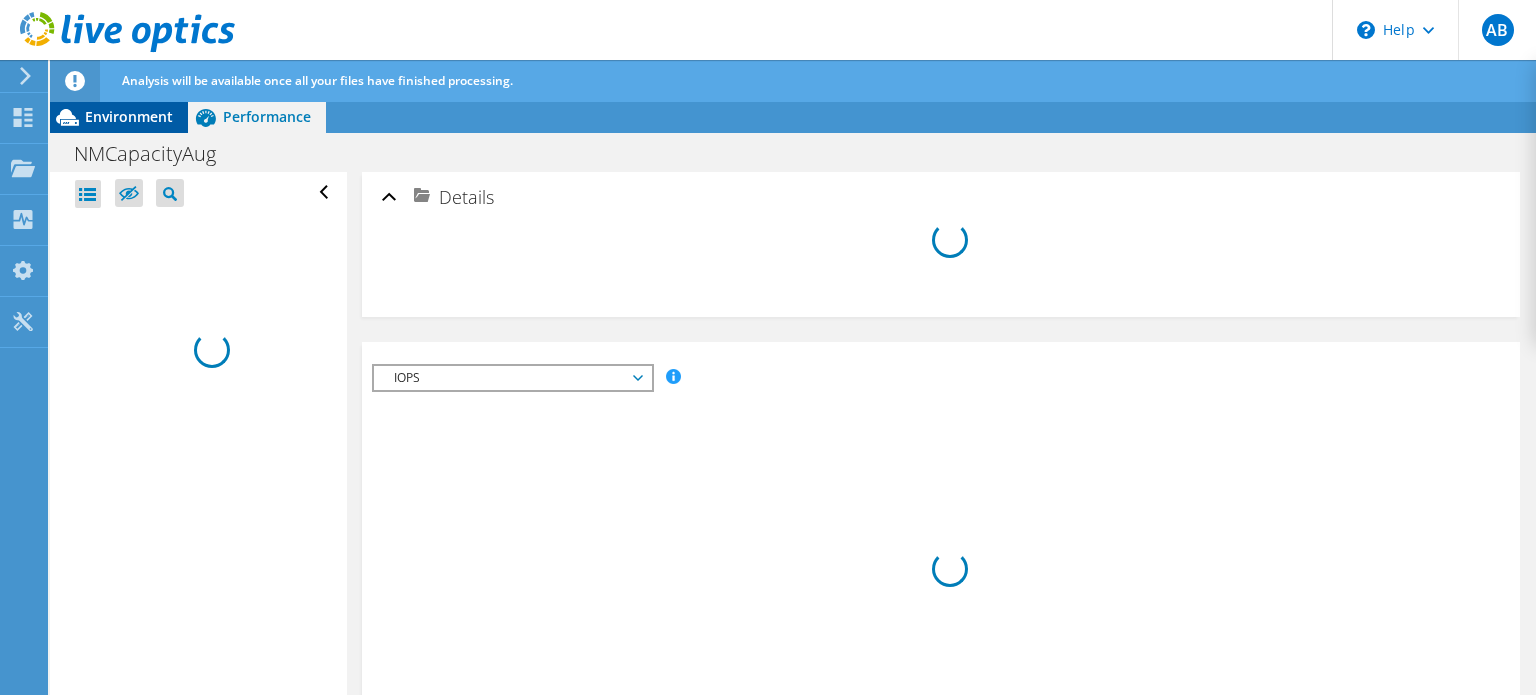 click on "Environment" at bounding box center (129, 116) 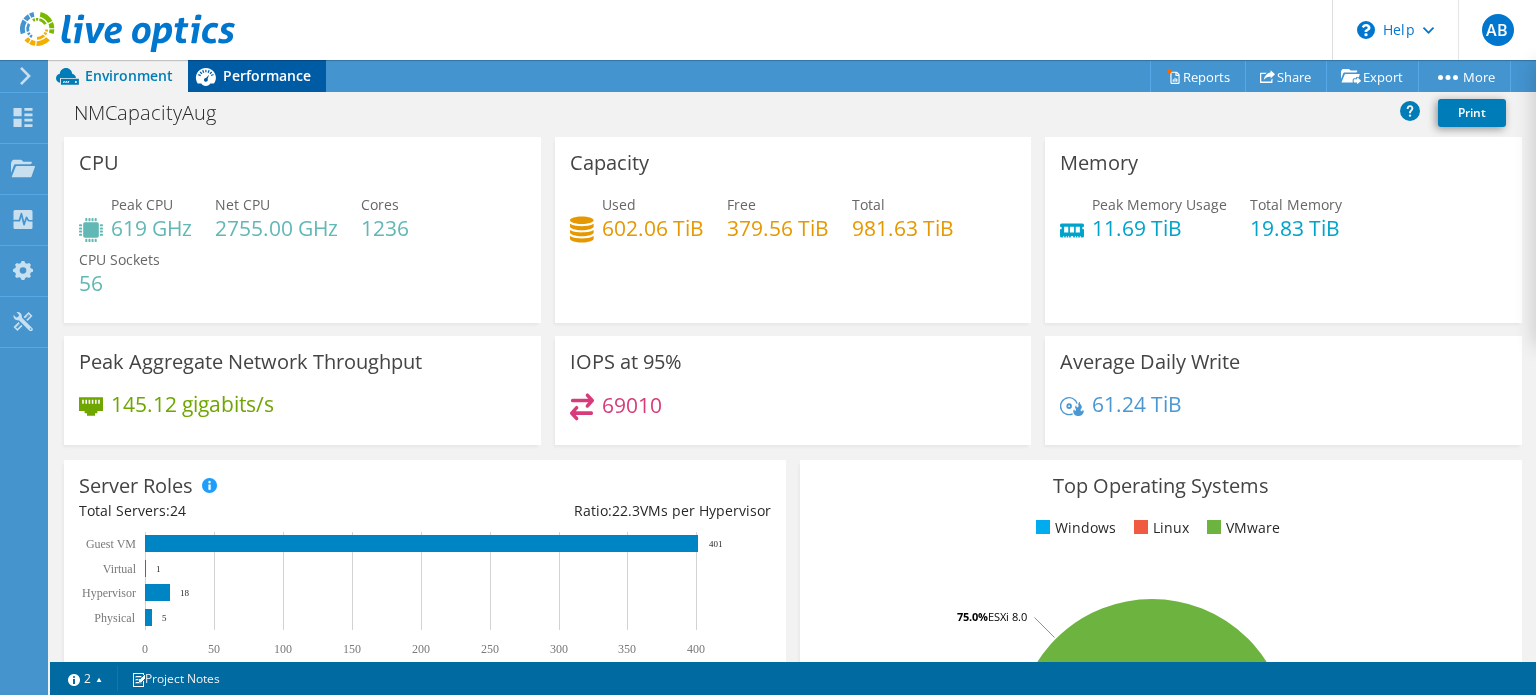 click on "Performance" at bounding box center [267, 75] 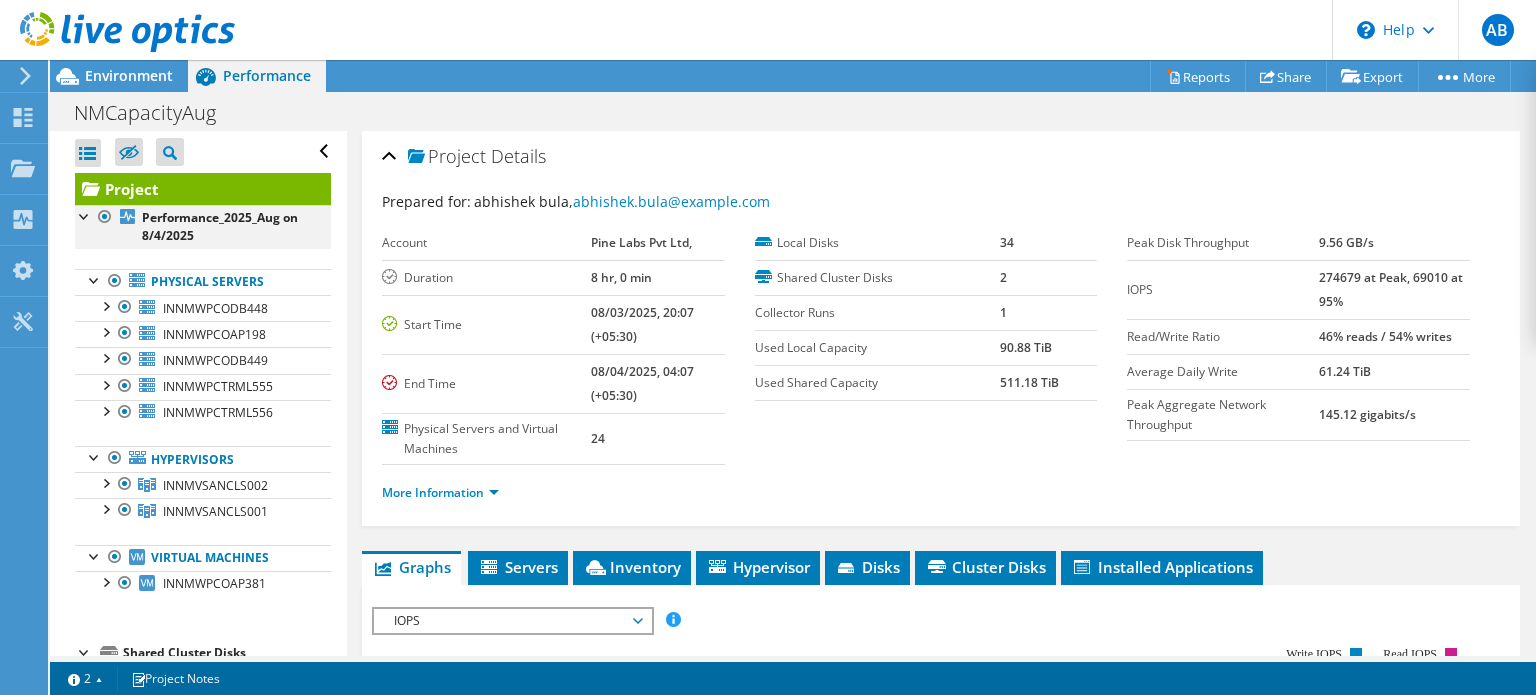 click at bounding box center (85, 215) 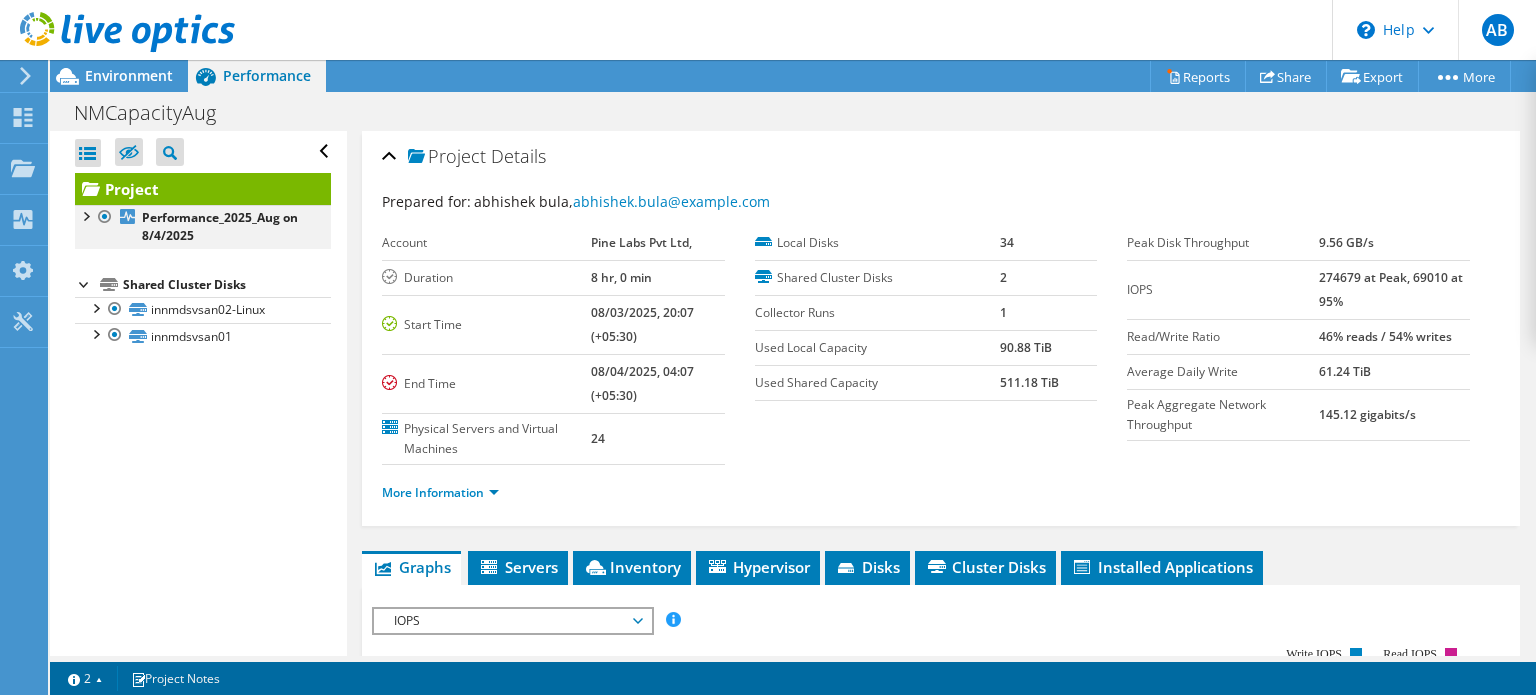 click at bounding box center [85, 215] 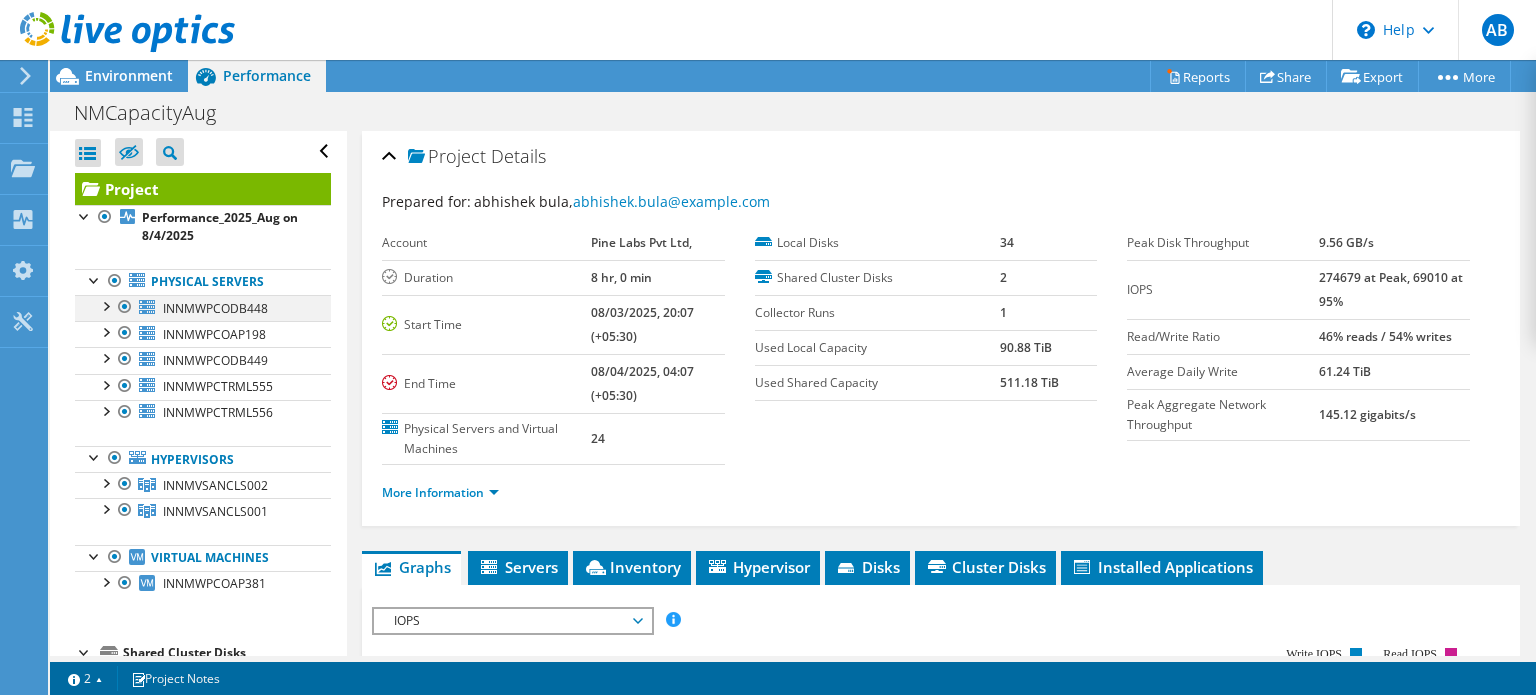 click at bounding box center (105, 305) 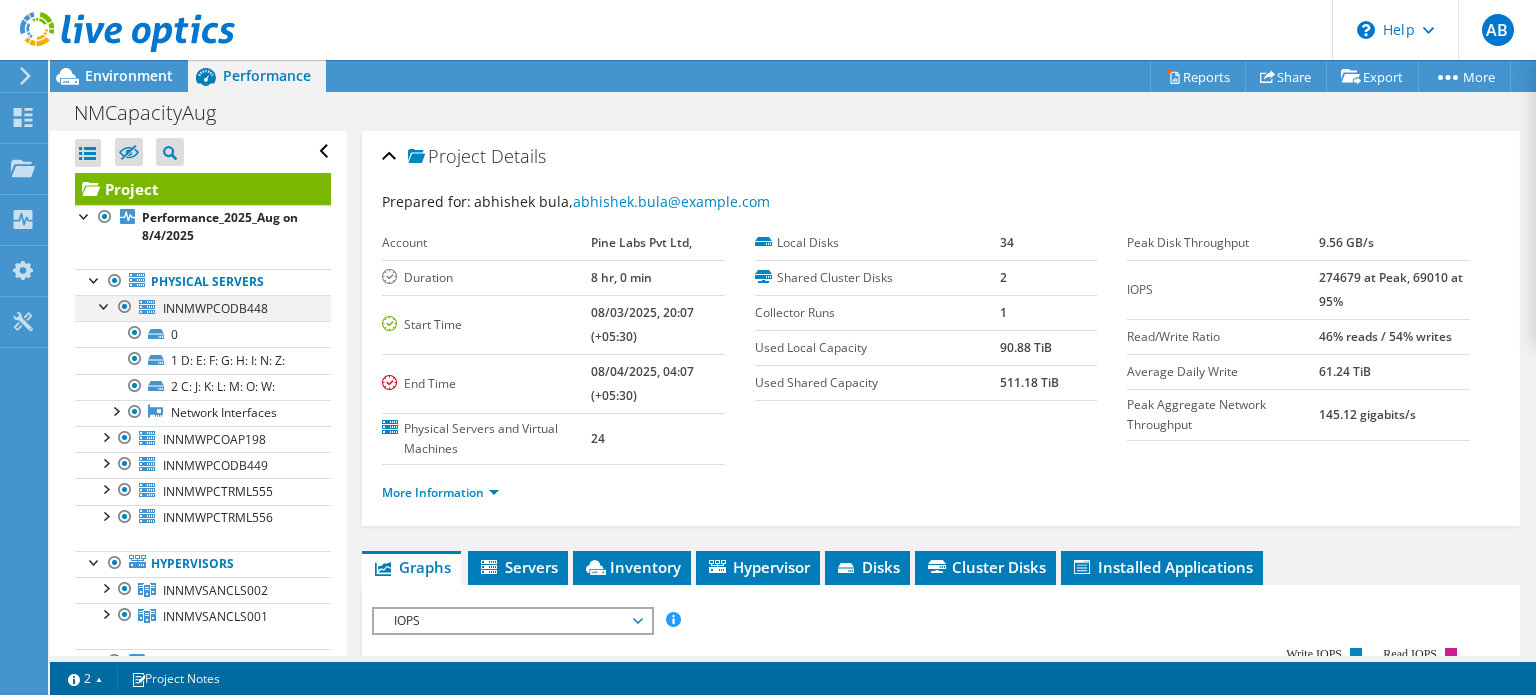 click at bounding box center (105, 305) 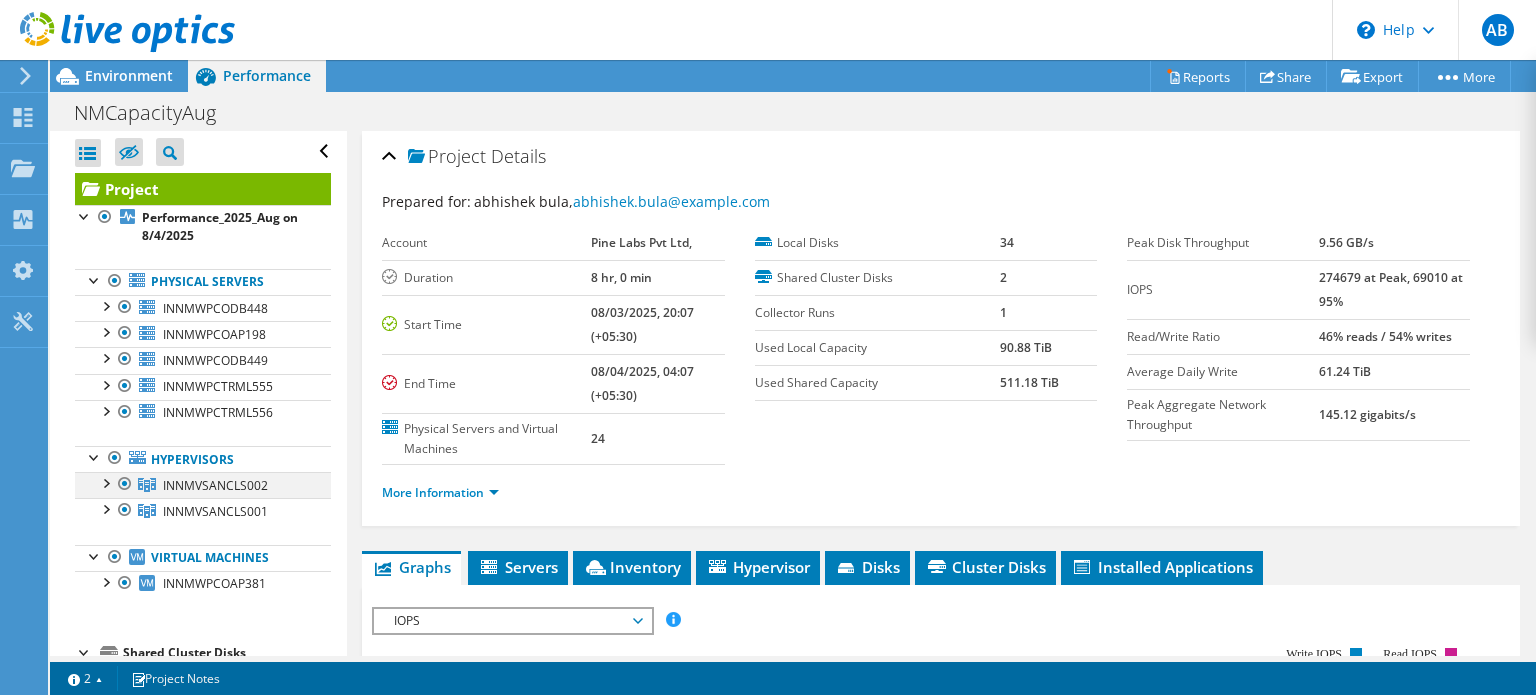 click at bounding box center [105, 482] 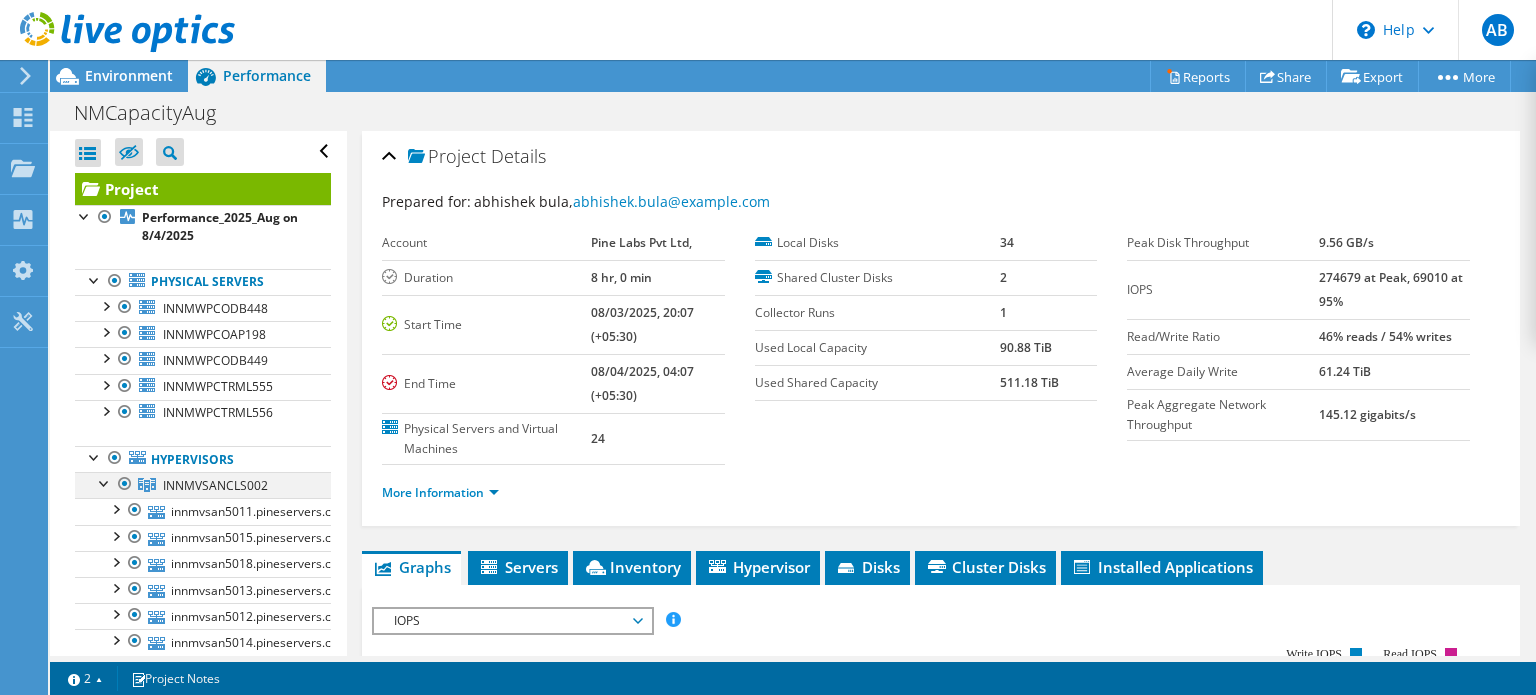 click at bounding box center [105, 482] 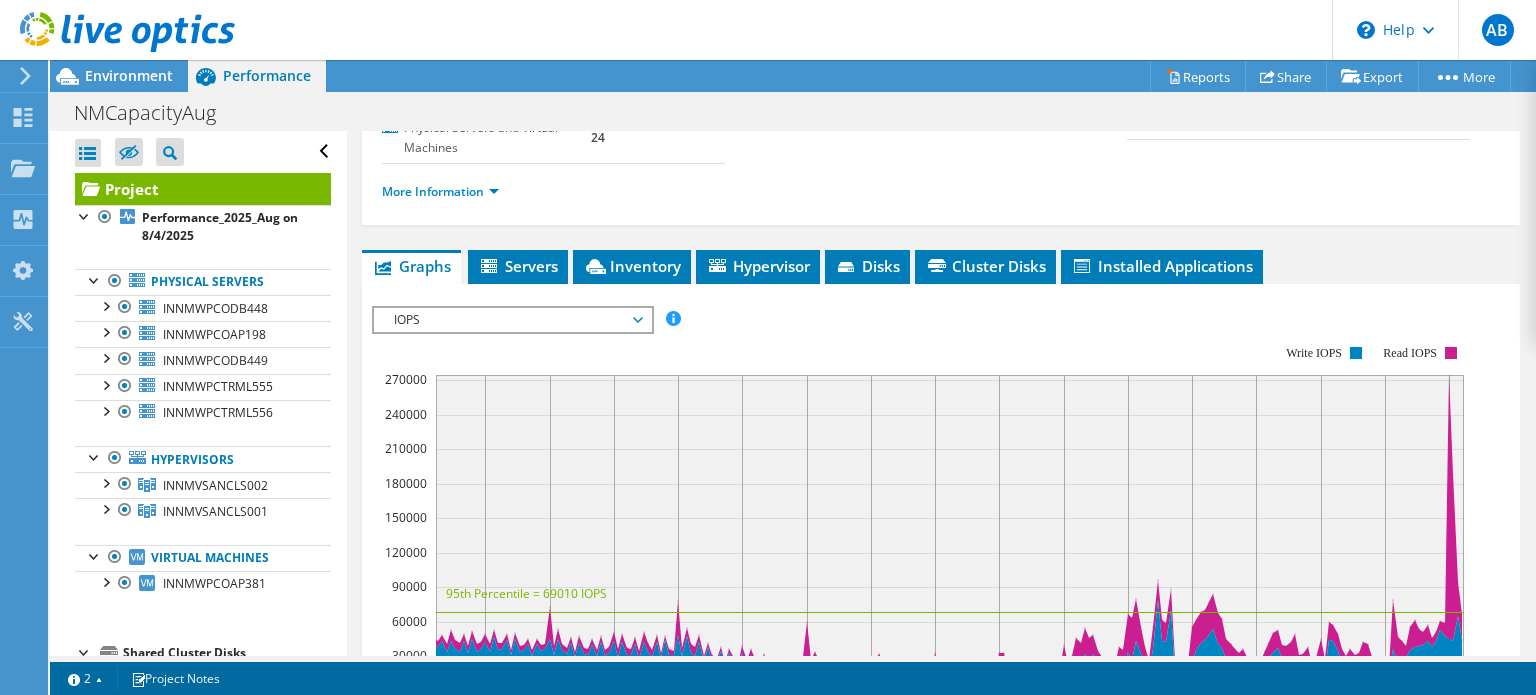 scroll, scrollTop: 300, scrollLeft: 0, axis: vertical 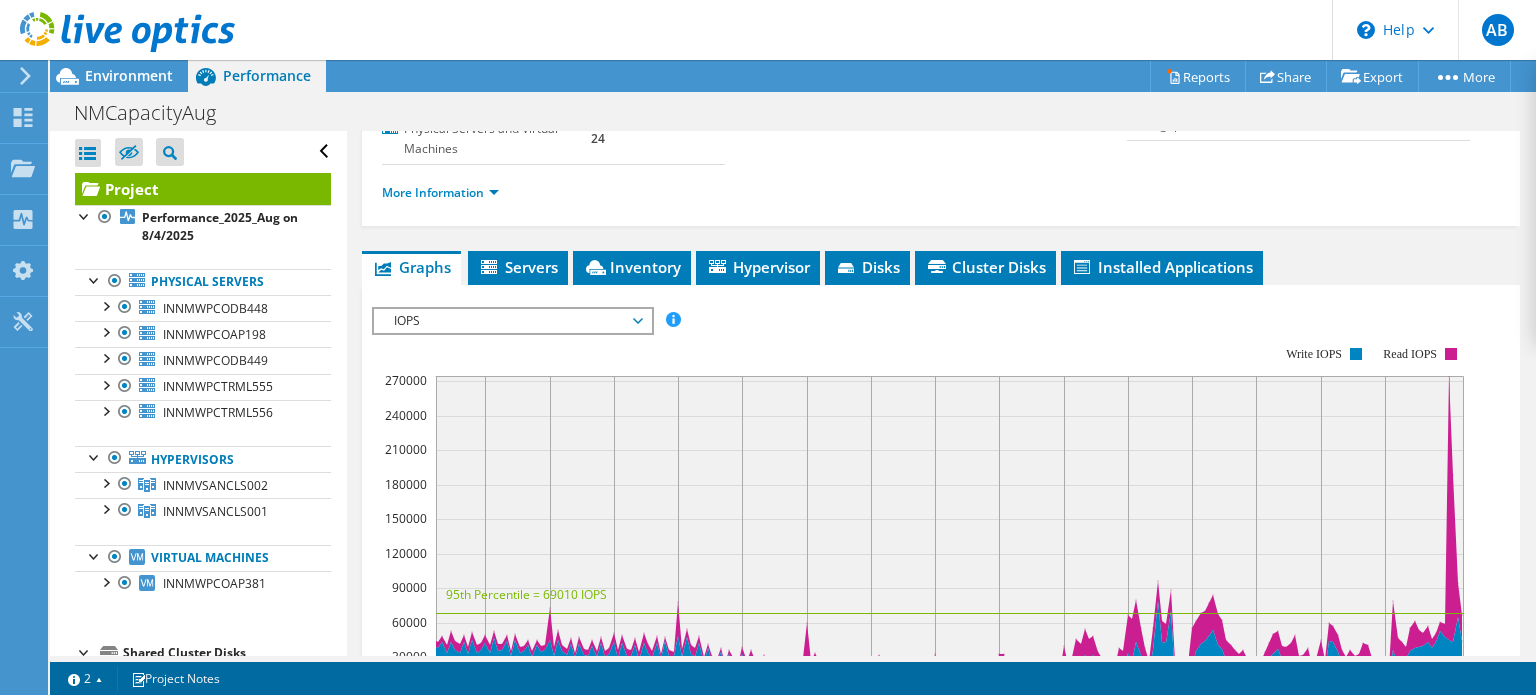 click on "IOPS" at bounding box center (512, 321) 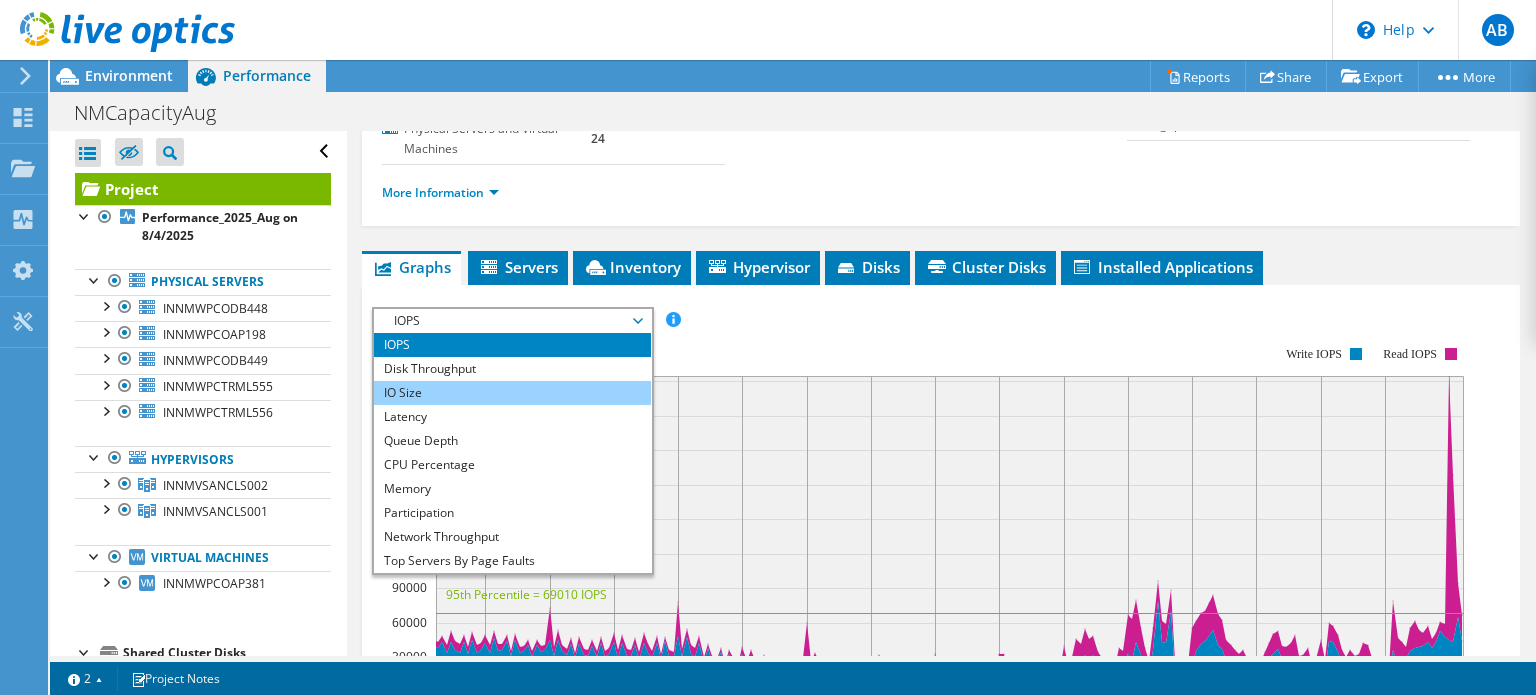 click on "IO Size" at bounding box center (512, 393) 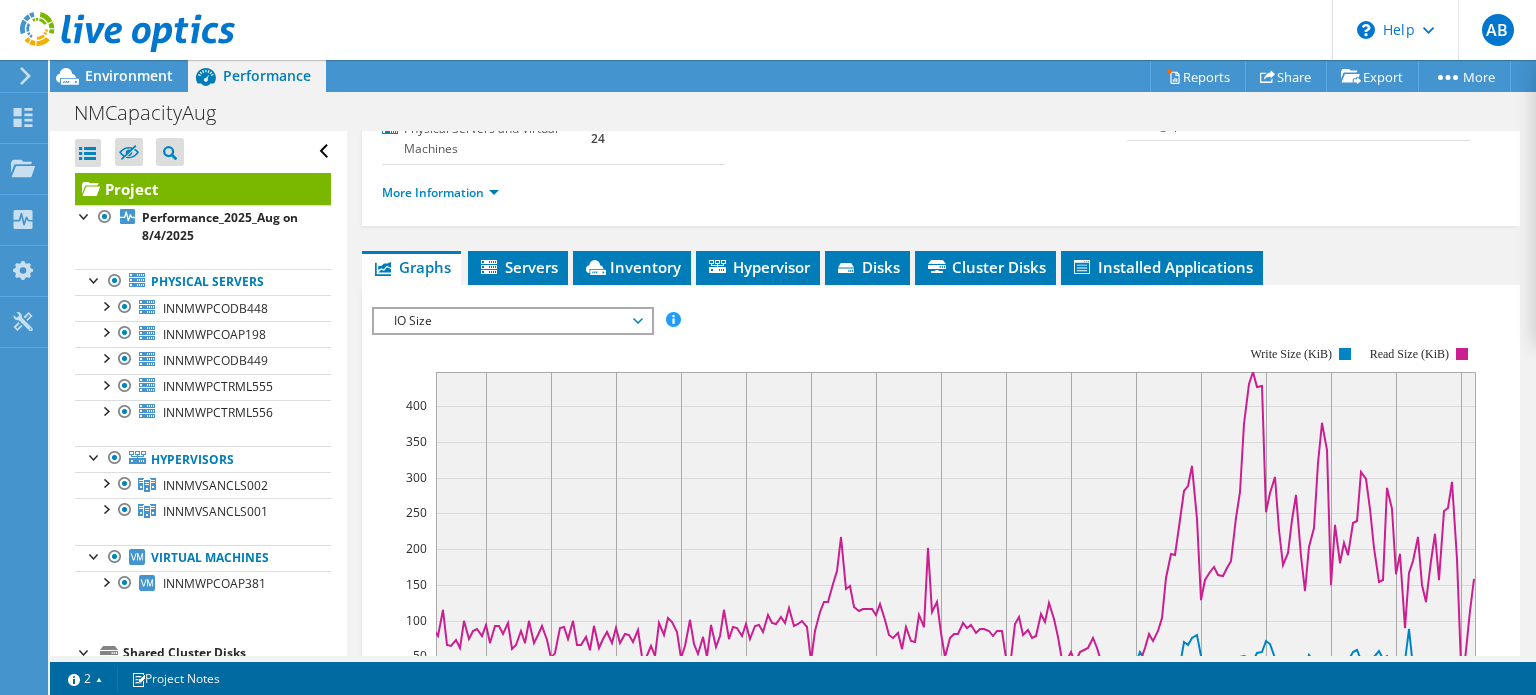 click on "IO Size" at bounding box center (512, 321) 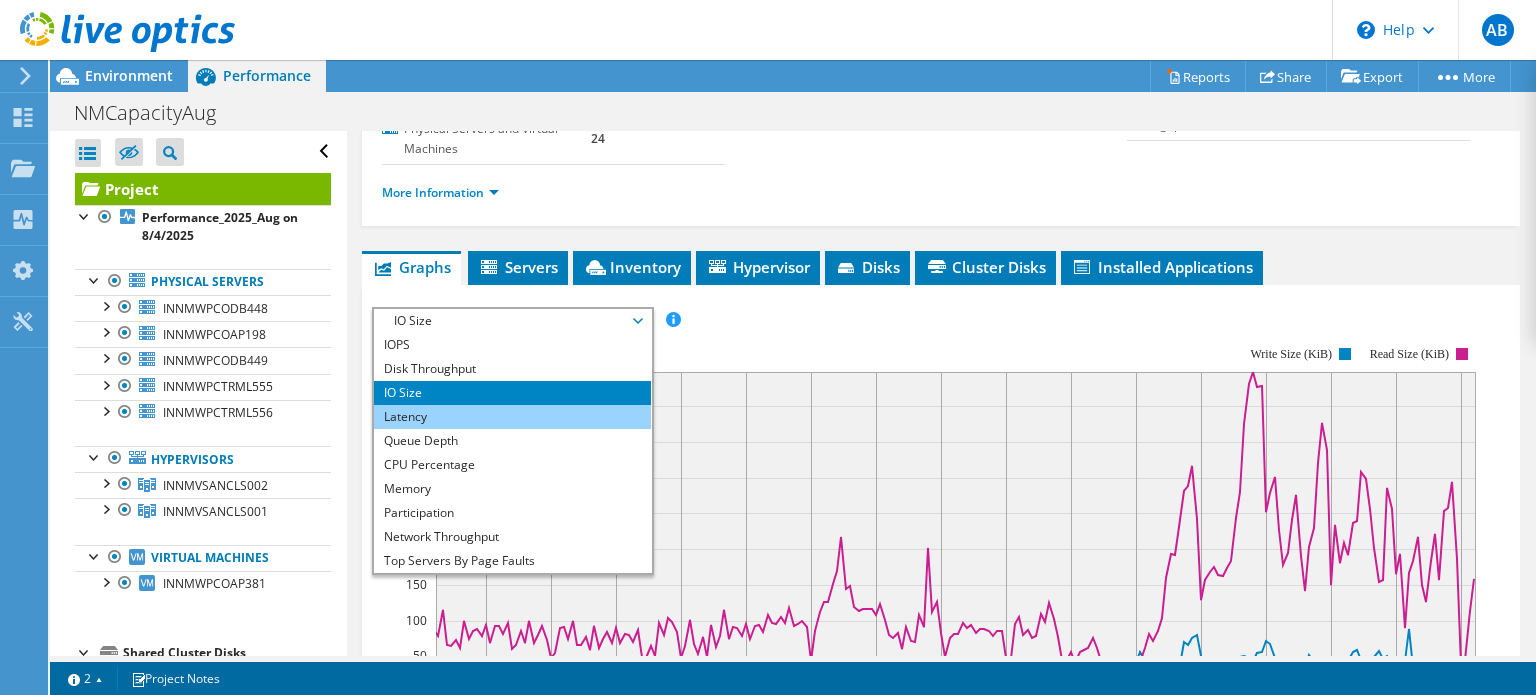 click on "Latency" at bounding box center [512, 417] 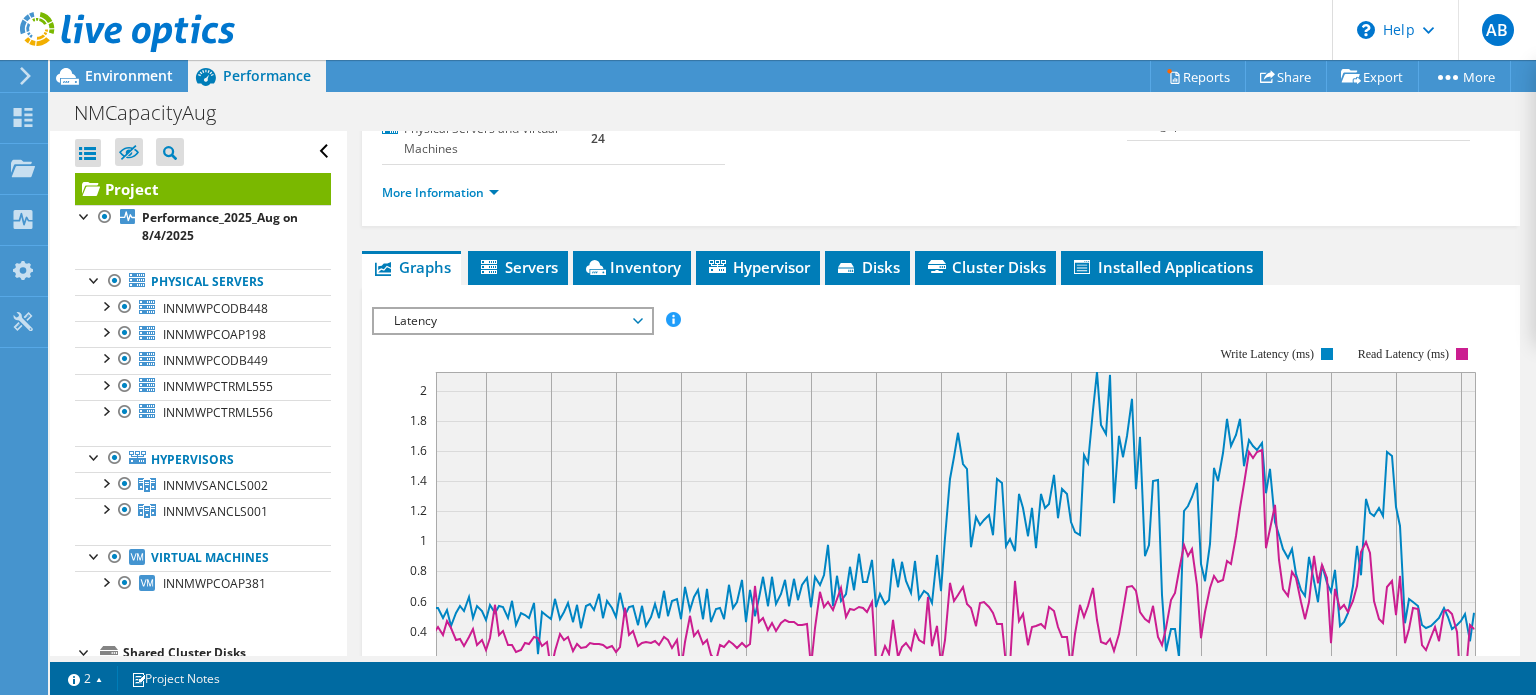 click on "Latency" at bounding box center (512, 321) 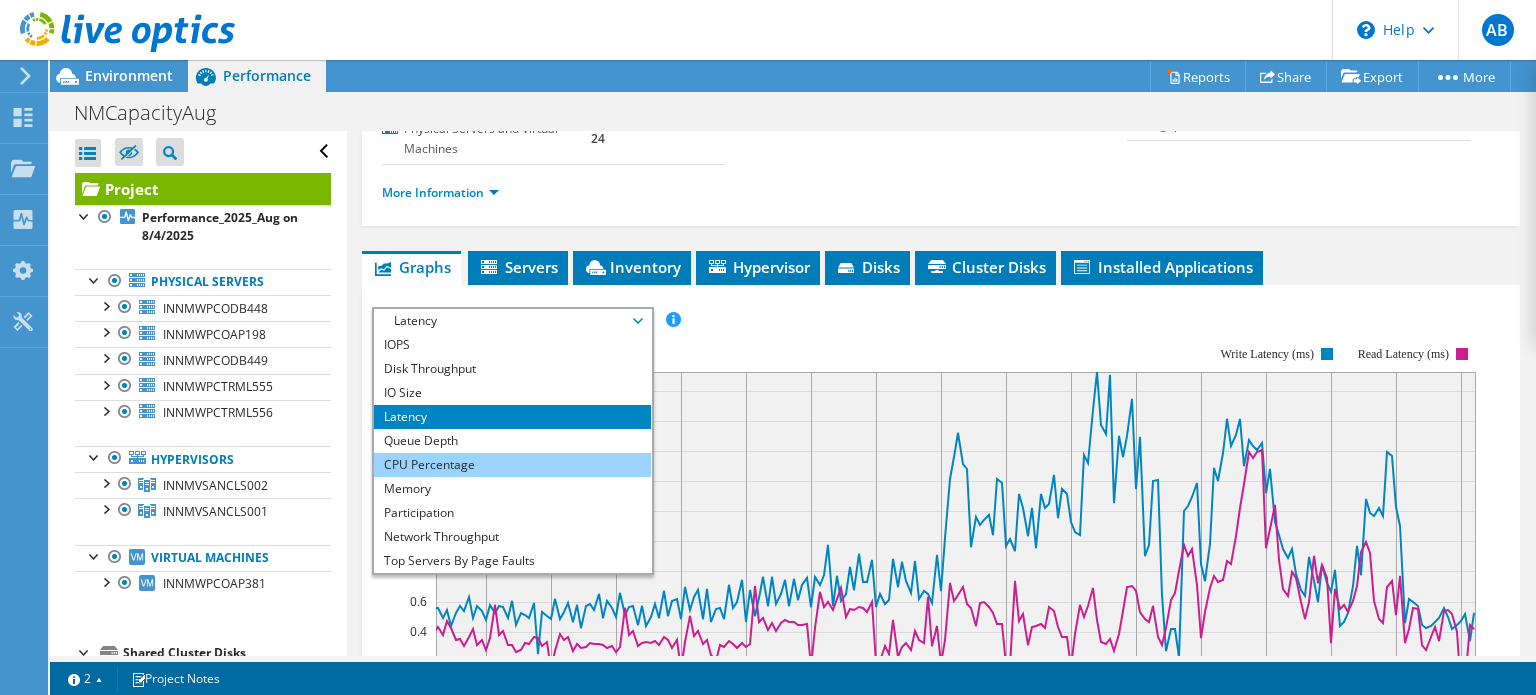 click on "CPU Percentage" at bounding box center (512, 465) 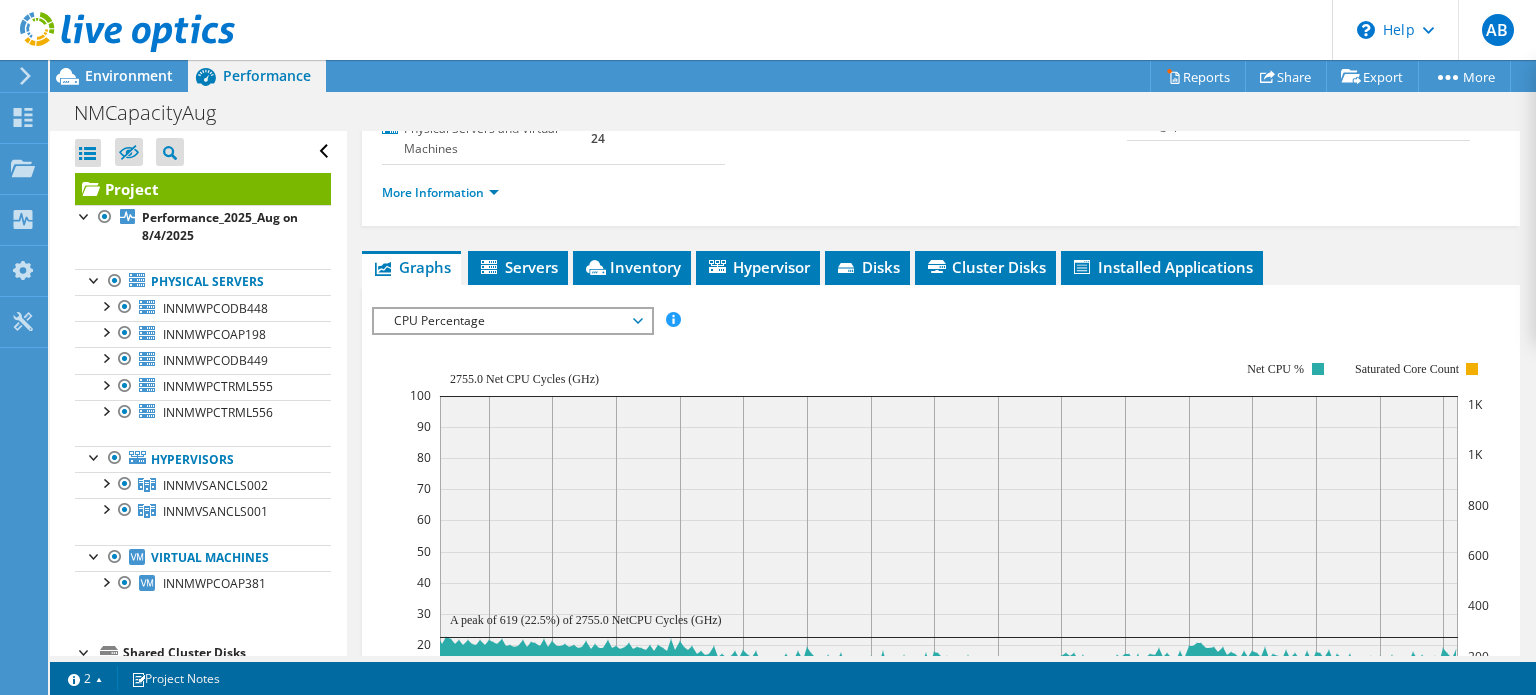 click on "CPU Percentage 						 							 								 							 						 IOPS Disk Throughput IO Size Latency Queue Depth CPU Percentage Memory Page Faults Participation Network Throughput Top Servers By Page Faults Workload Concentration Line Workload Concentration Bubble All" at bounding box center (513, 321) 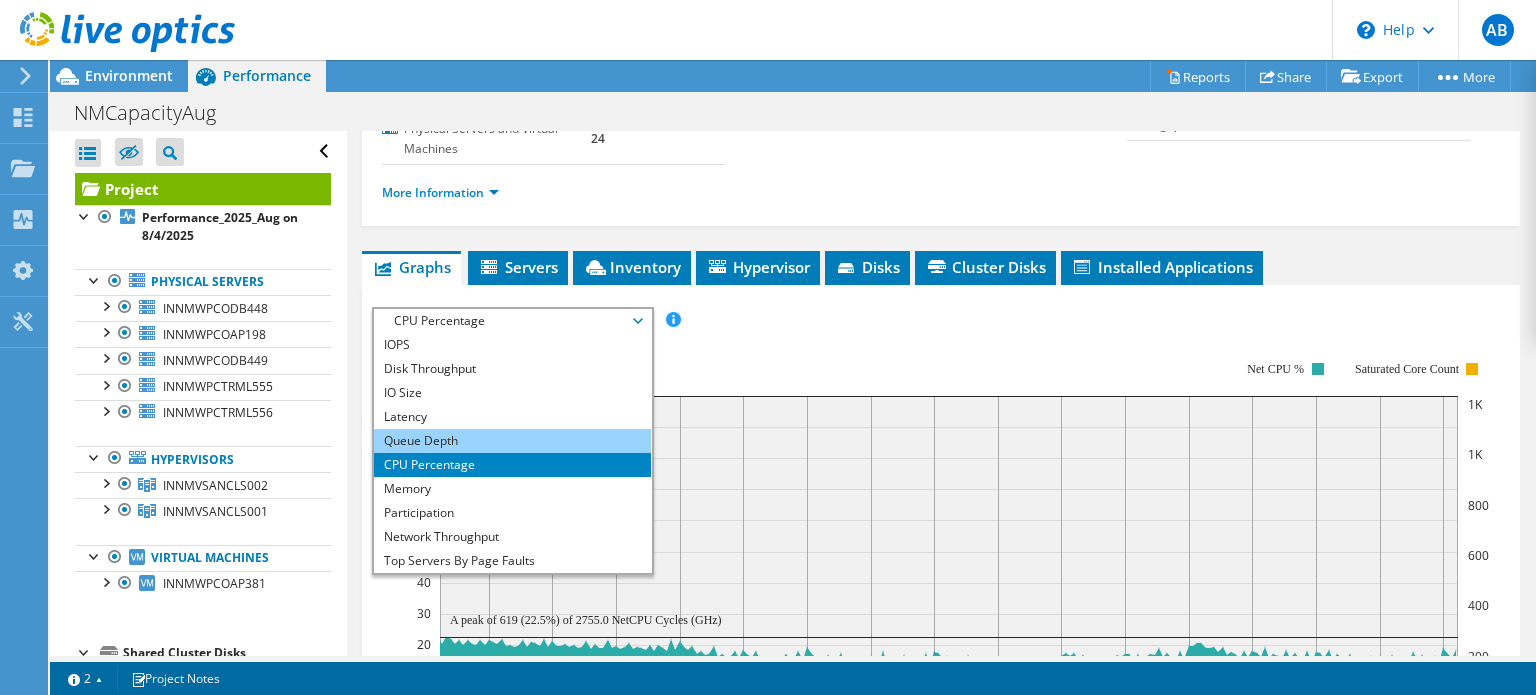 scroll, scrollTop: 72, scrollLeft: 0, axis: vertical 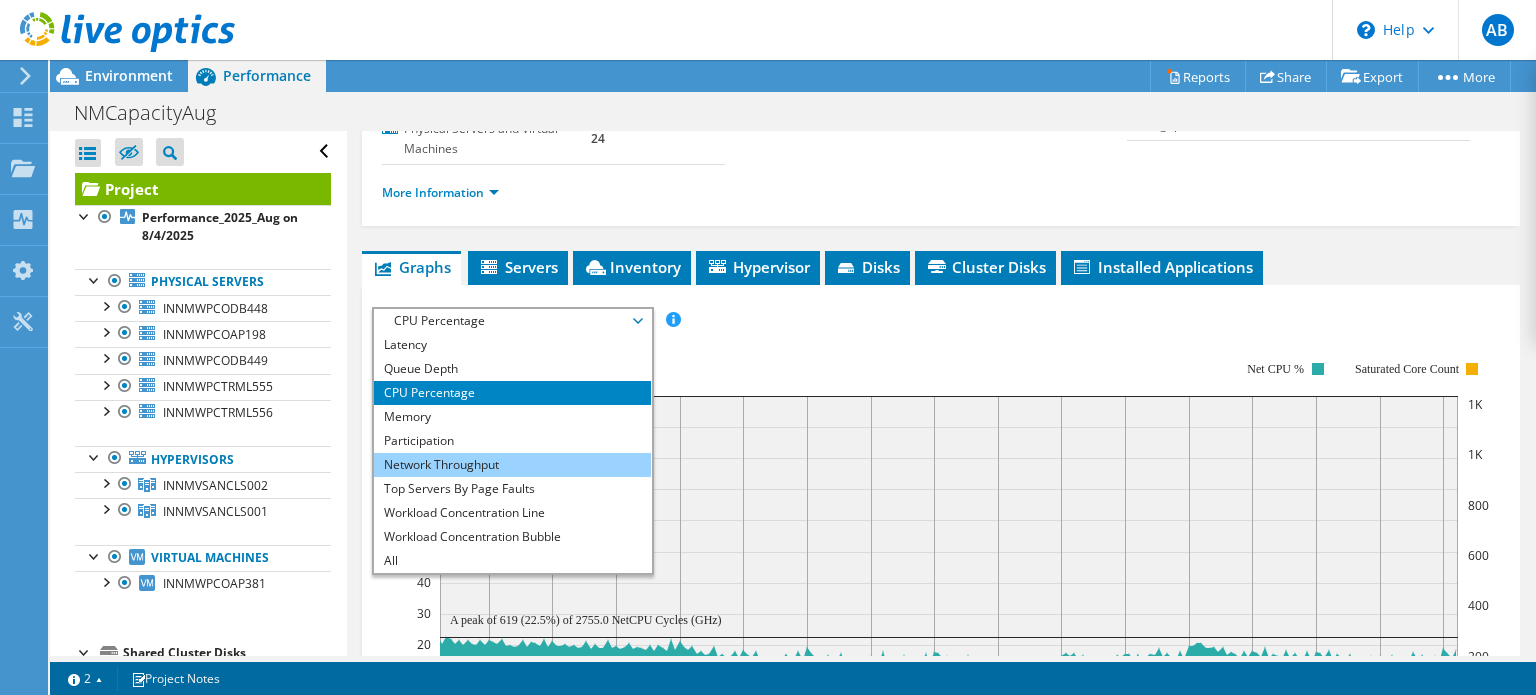 click on "Network Throughput" at bounding box center [512, 465] 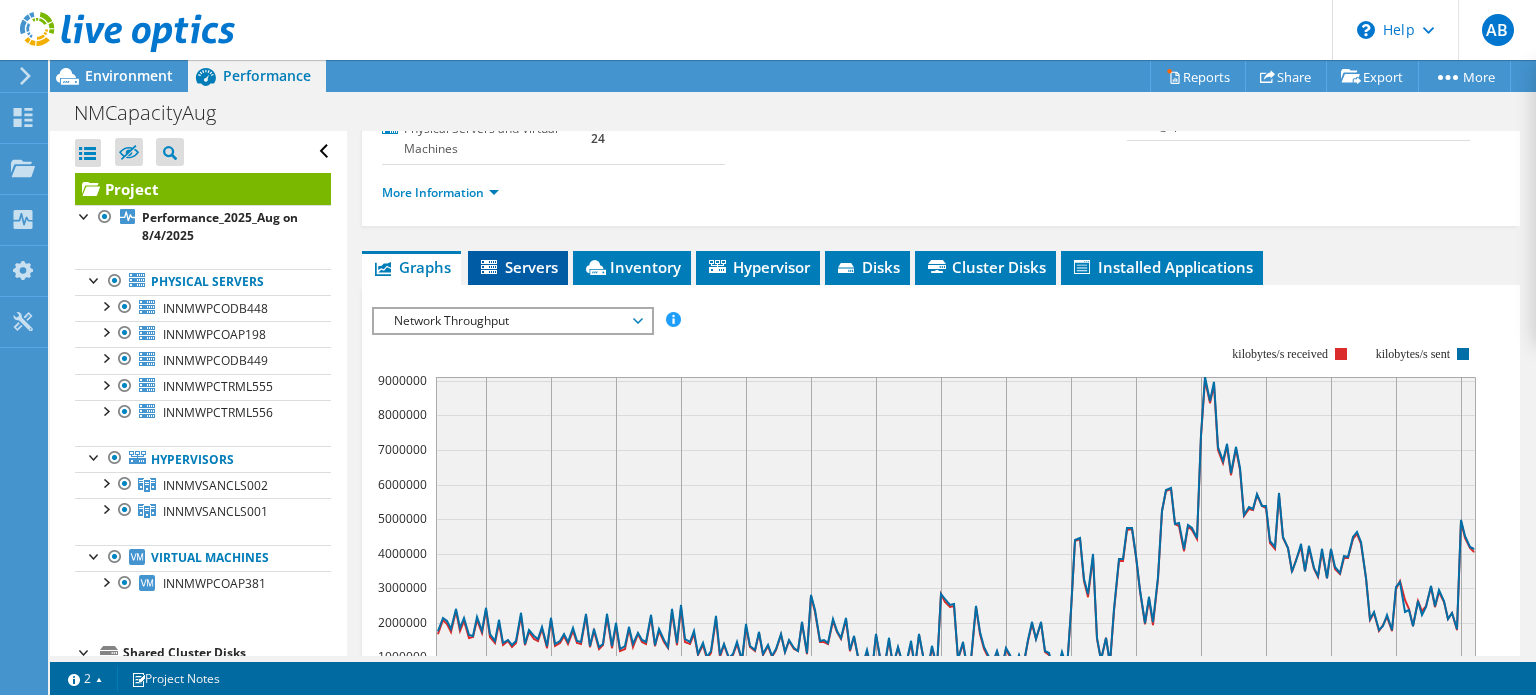 click 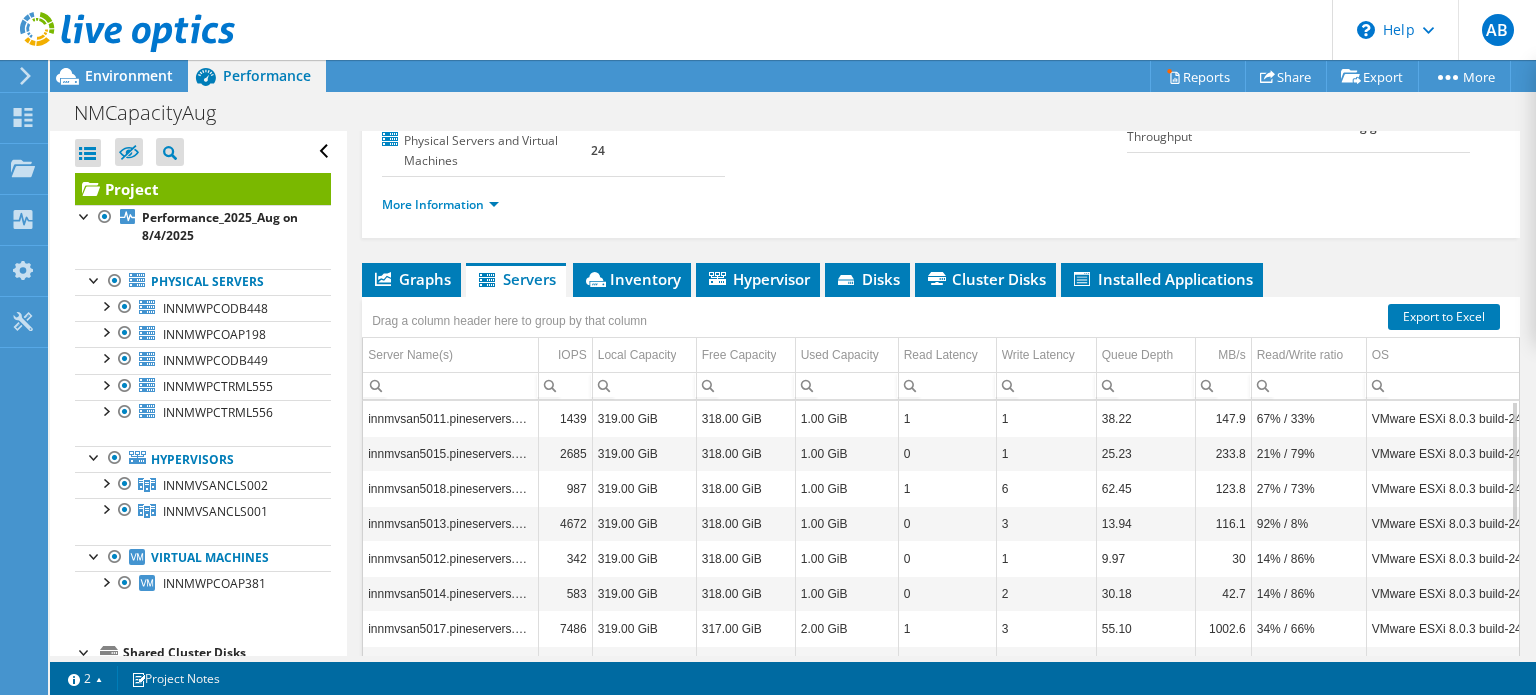 scroll, scrollTop: 300, scrollLeft: 0, axis: vertical 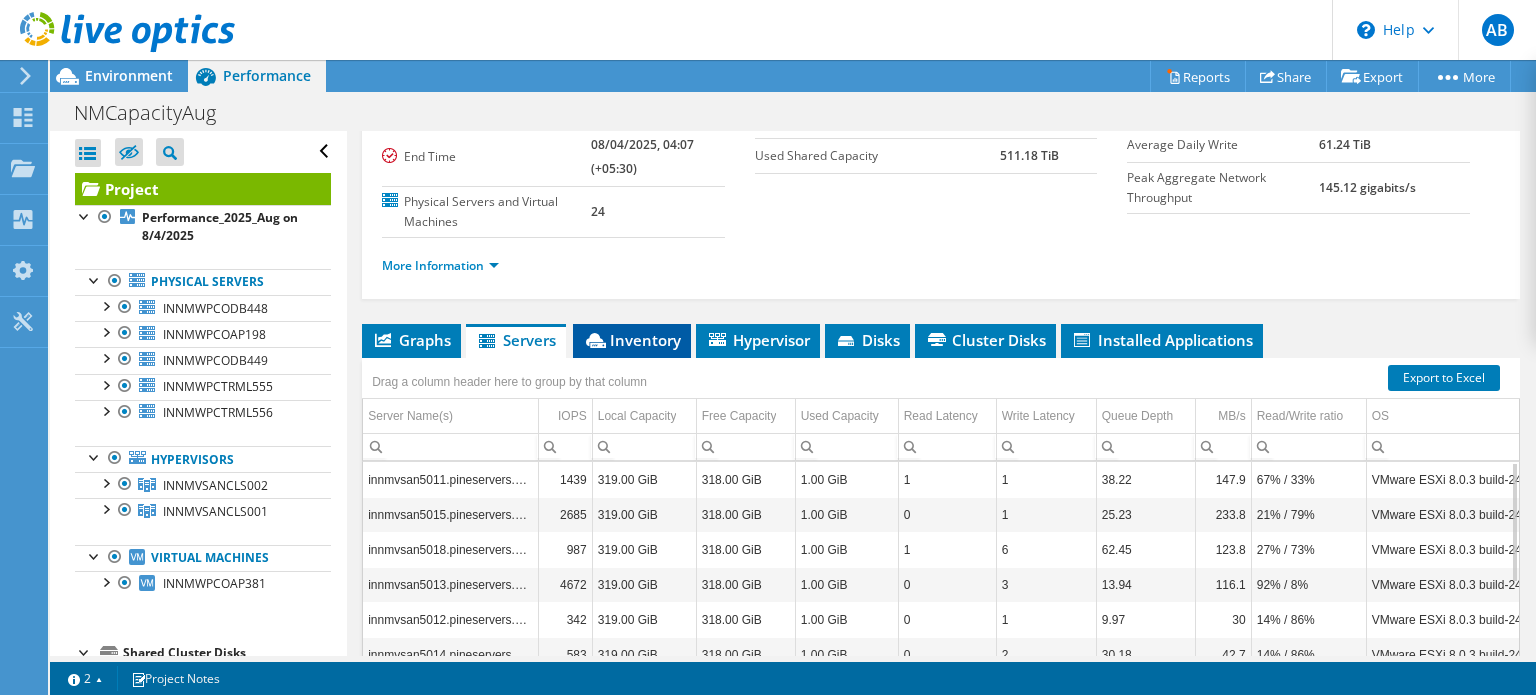 click on "Inventory" at bounding box center (632, 340) 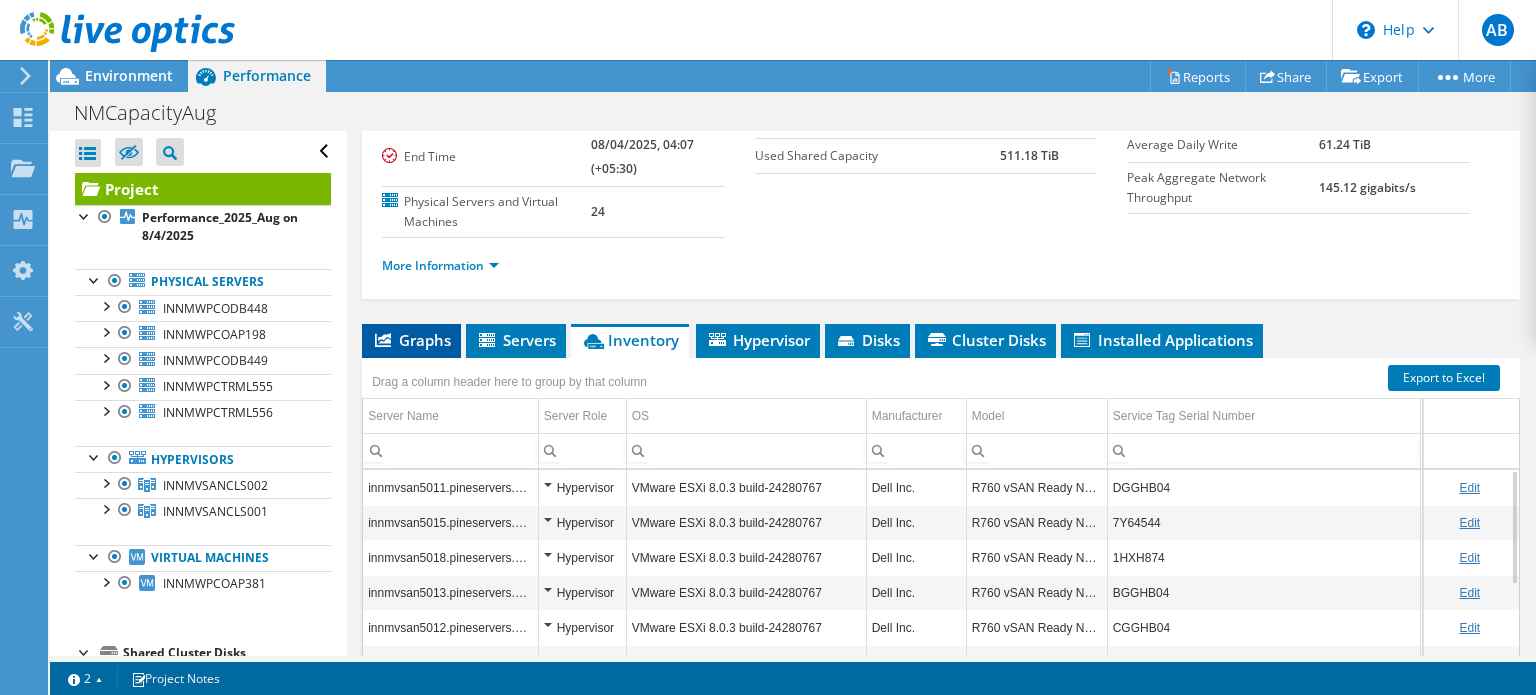 click on "Graphs" at bounding box center [411, 340] 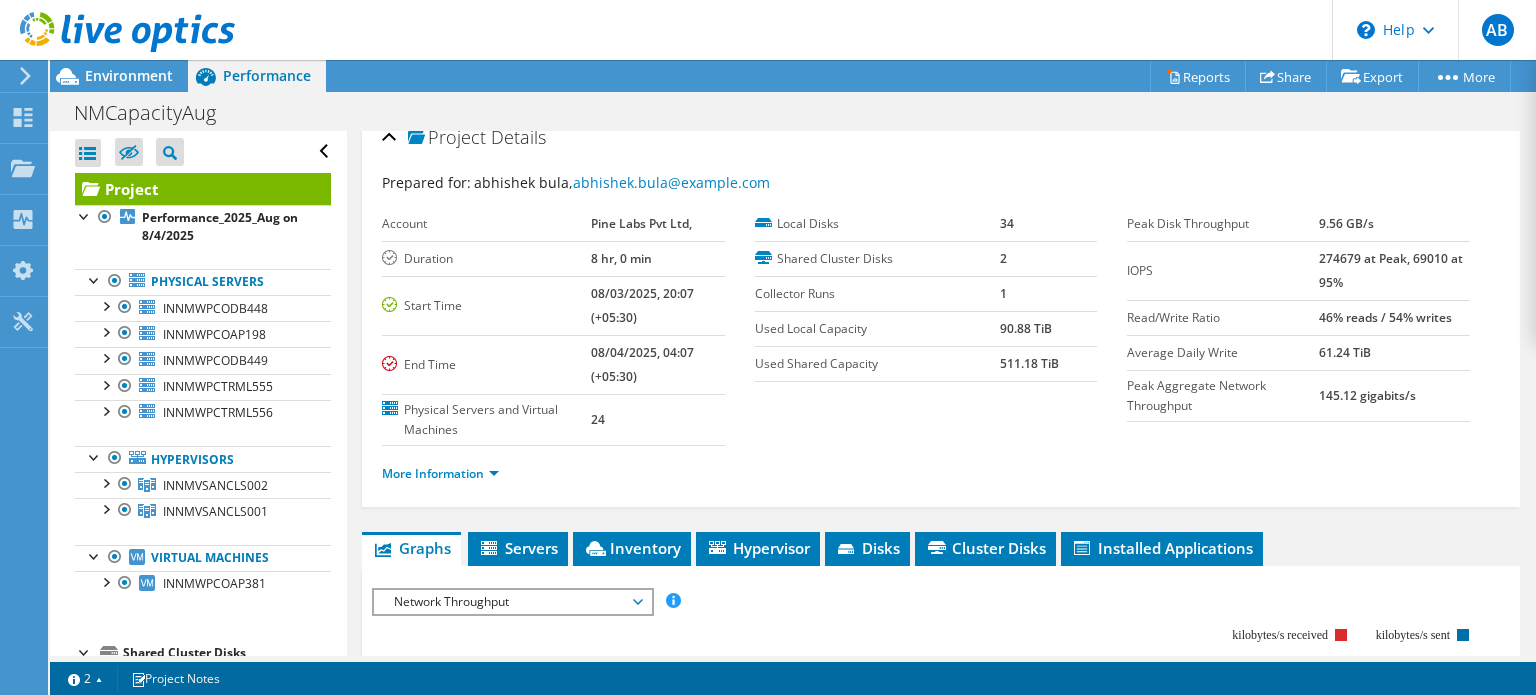 scroll, scrollTop: 0, scrollLeft: 0, axis: both 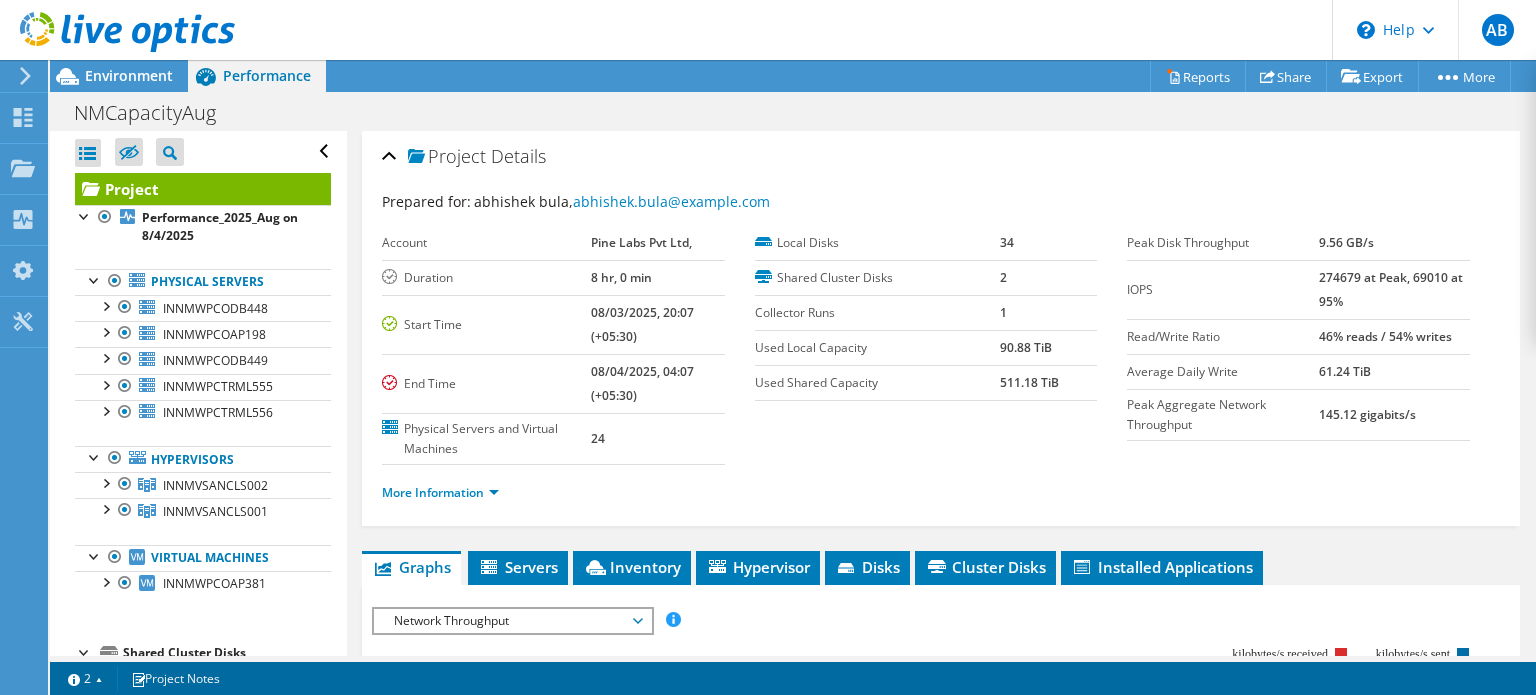 drag, startPoint x: 1164, startPoint y: 287, endPoint x: 1337, endPoint y: 309, distance: 174.39323 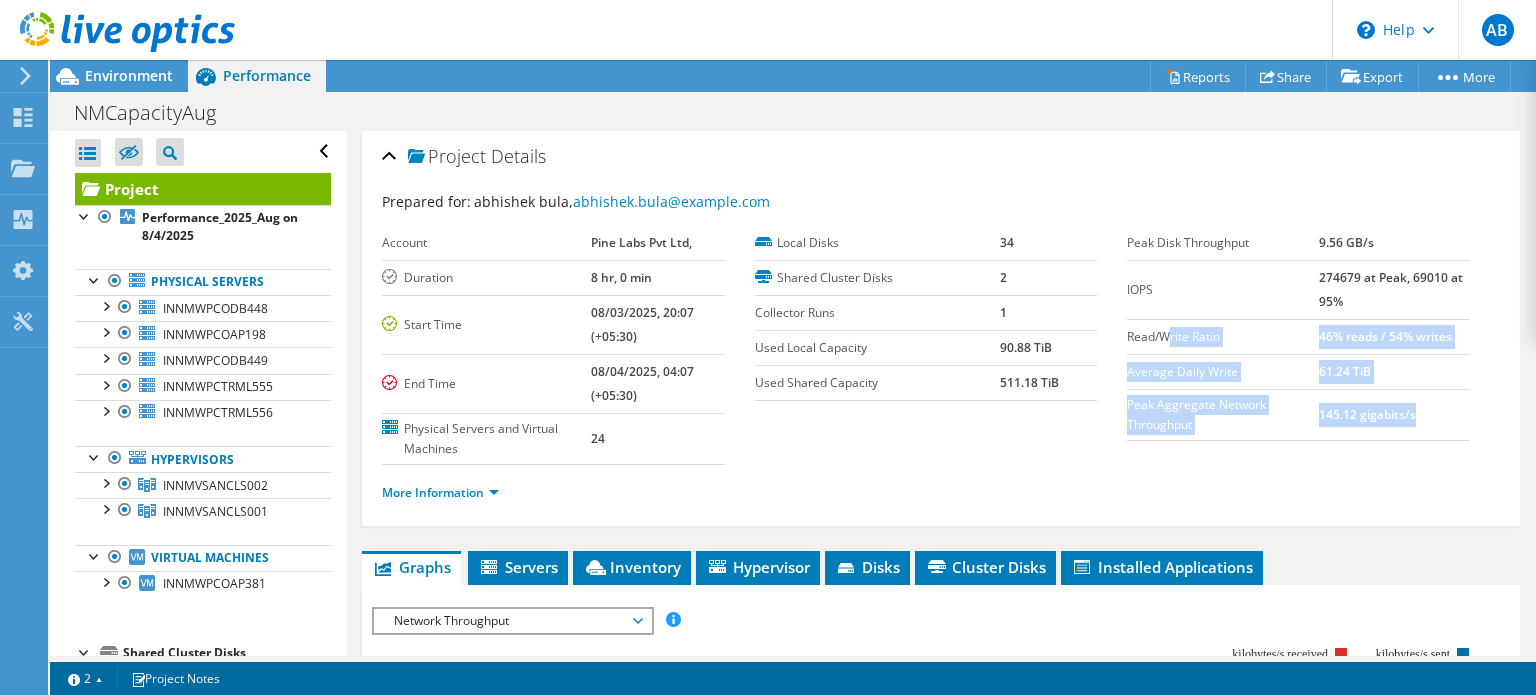 drag, startPoint x: 1160, startPoint y: 322, endPoint x: 1441, endPoint y: 430, distance: 301.03986 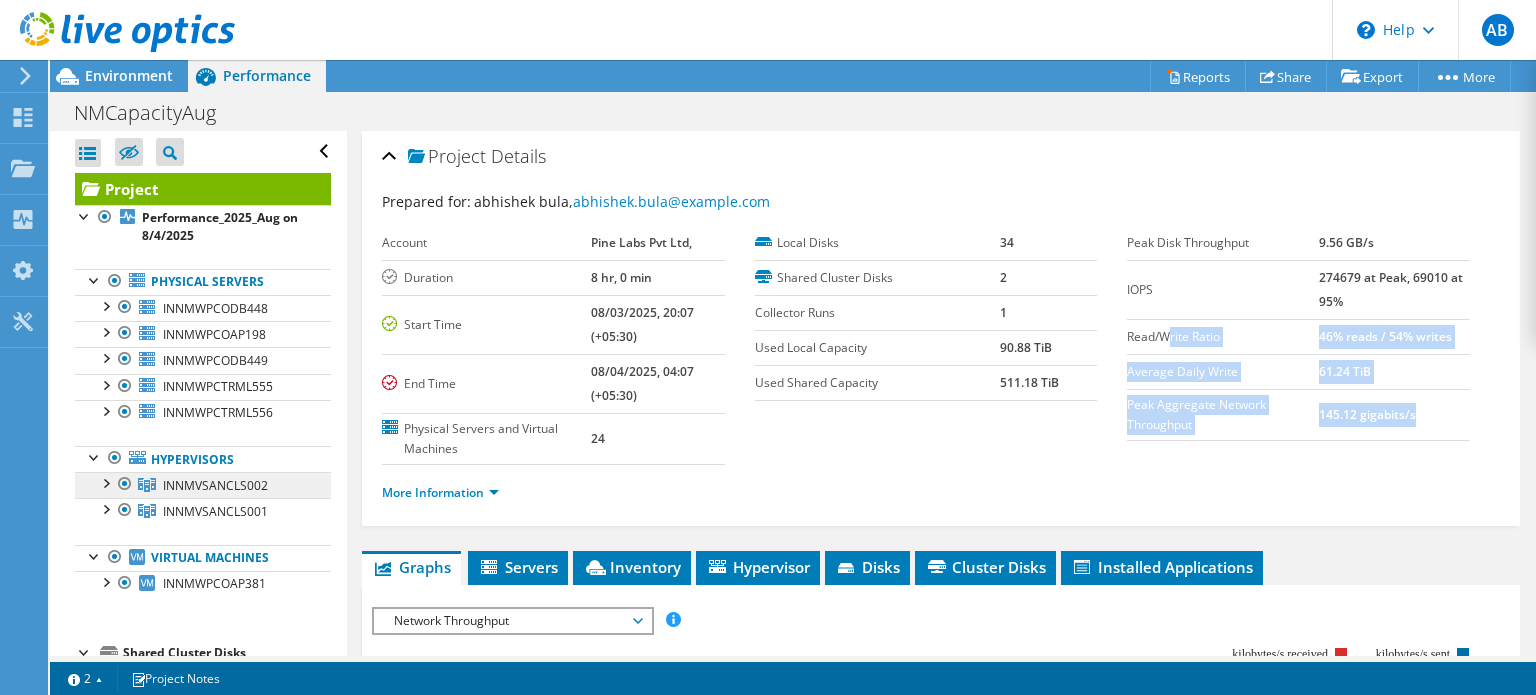 scroll, scrollTop: 82, scrollLeft: 0, axis: vertical 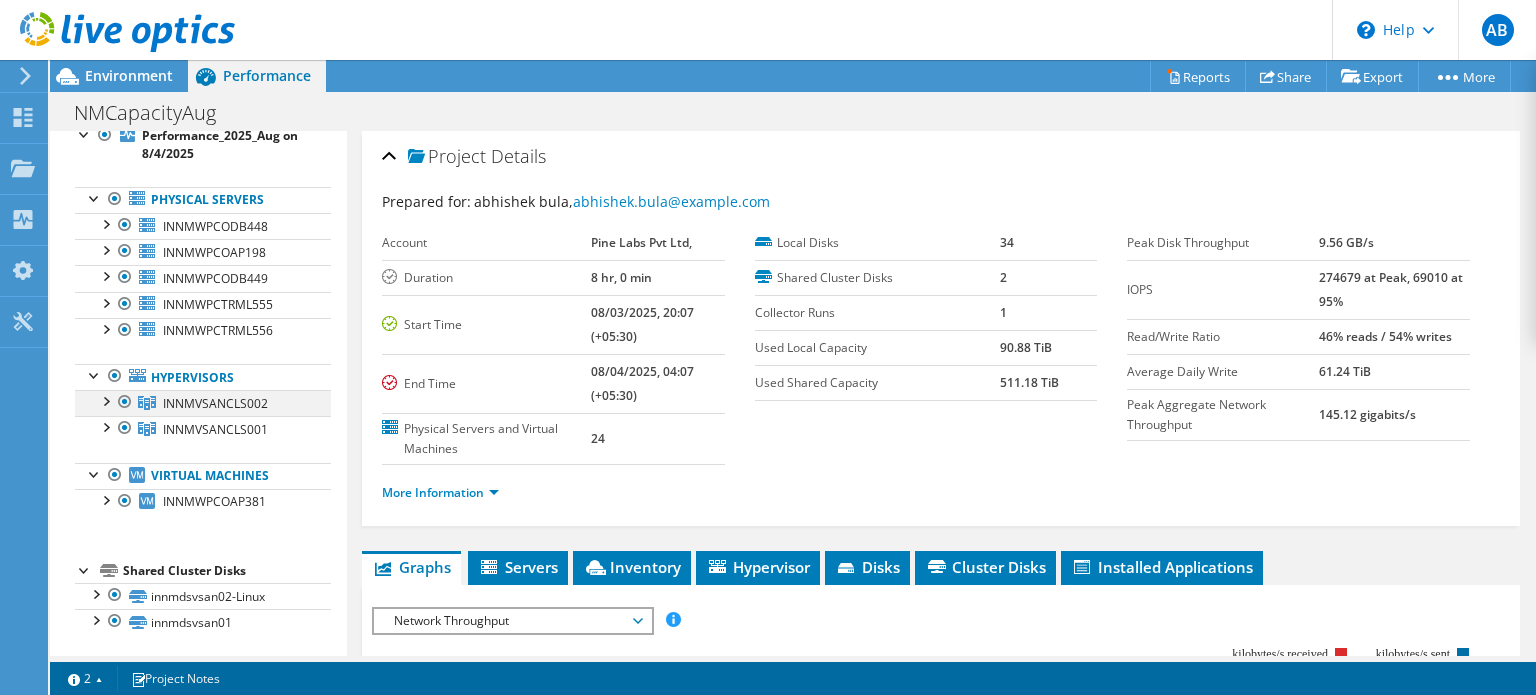 click at bounding box center (105, 400) 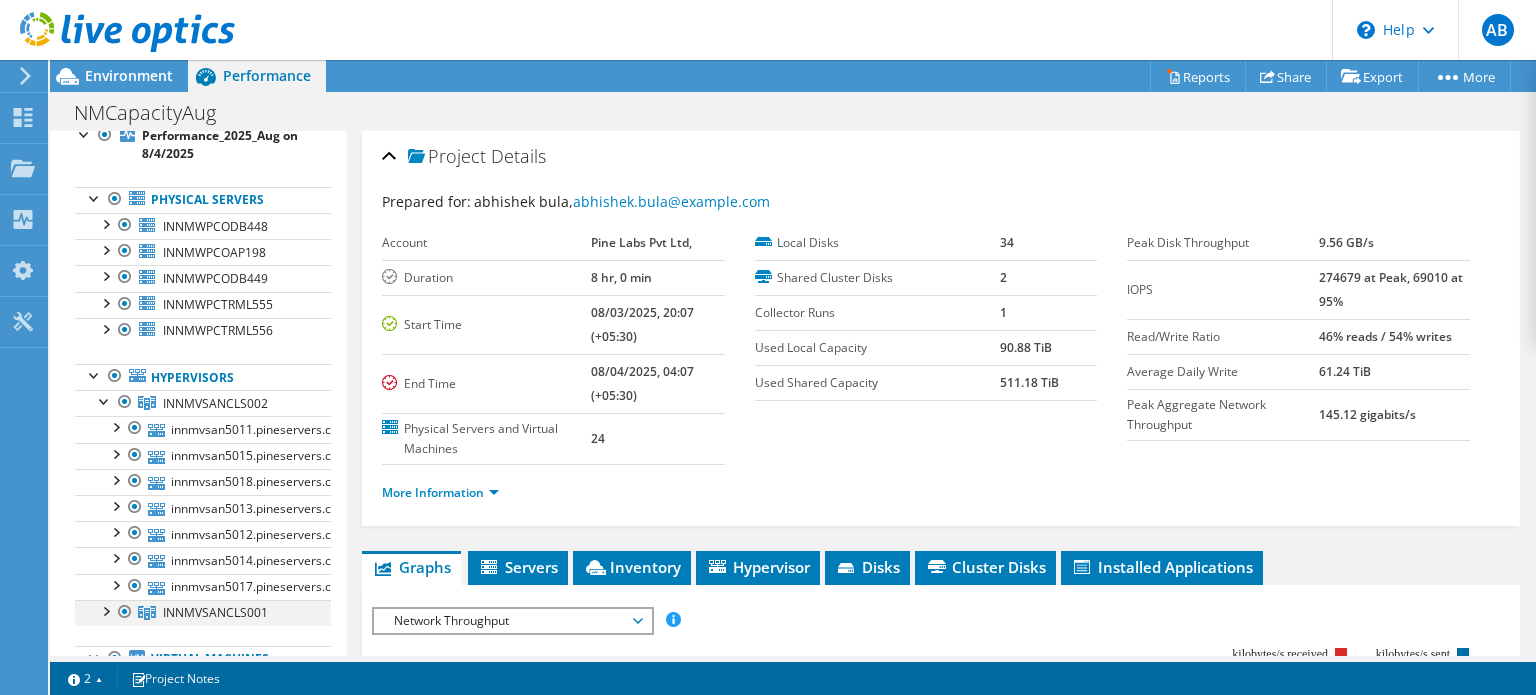 click at bounding box center (105, 610) 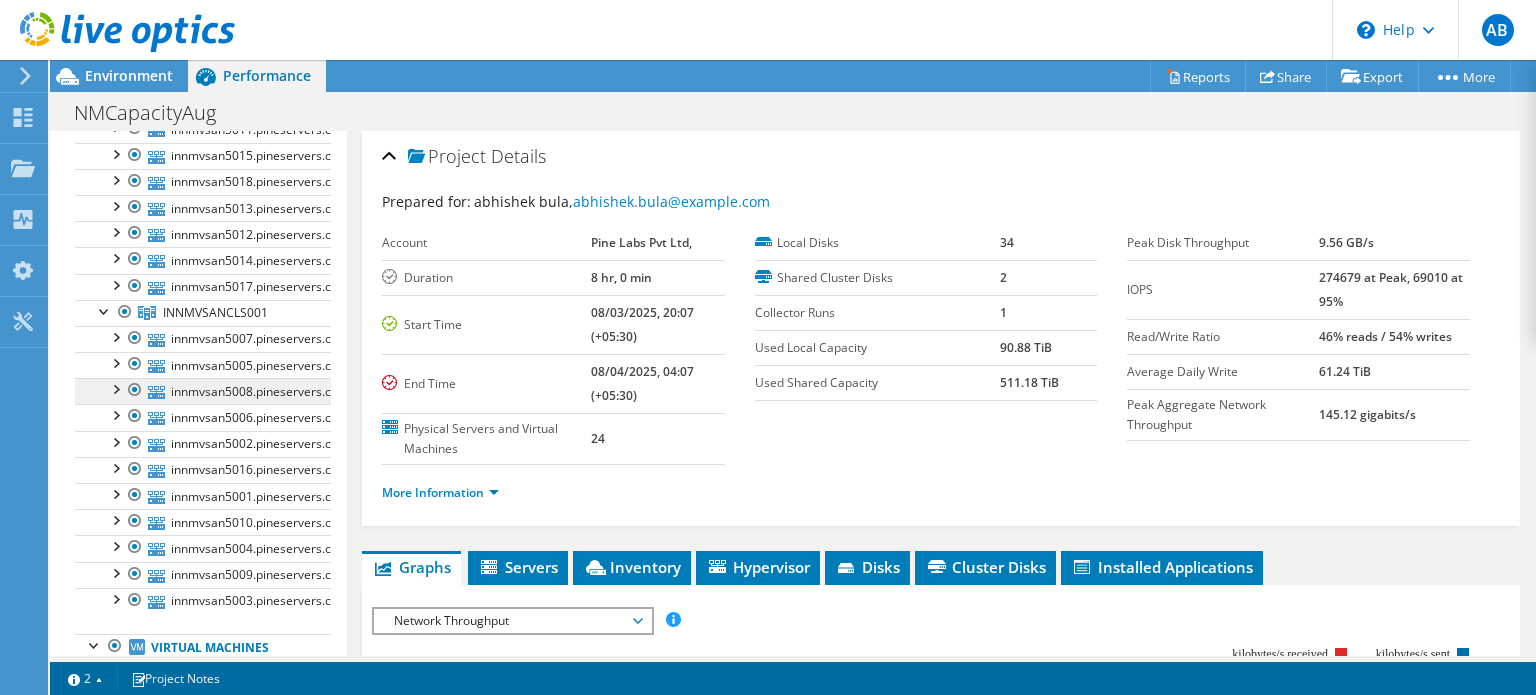 scroll, scrollTop: 482, scrollLeft: 0, axis: vertical 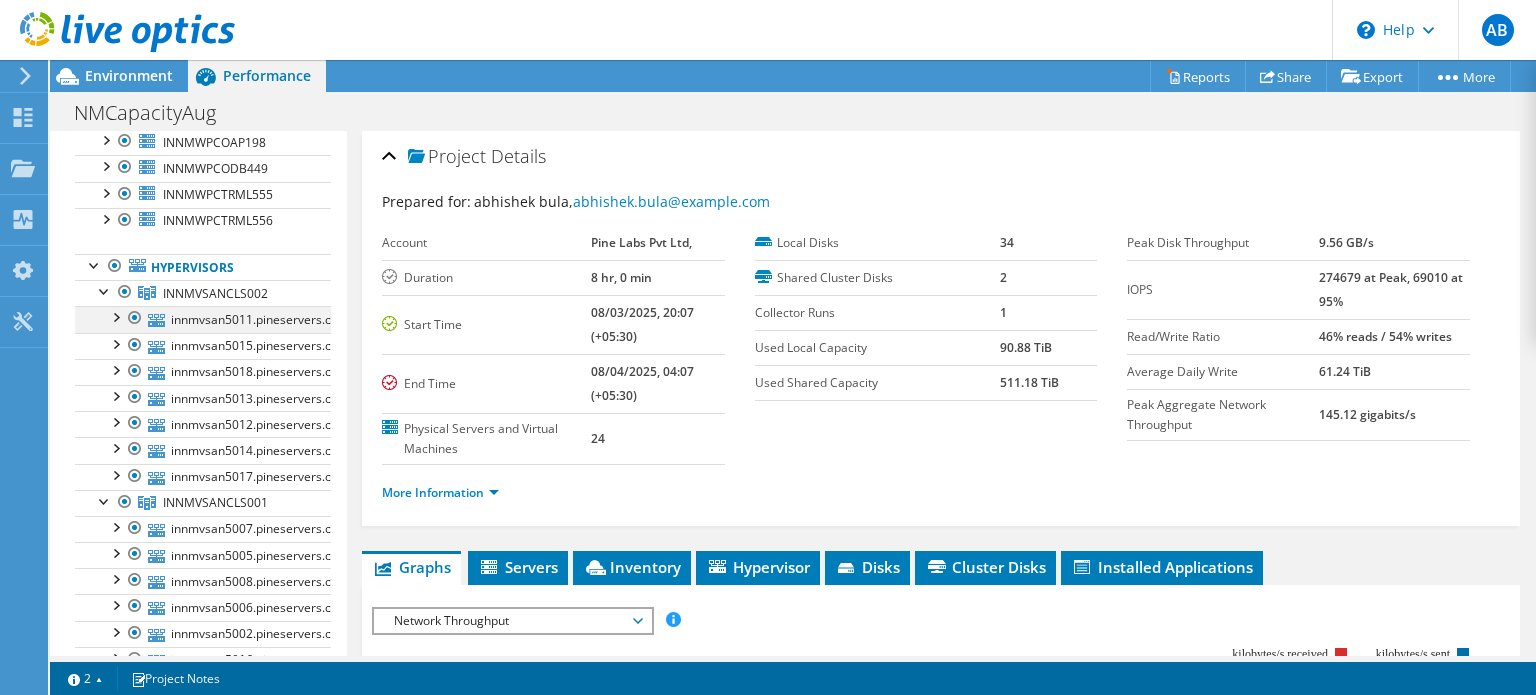 click at bounding box center [115, 316] 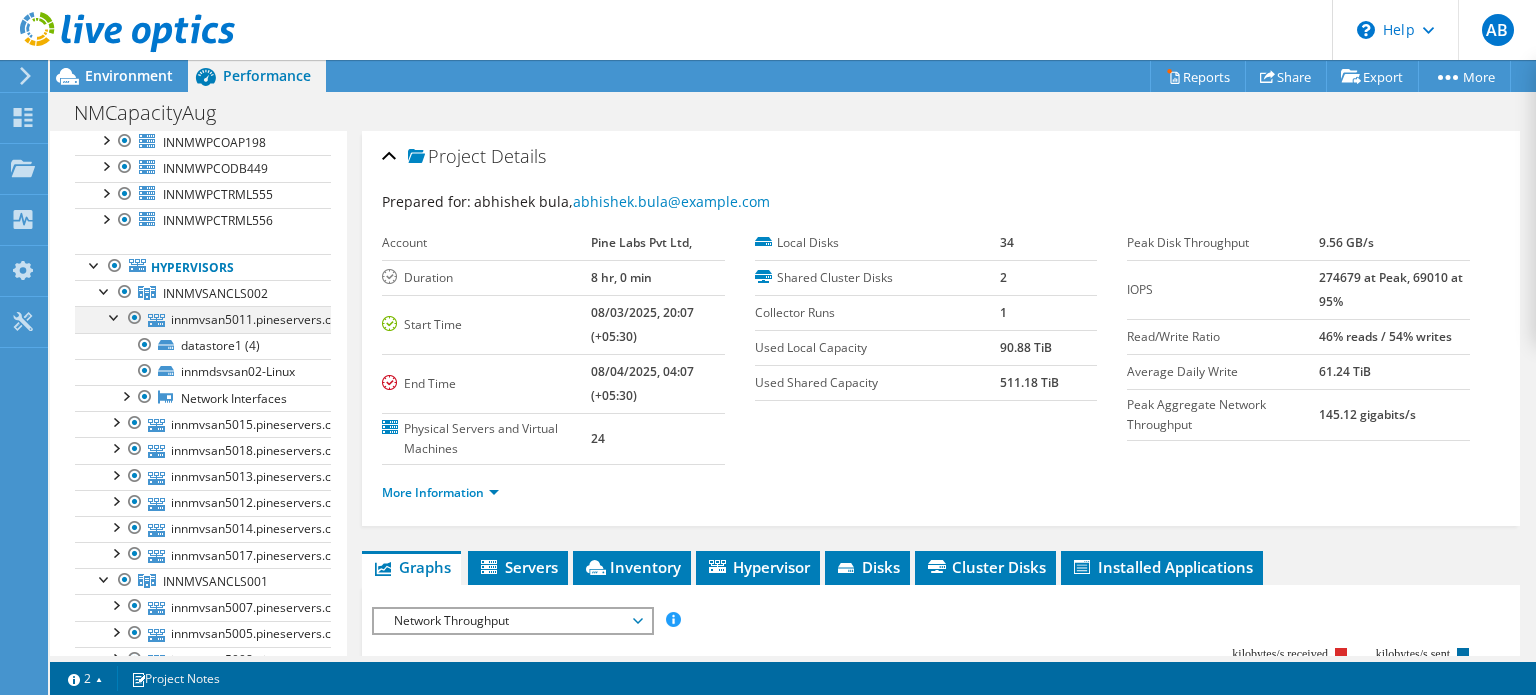 click at bounding box center [115, 316] 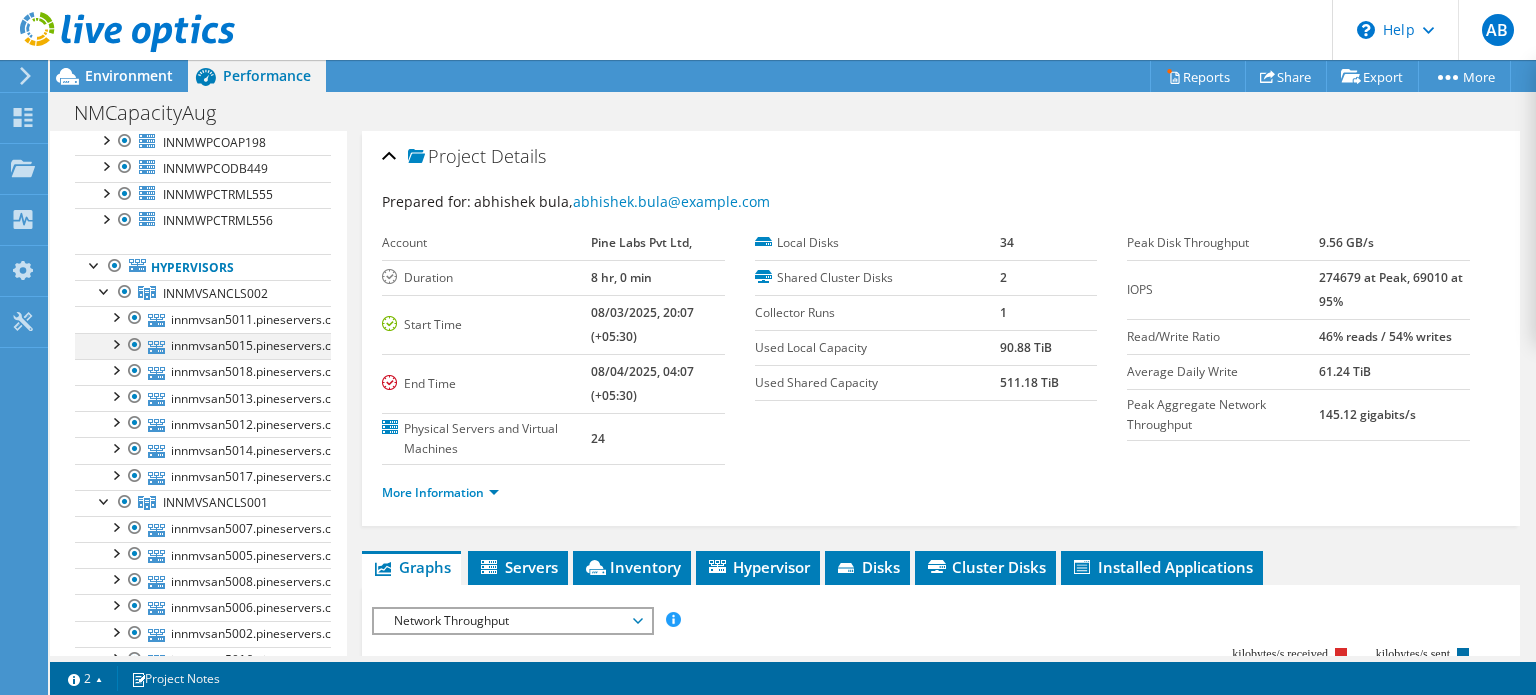 click at bounding box center (115, 343) 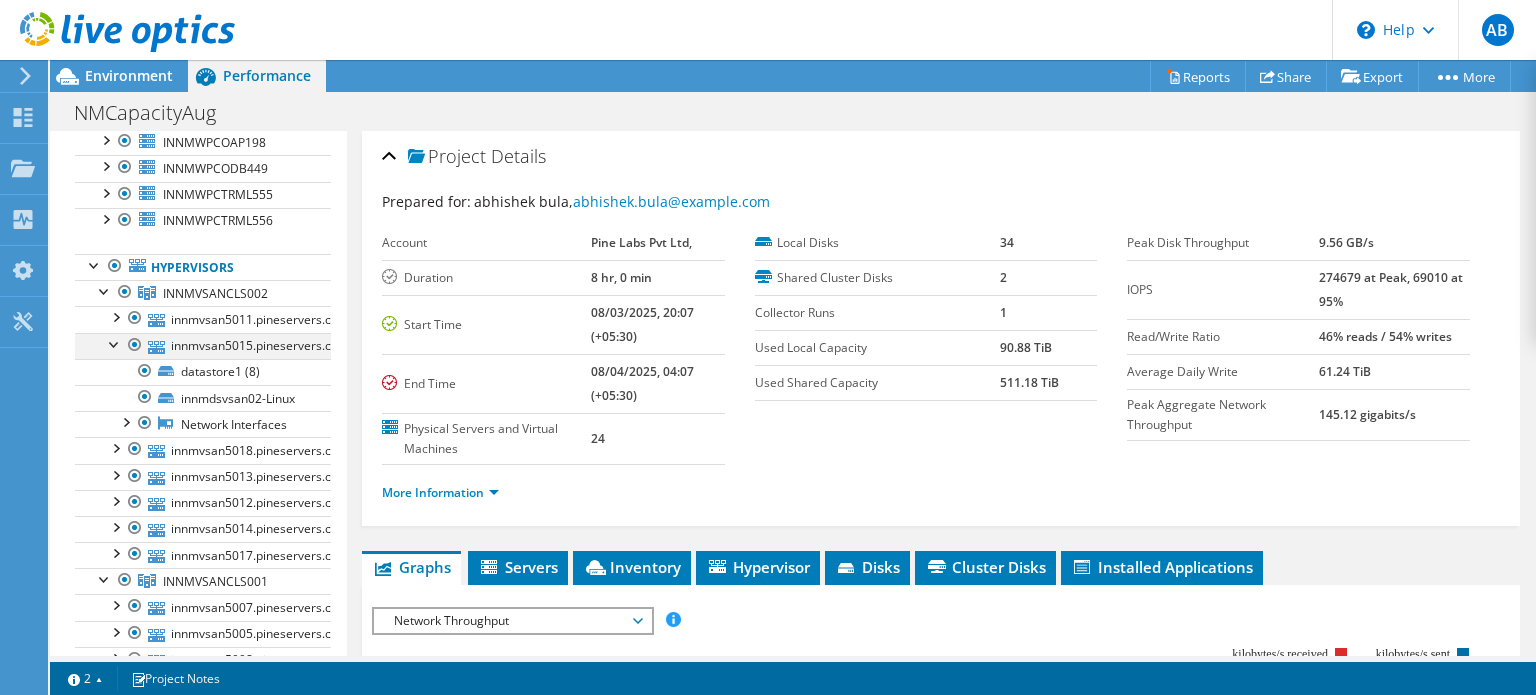 click at bounding box center (115, 343) 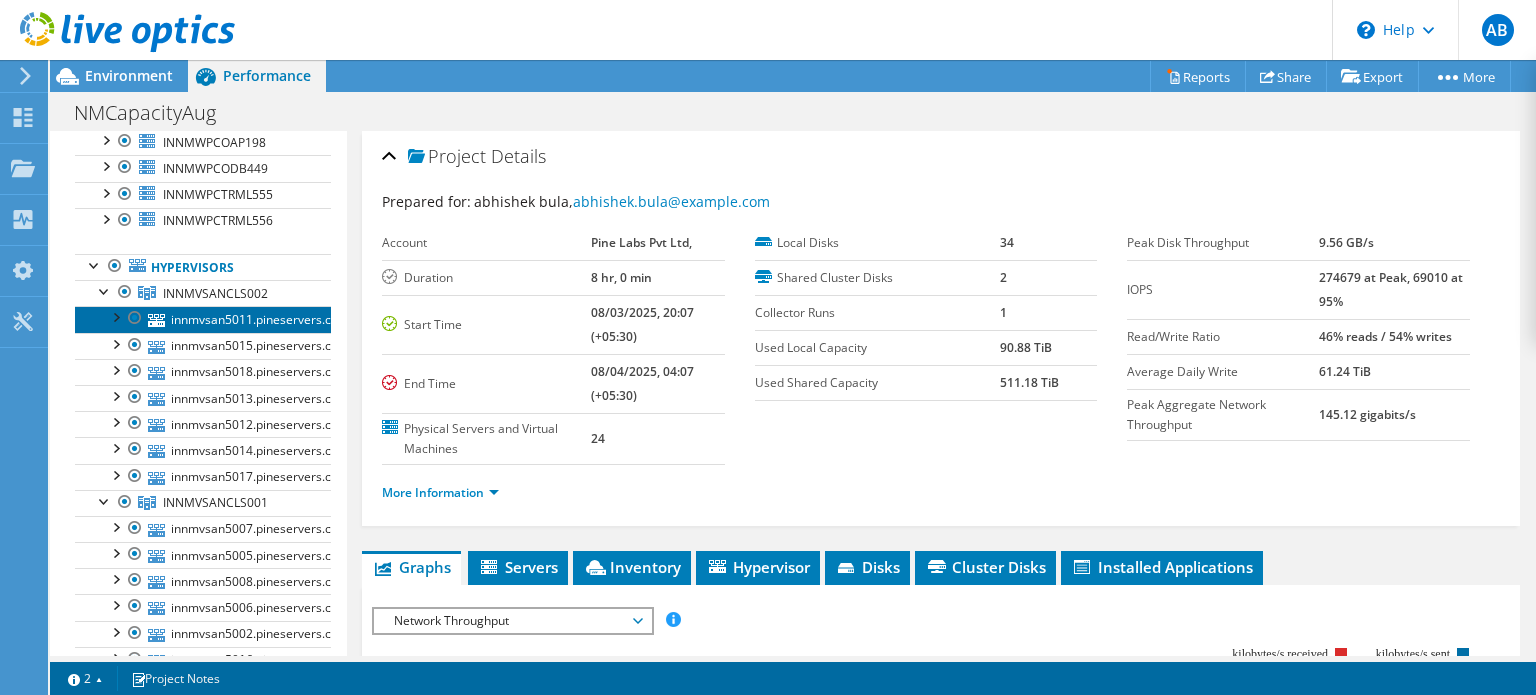 click on "innmvsan5011.pineservers.com" at bounding box center [203, 319] 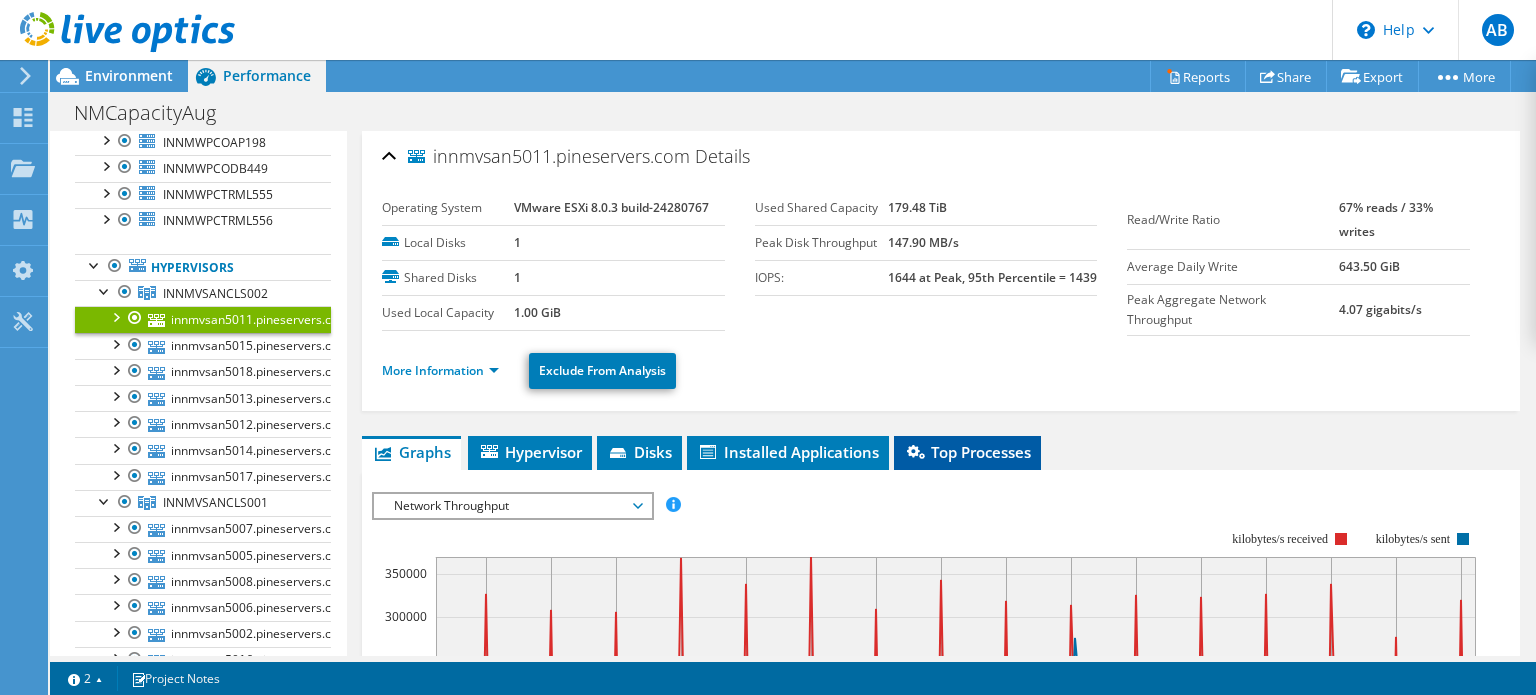 click on "Top Processes" at bounding box center (967, 452) 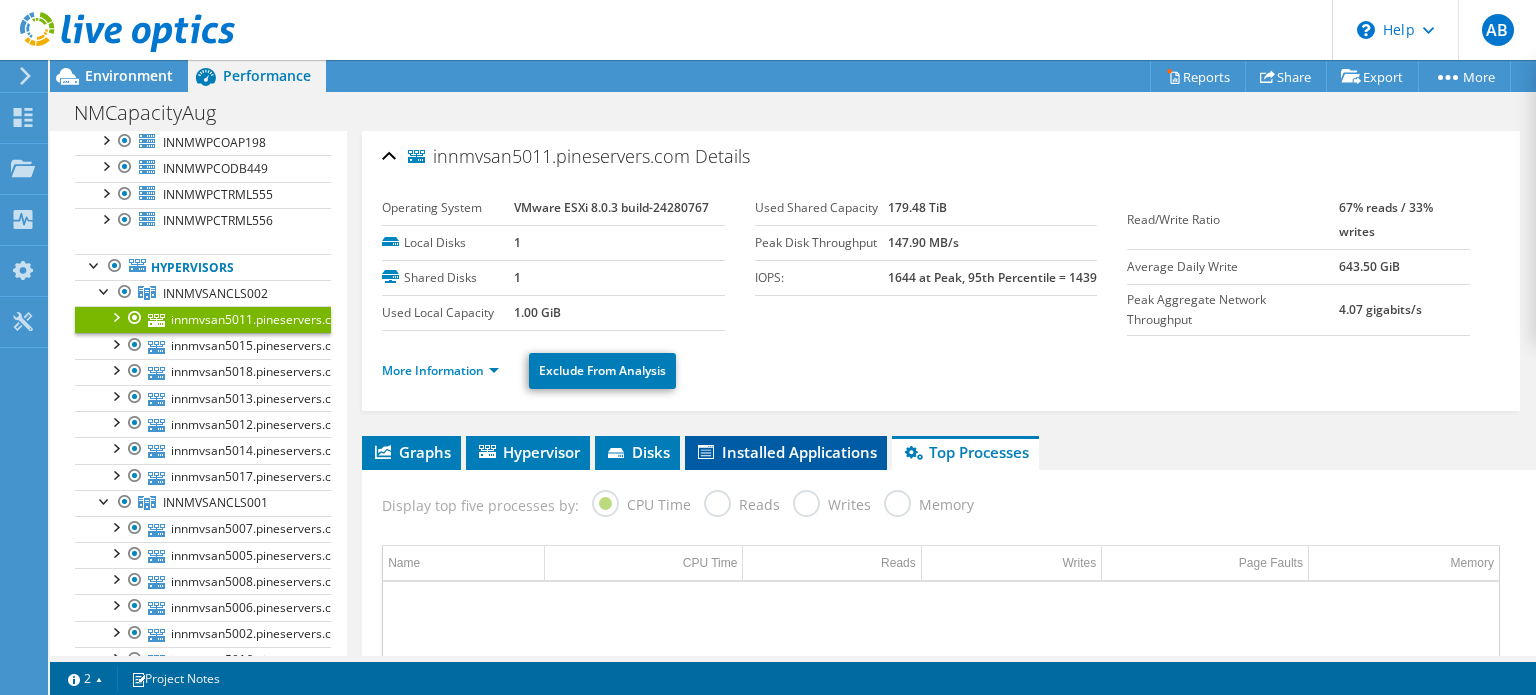 click on "Installed Applications" at bounding box center [786, 452] 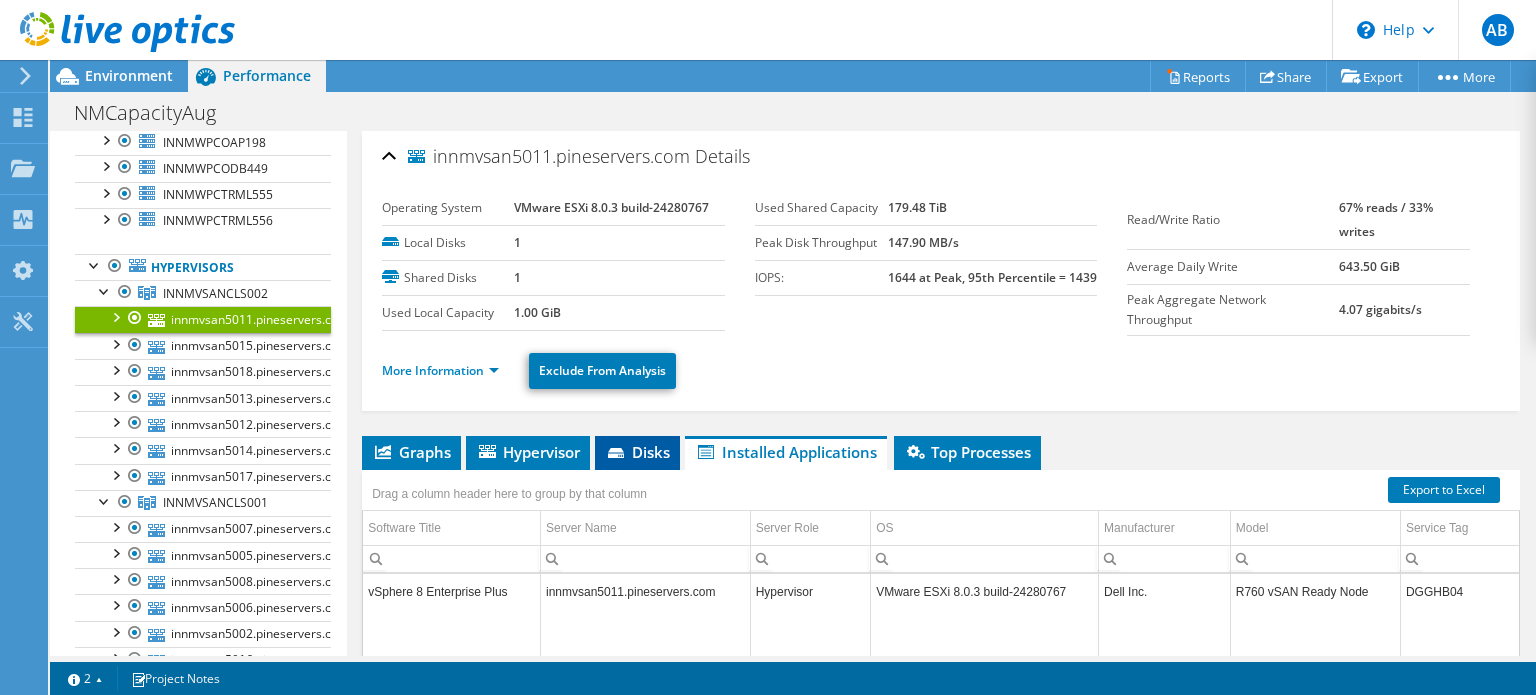 click on "Disks" at bounding box center (637, 452) 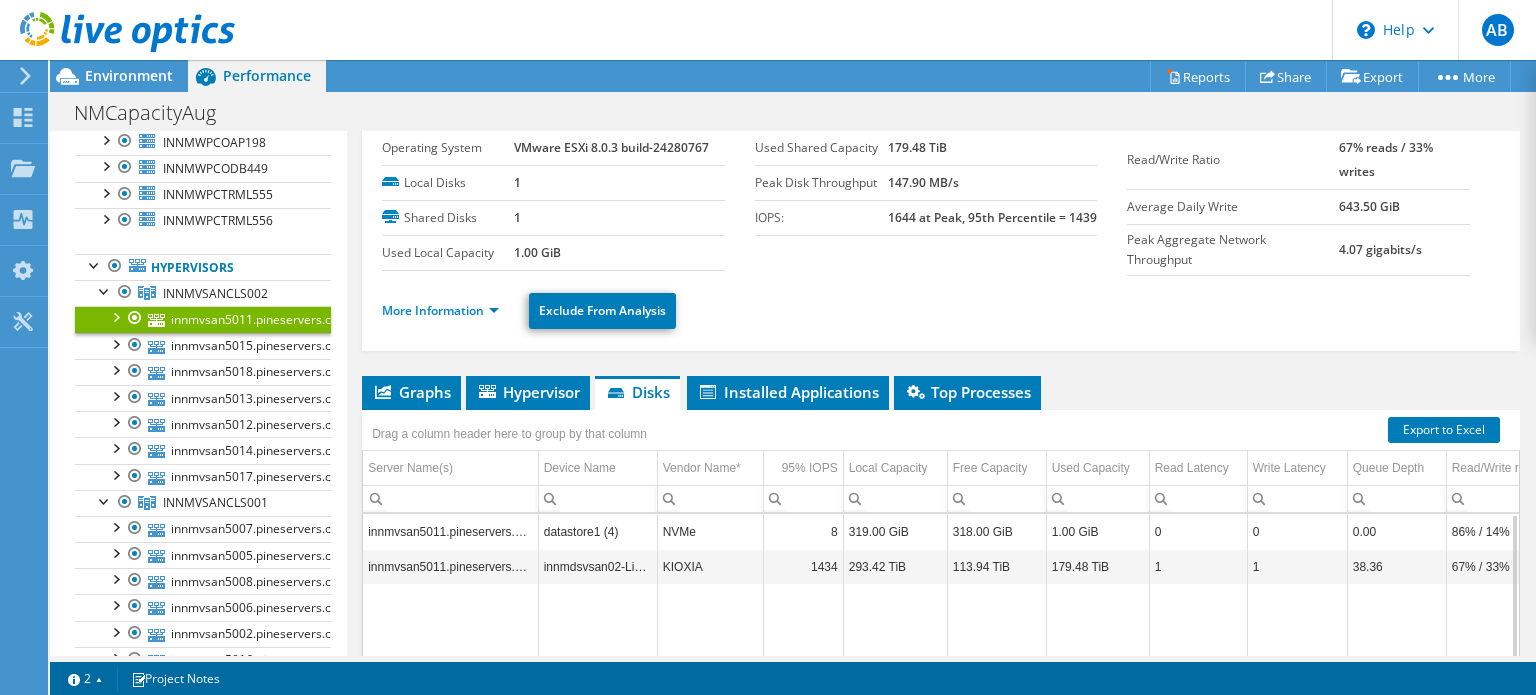 scroll, scrollTop: 0, scrollLeft: 0, axis: both 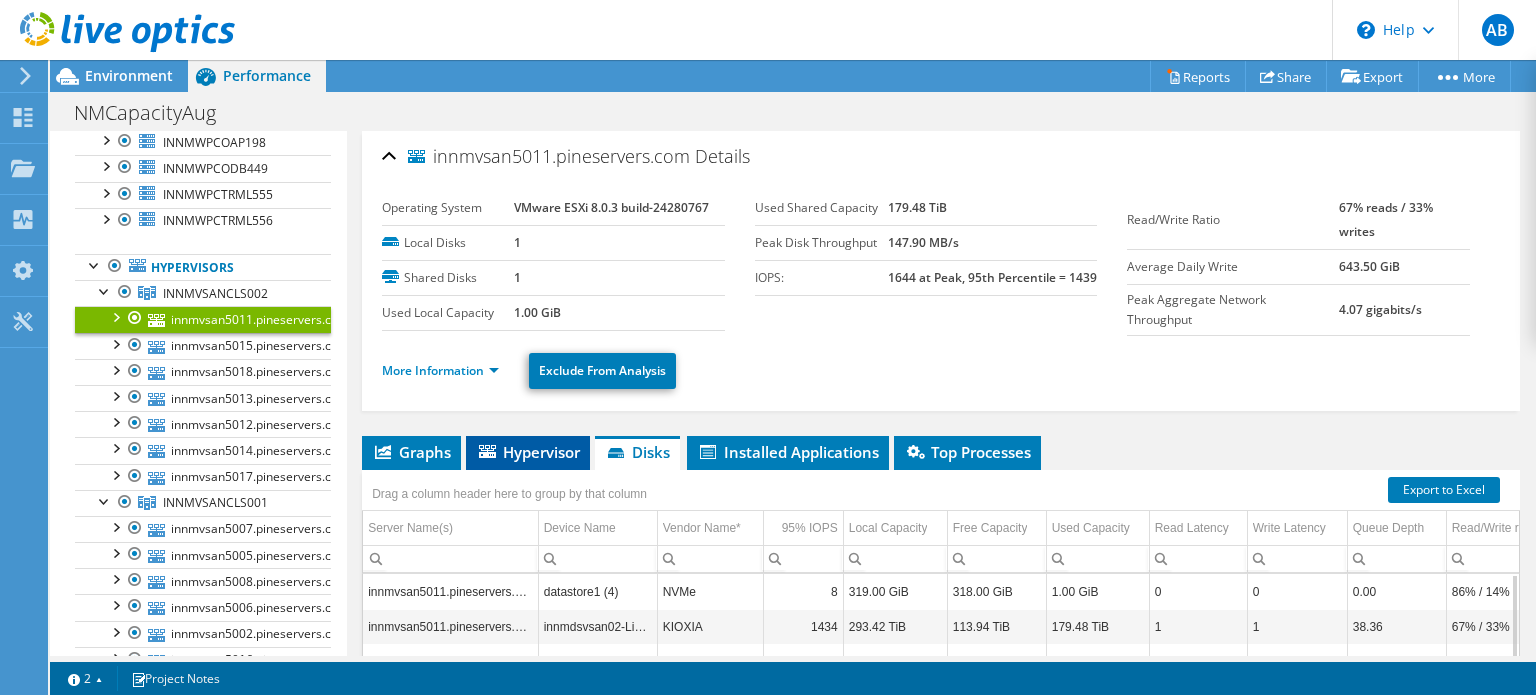 click on "Hypervisor" at bounding box center (528, 452) 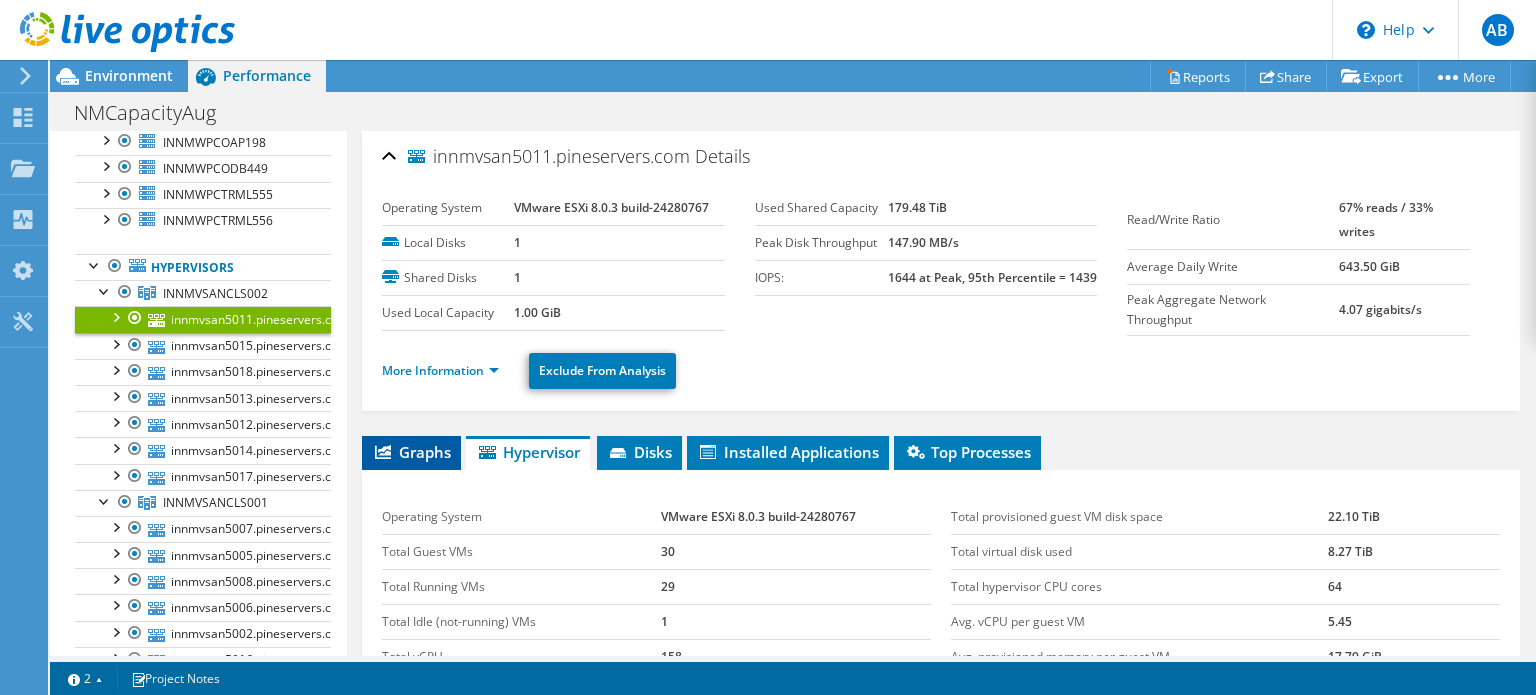 click on "Graphs" at bounding box center [411, 452] 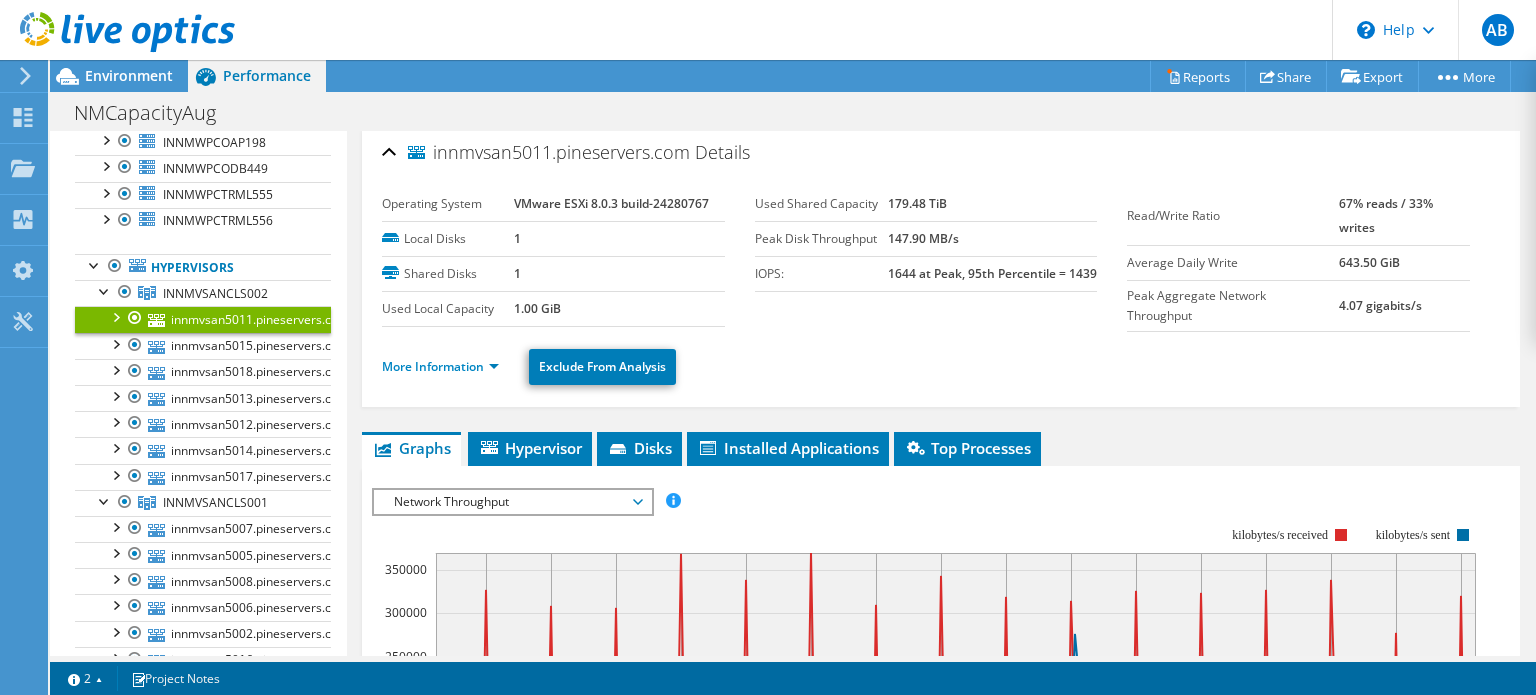 scroll, scrollTop: 0, scrollLeft: 0, axis: both 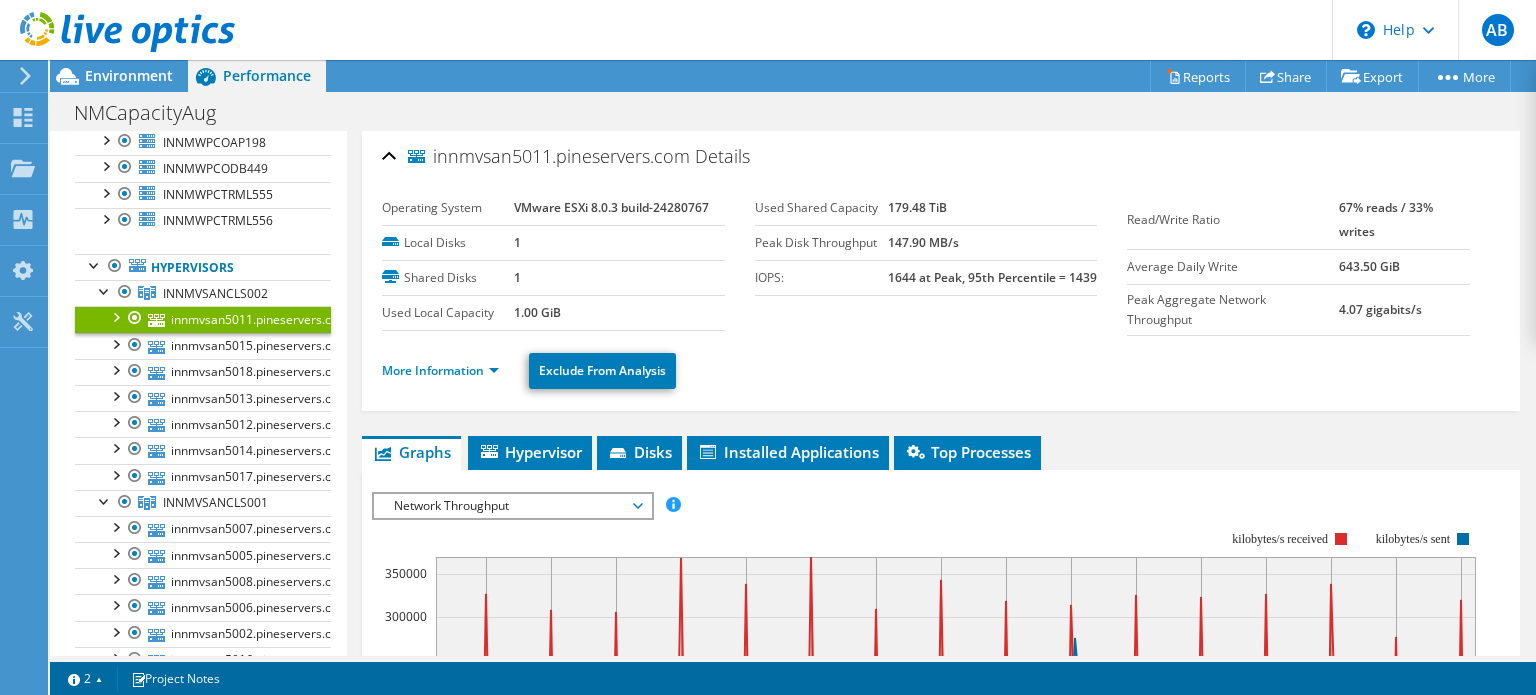click on "Network Throughput" at bounding box center (512, 506) 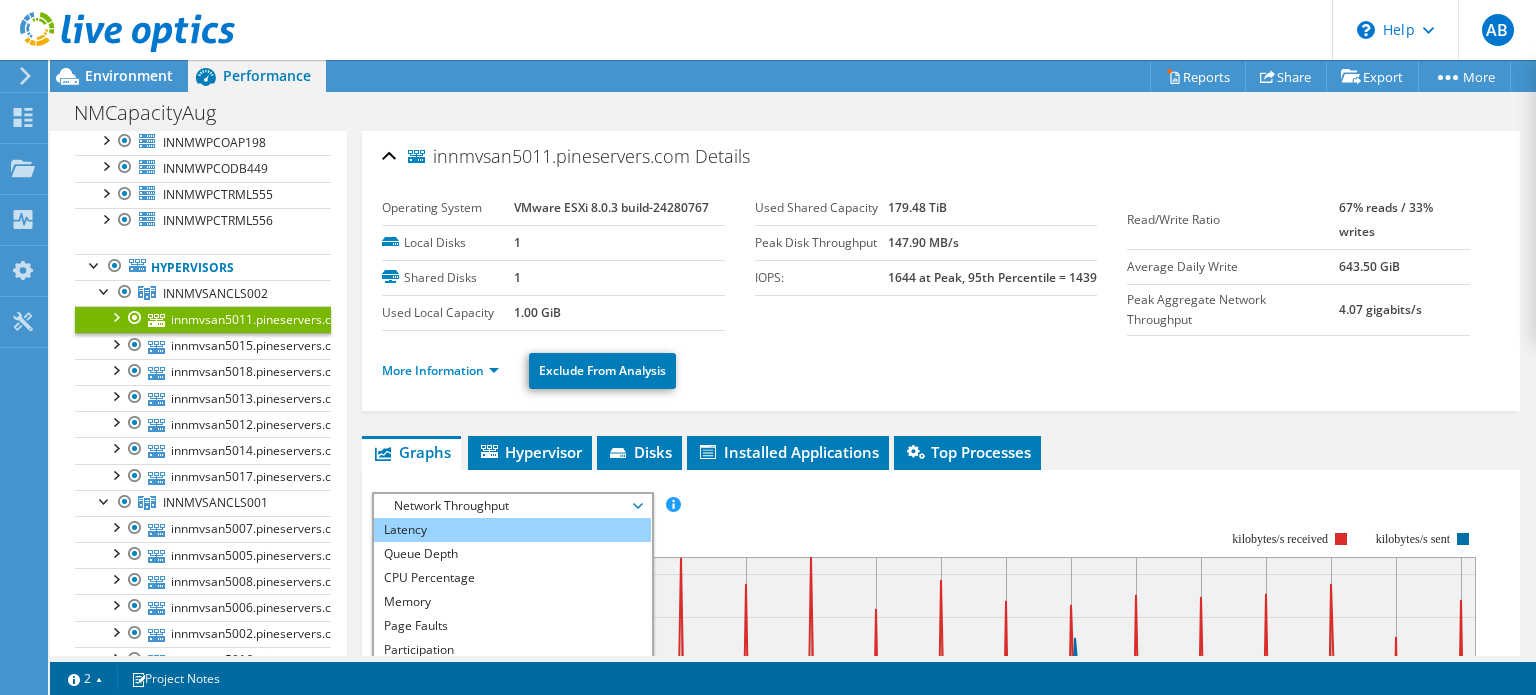 click on "Latency" at bounding box center [512, 530] 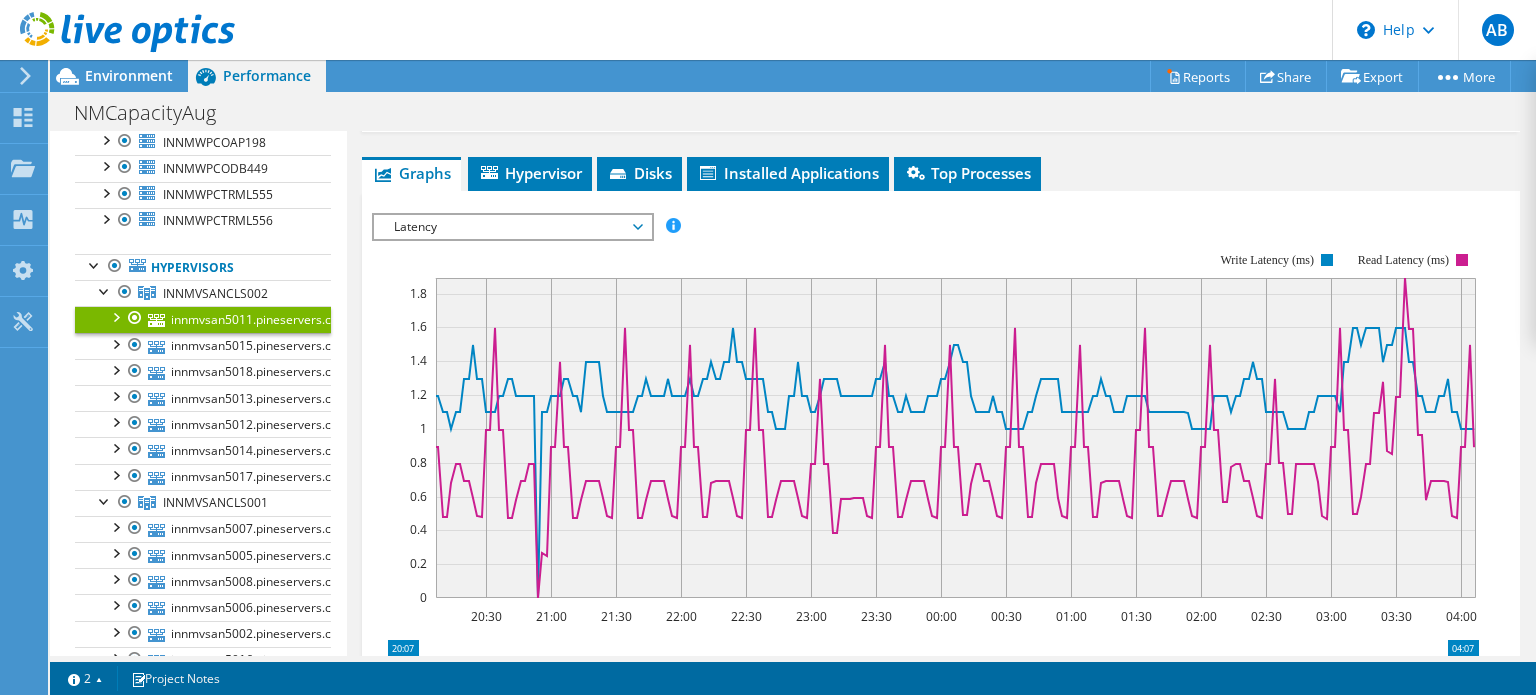 scroll, scrollTop: 300, scrollLeft: 0, axis: vertical 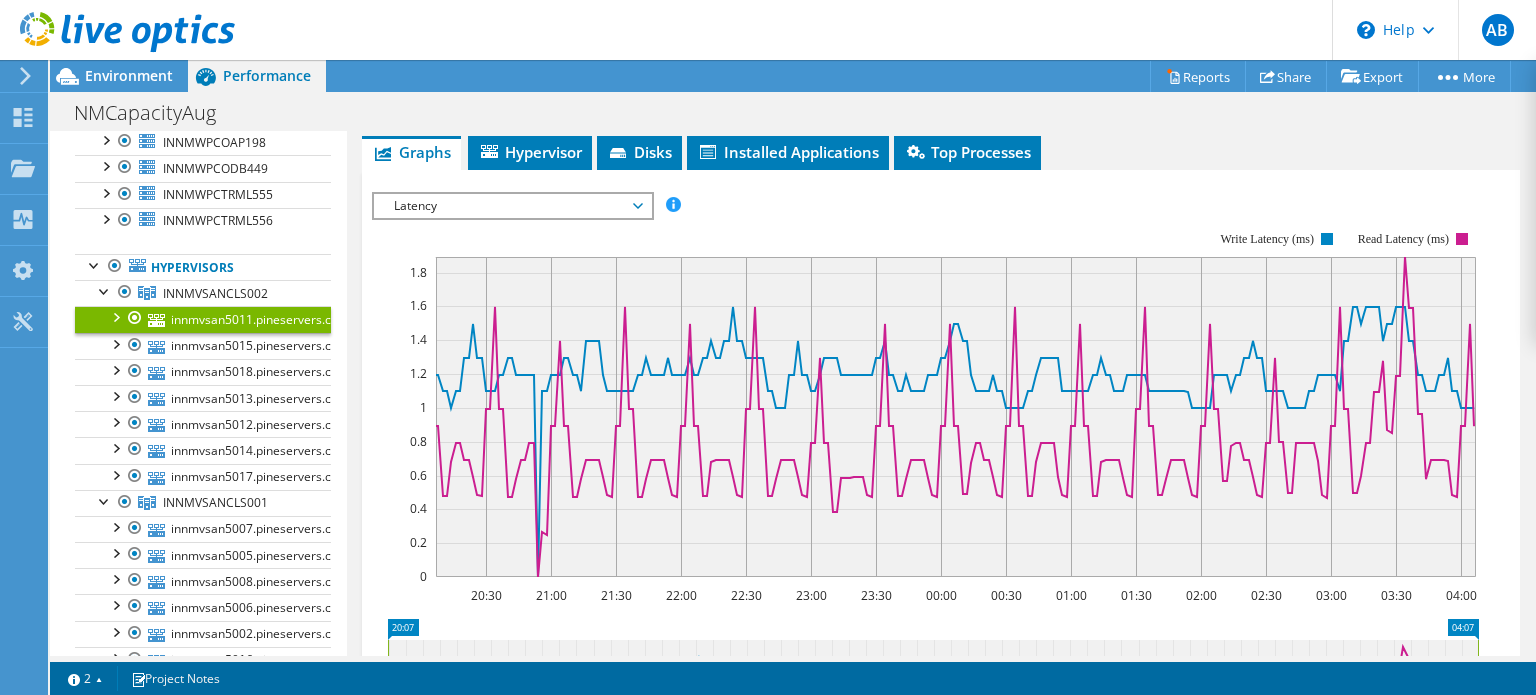 click on "Latency" at bounding box center [512, 206] 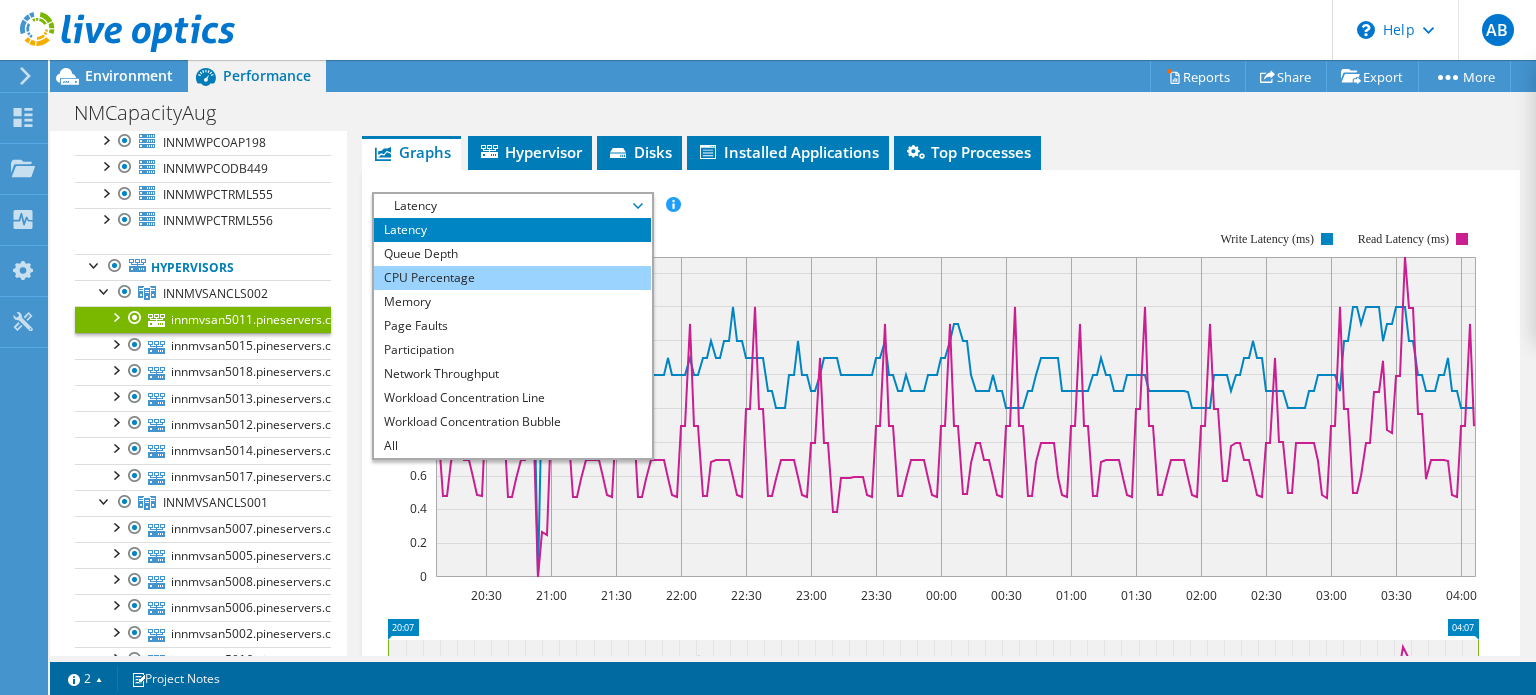 click on "CPU Percentage" at bounding box center (512, 278) 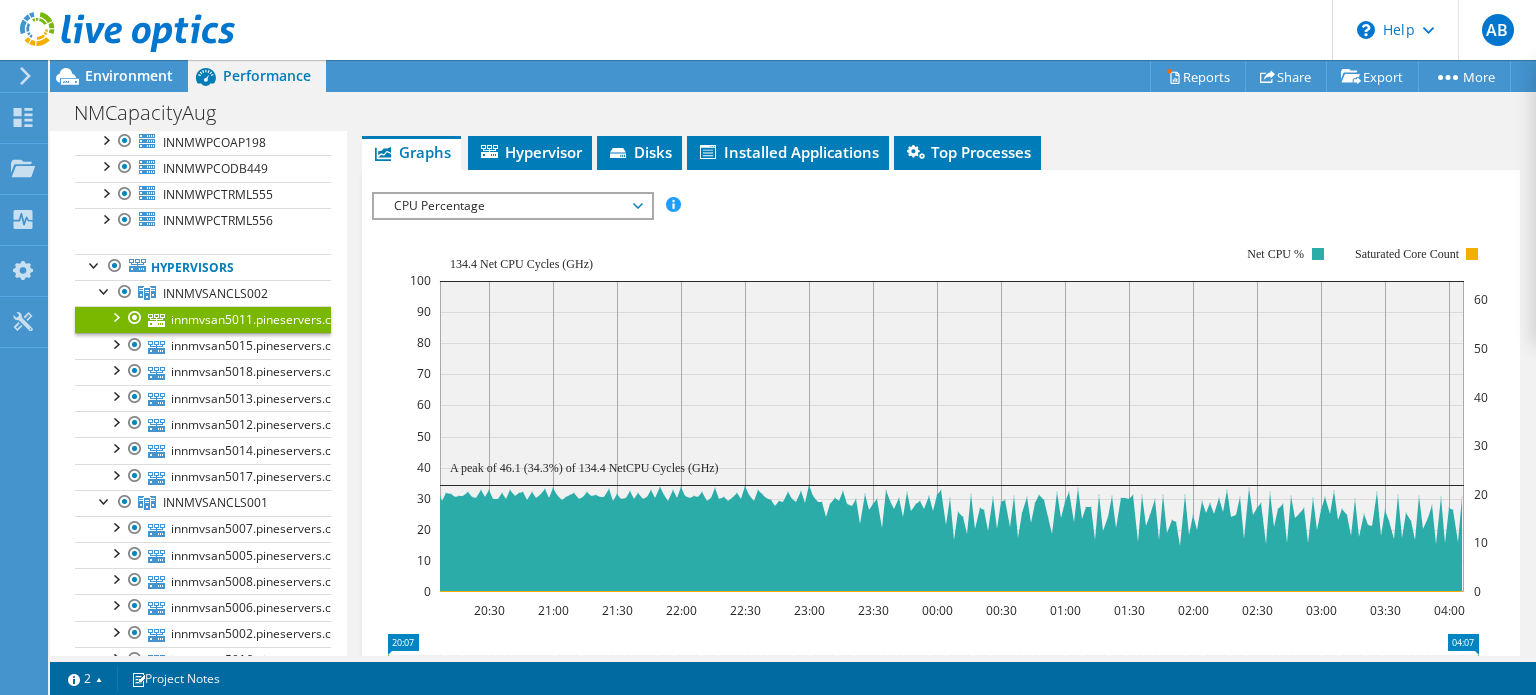 click on "CPU Percentage 						 							 								 							 						 IOPS Disk Throughput IO Size Latency Queue Depth CPU Percentage Memory Page Faults Participation Network Throughput Top Servers By Page Faults Workload Concentration Line Workload Concentration Bubble All" at bounding box center (513, 206) 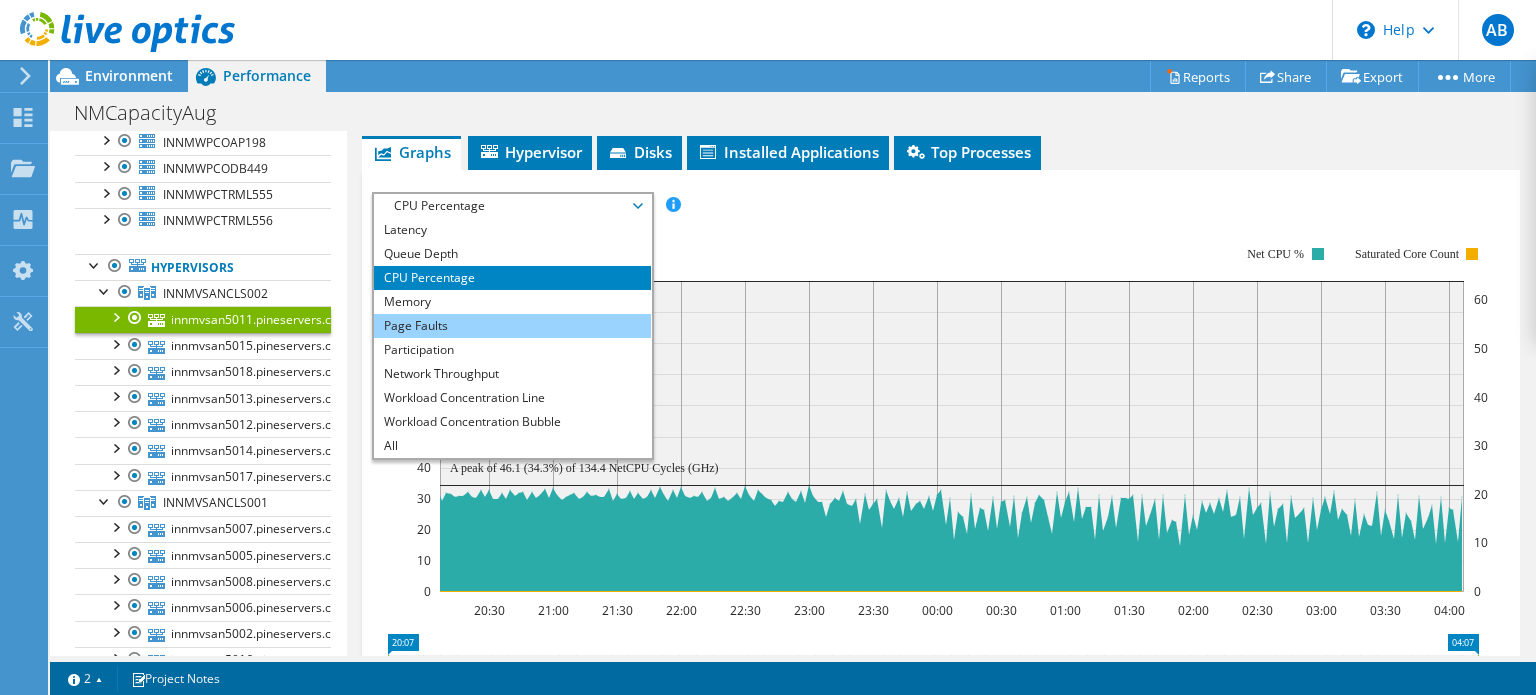 click on "Page Faults" at bounding box center (512, 326) 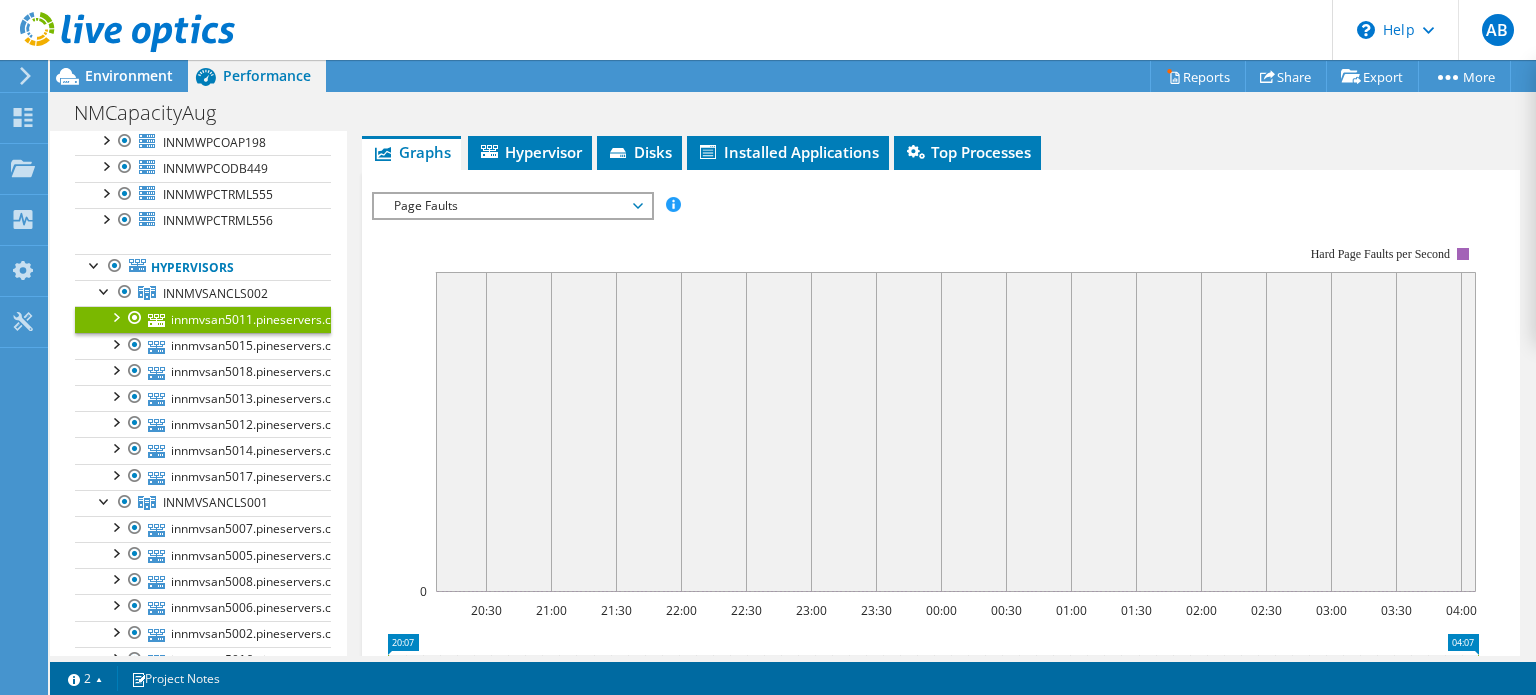 click on "Page Faults" at bounding box center [512, 206] 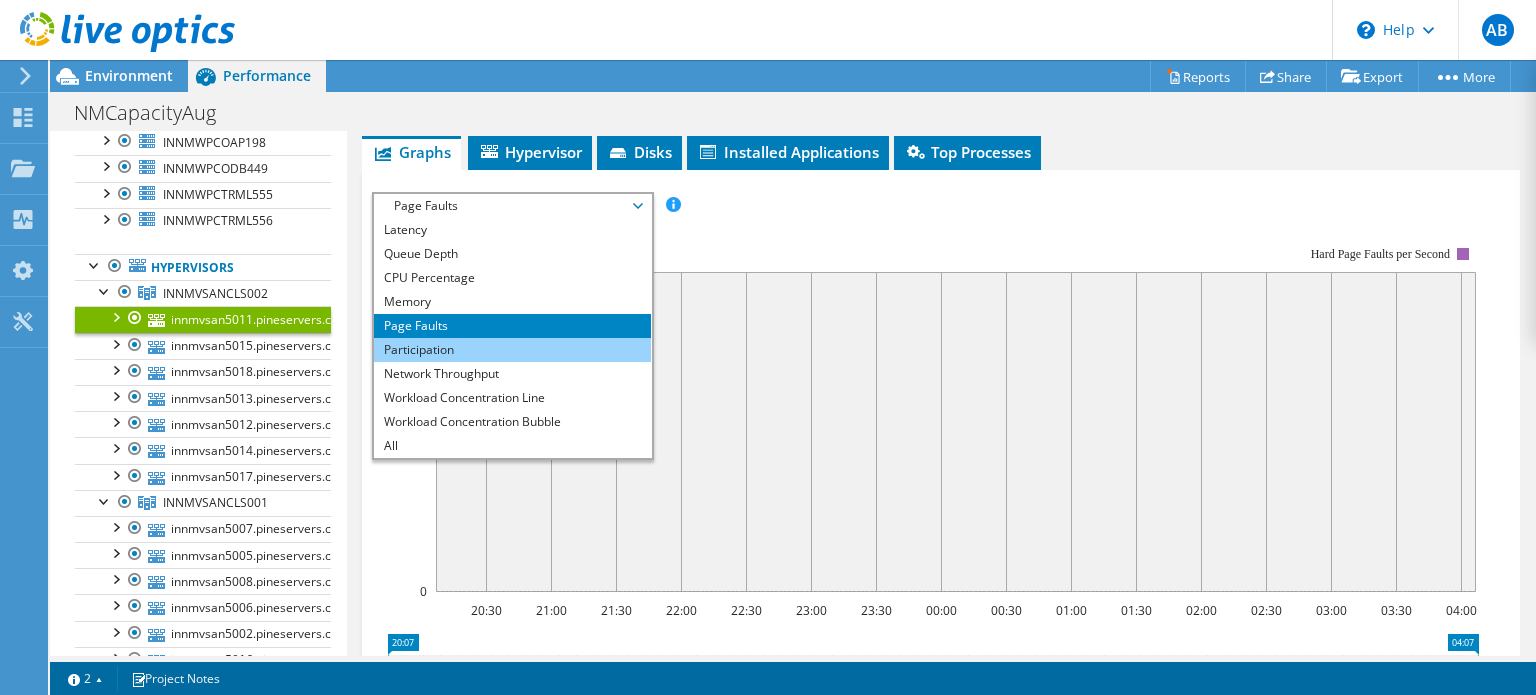 click on "Participation" at bounding box center [512, 350] 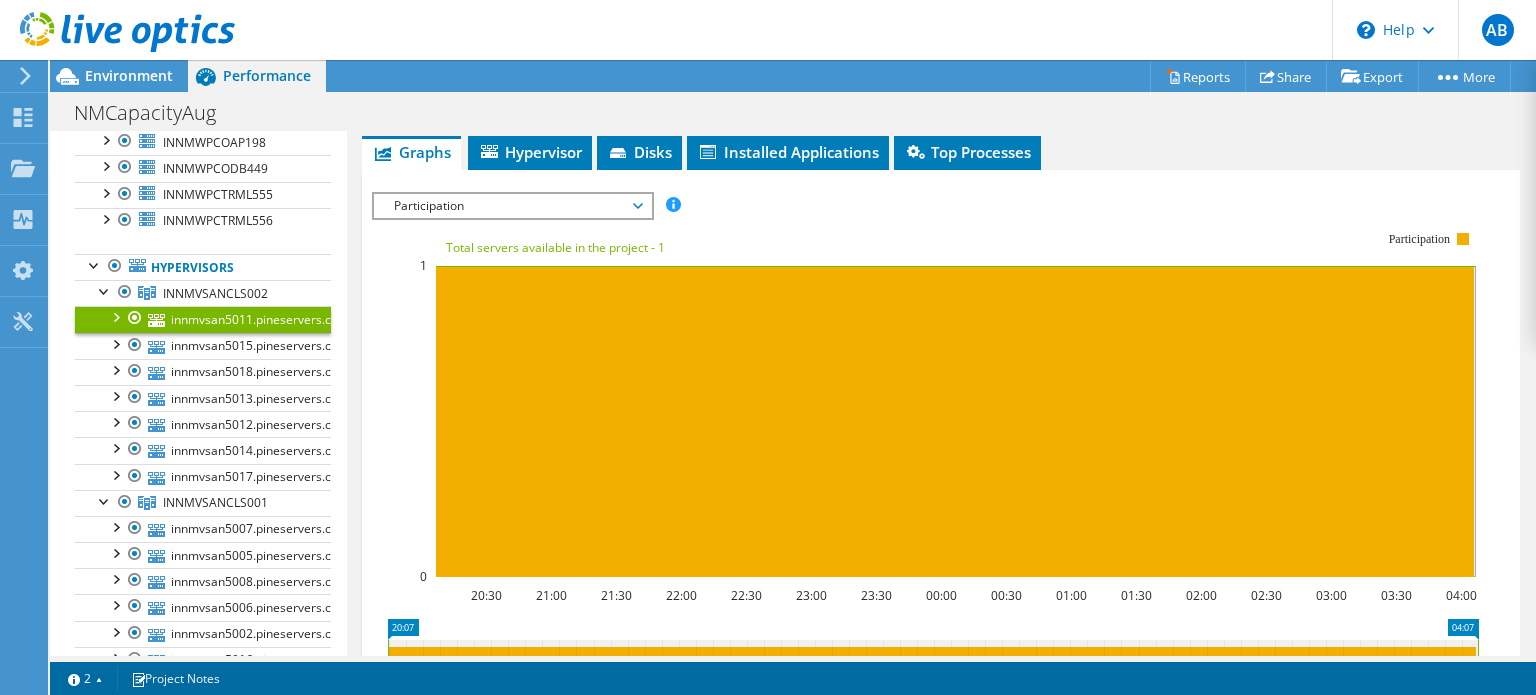 click on "Participation" at bounding box center [512, 206] 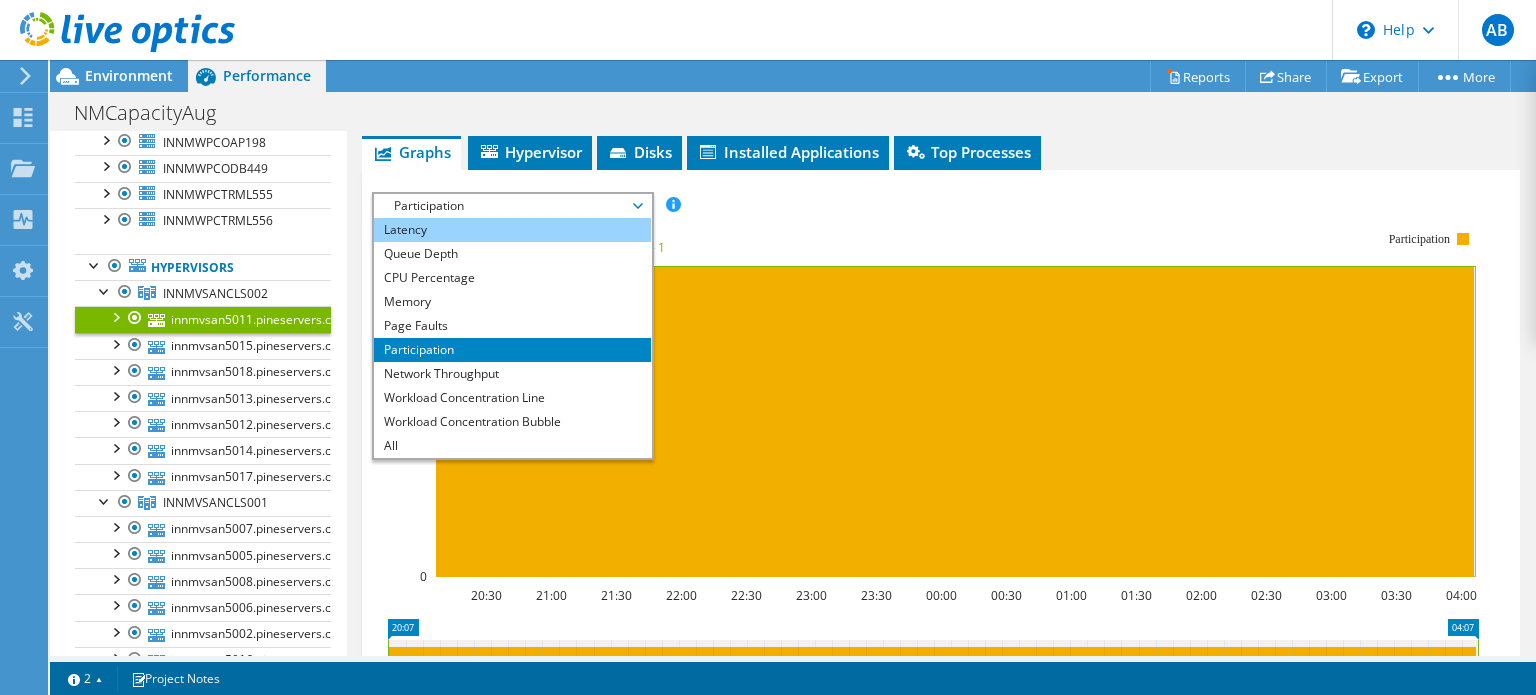 click on "Latency" at bounding box center (512, 230) 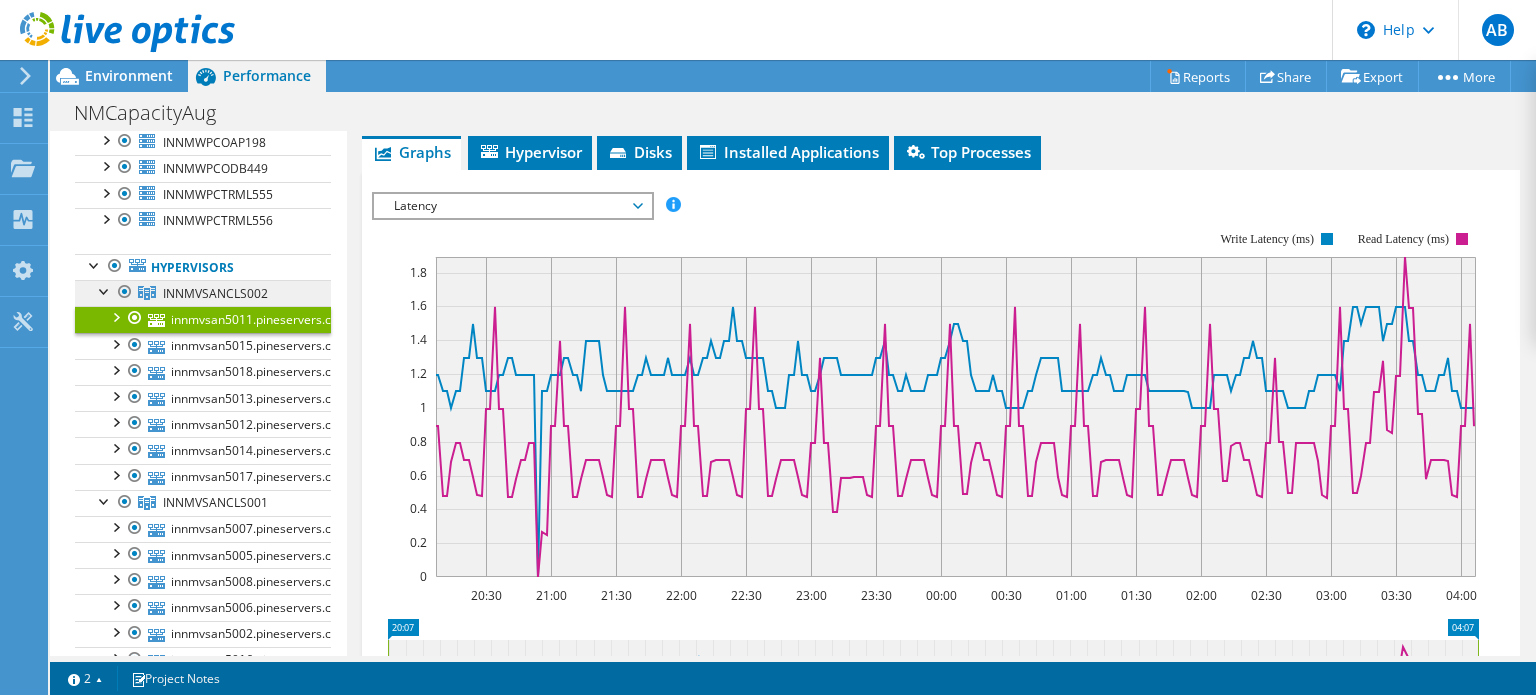 scroll, scrollTop: 0, scrollLeft: 0, axis: both 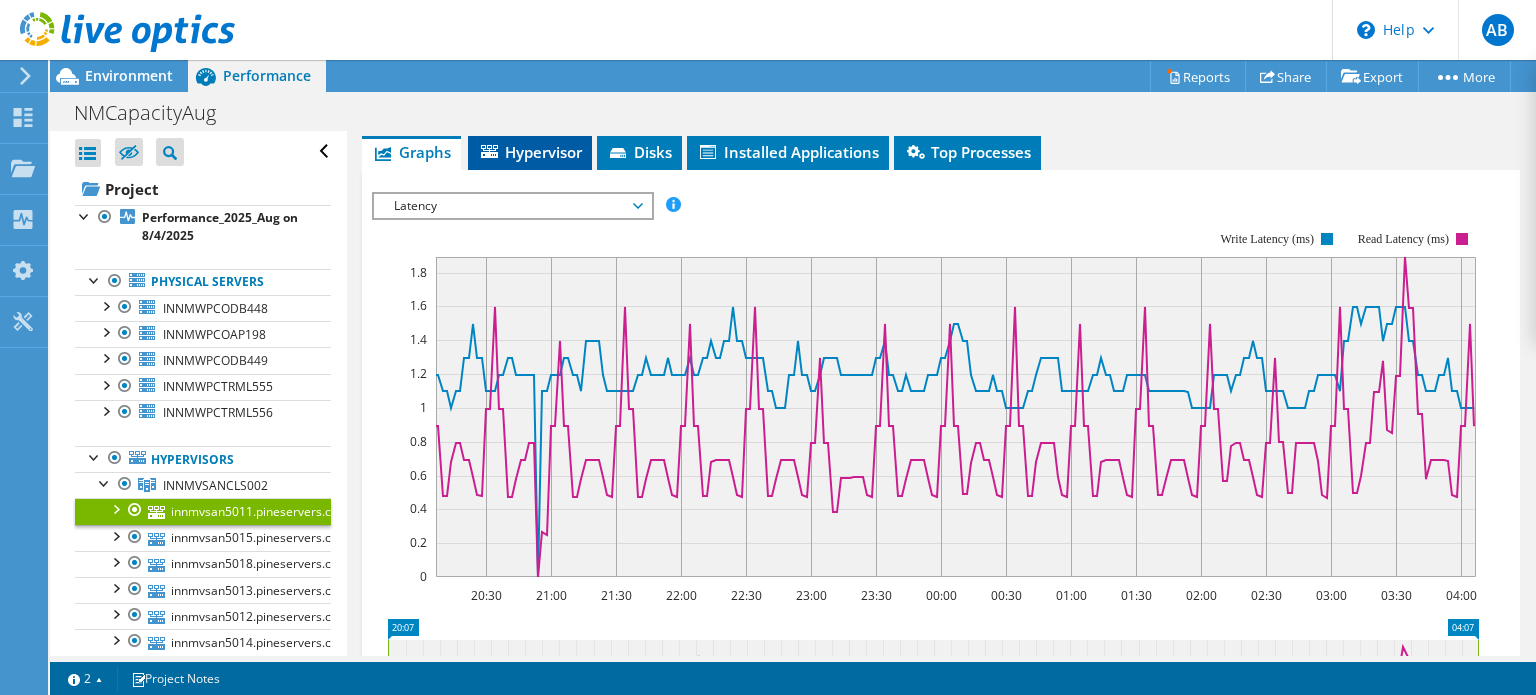 click on "Hypervisor" at bounding box center [530, 152] 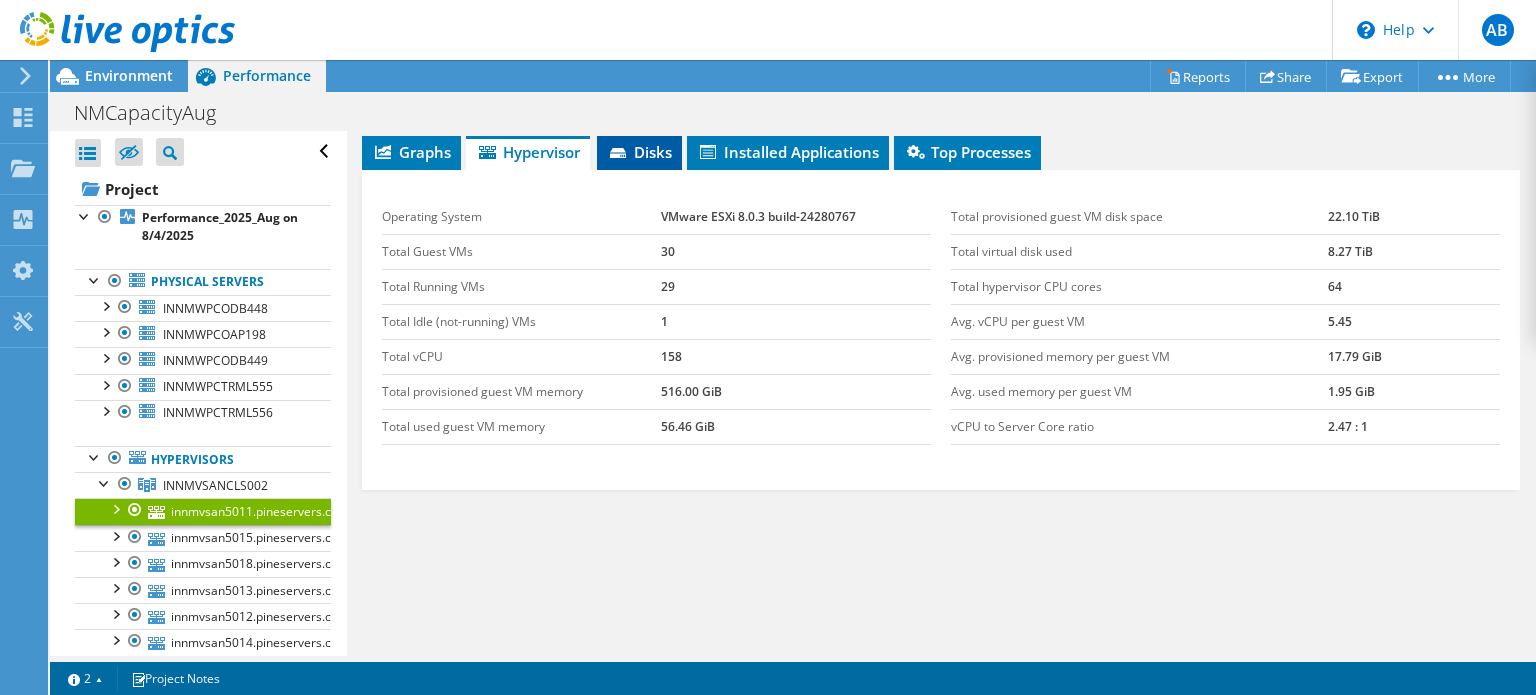 click on "Disks" at bounding box center (639, 152) 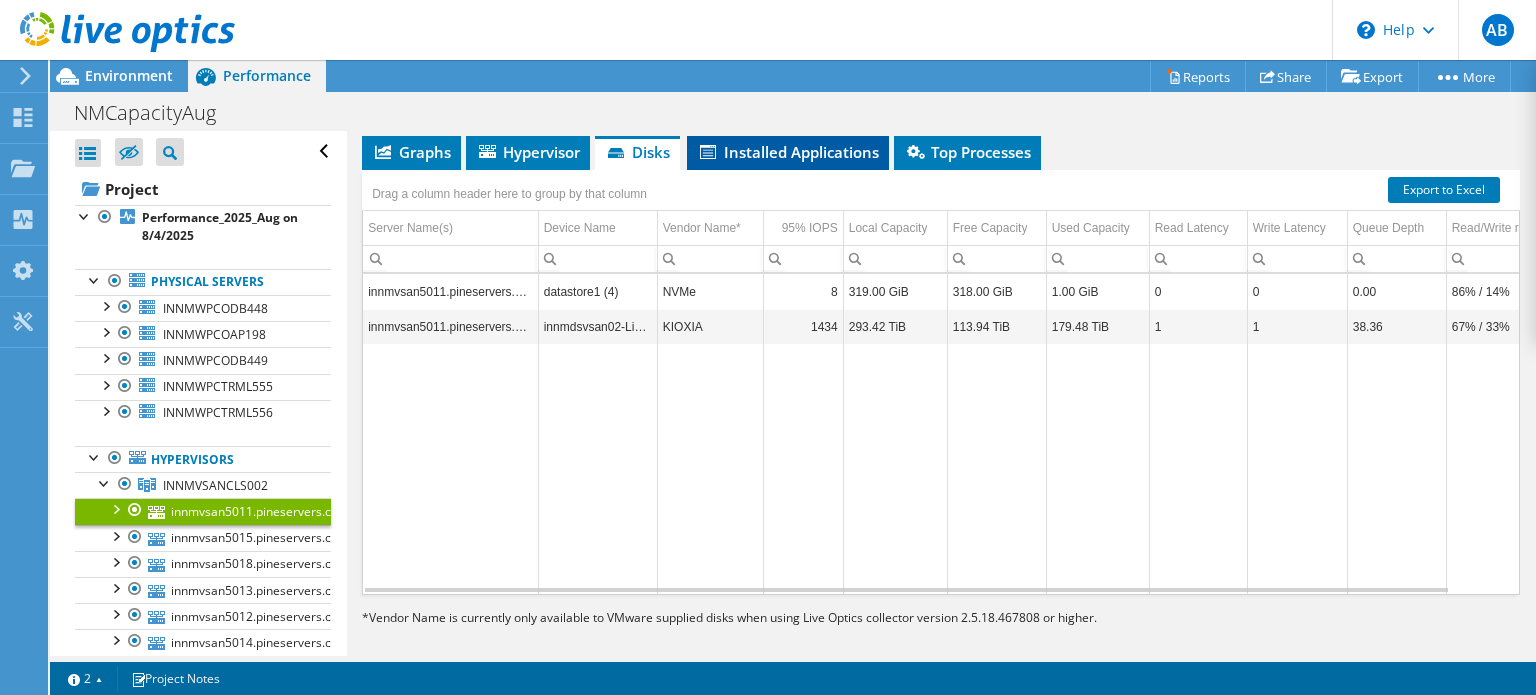 click on "Installed Applications" at bounding box center (788, 152) 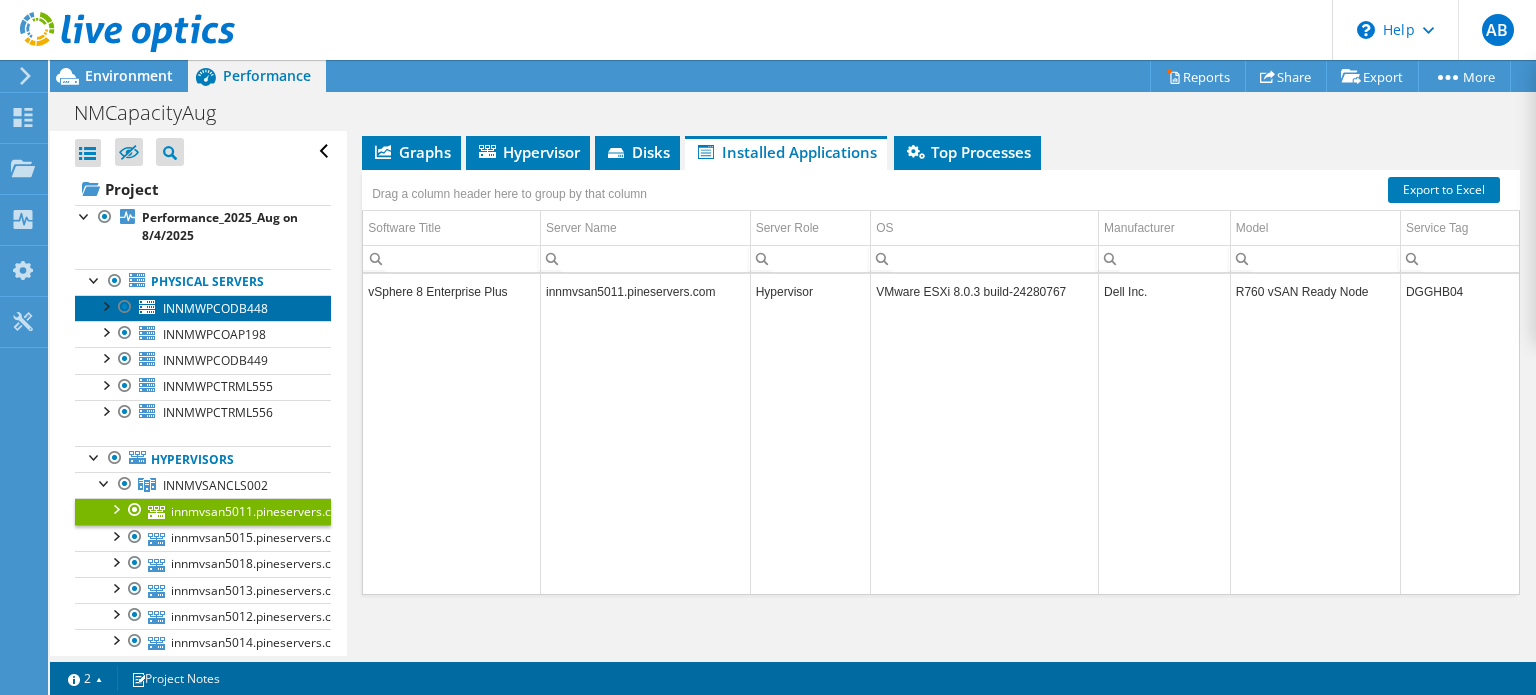 click on "INNMWPCODB448" at bounding box center (215, 308) 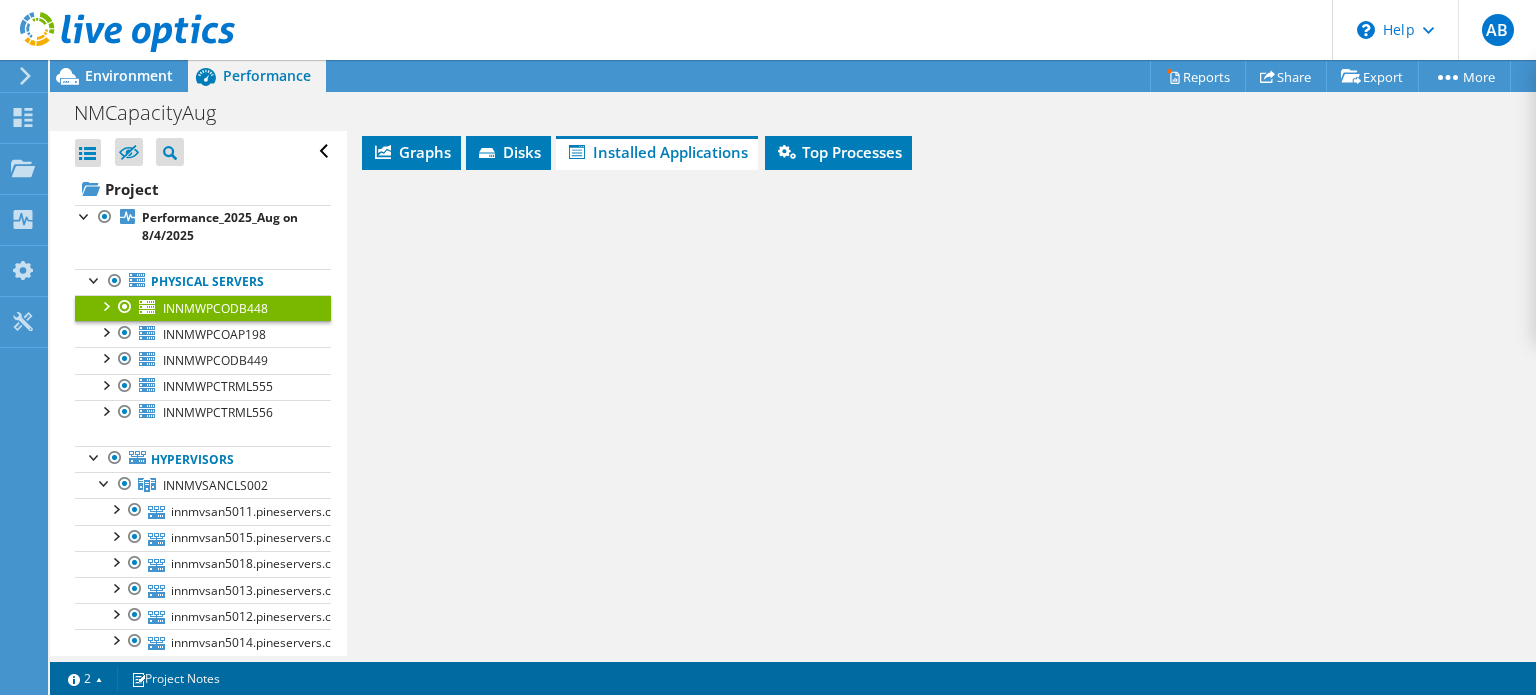 scroll, scrollTop: 334, scrollLeft: 0, axis: vertical 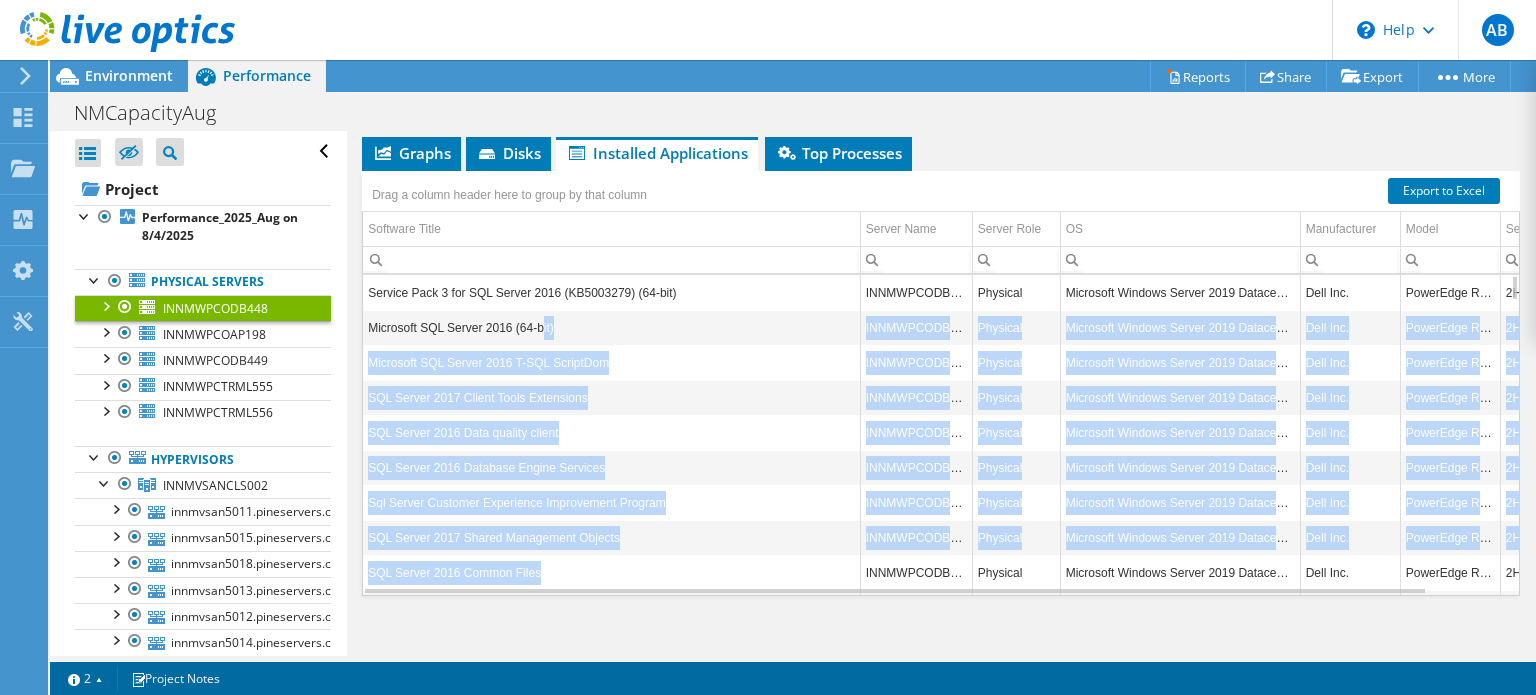 drag, startPoint x: 537, startPoint y: 331, endPoint x: 588, endPoint y: 561, distance: 235.5865 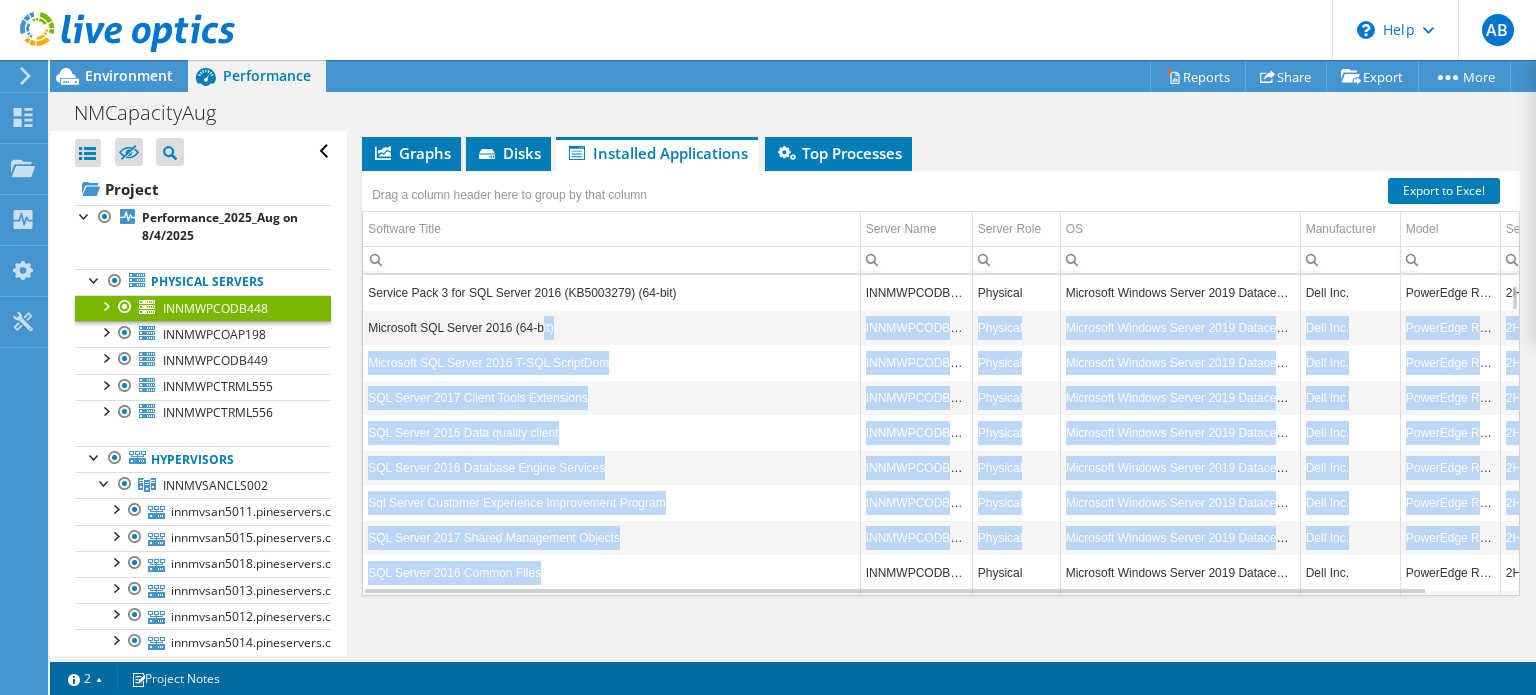 scroll, scrollTop: 360, scrollLeft: 0, axis: vertical 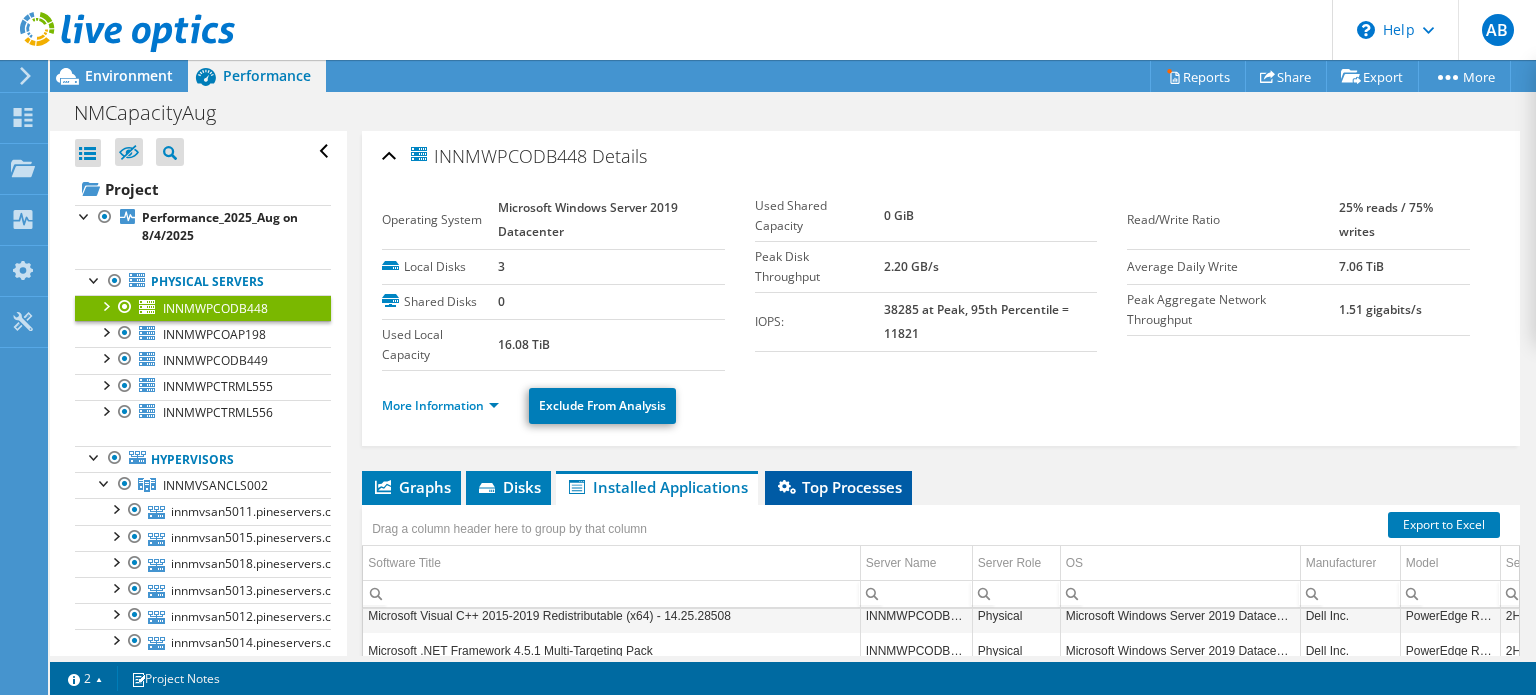click on "Top Processes" at bounding box center [838, 487] 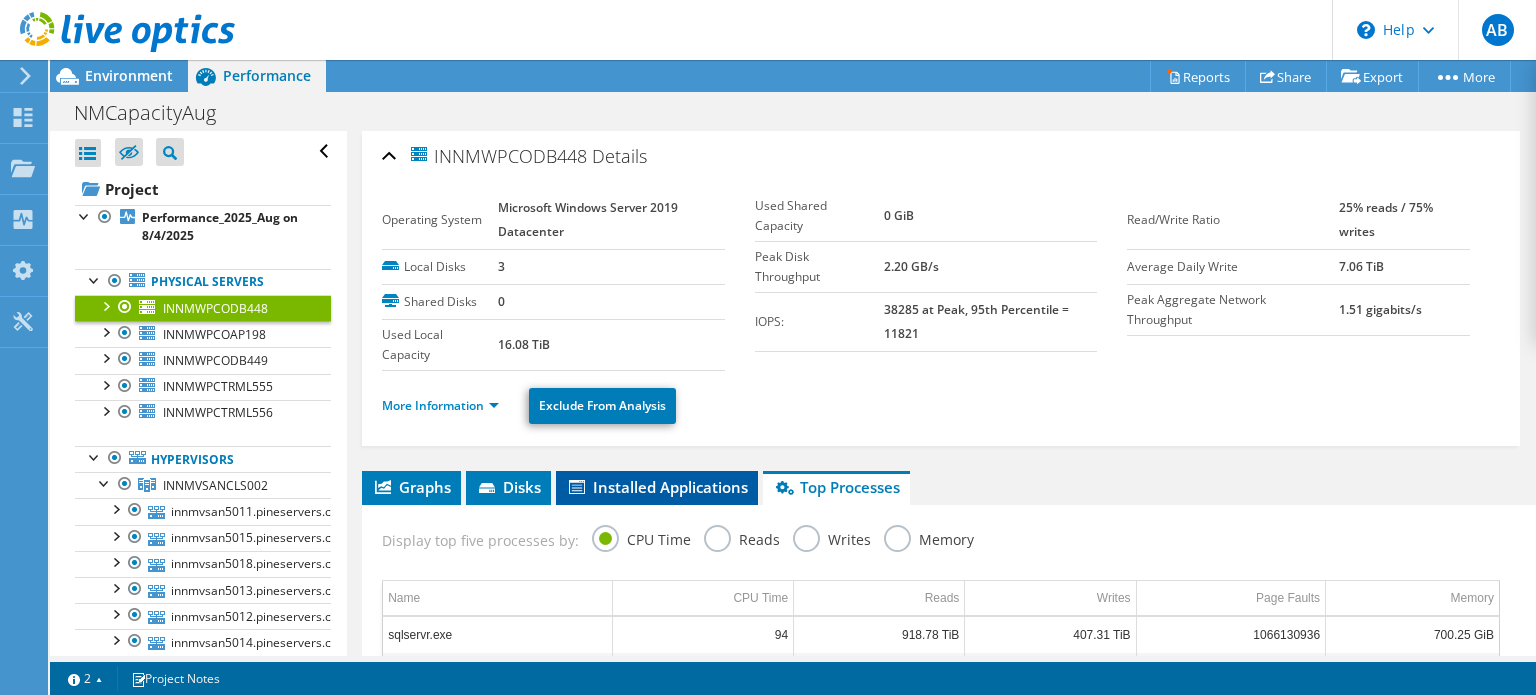 click on "Installed Applications" at bounding box center (657, 487) 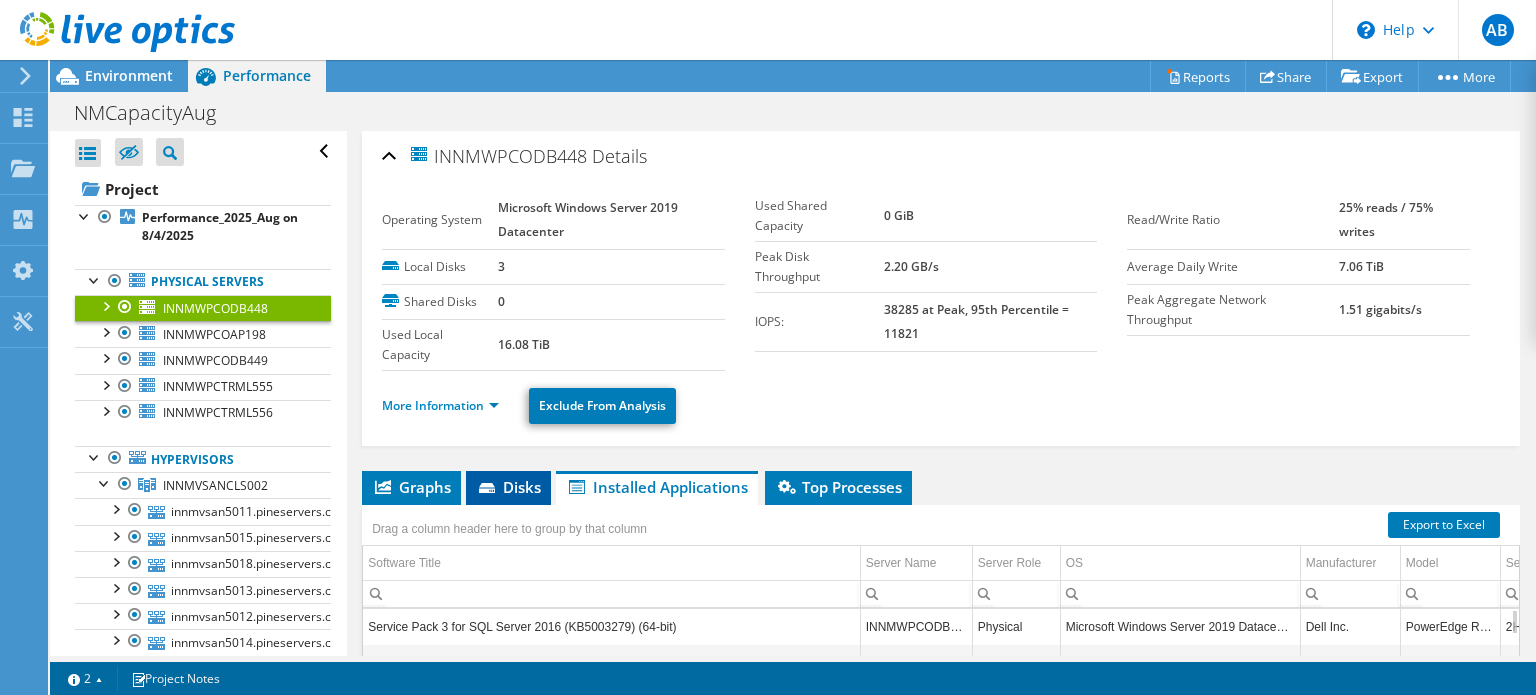 click on "Disks" at bounding box center (508, 487) 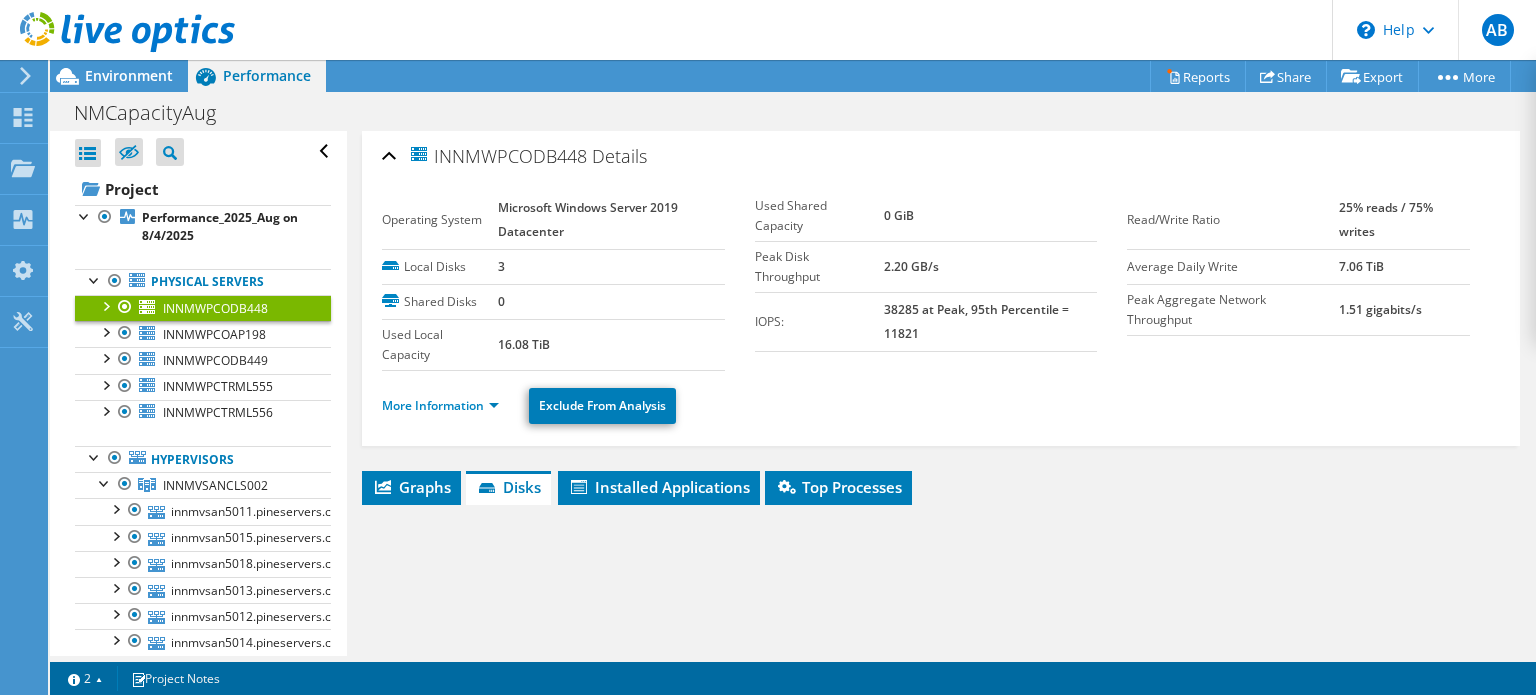 click at bounding box center (941, 717) 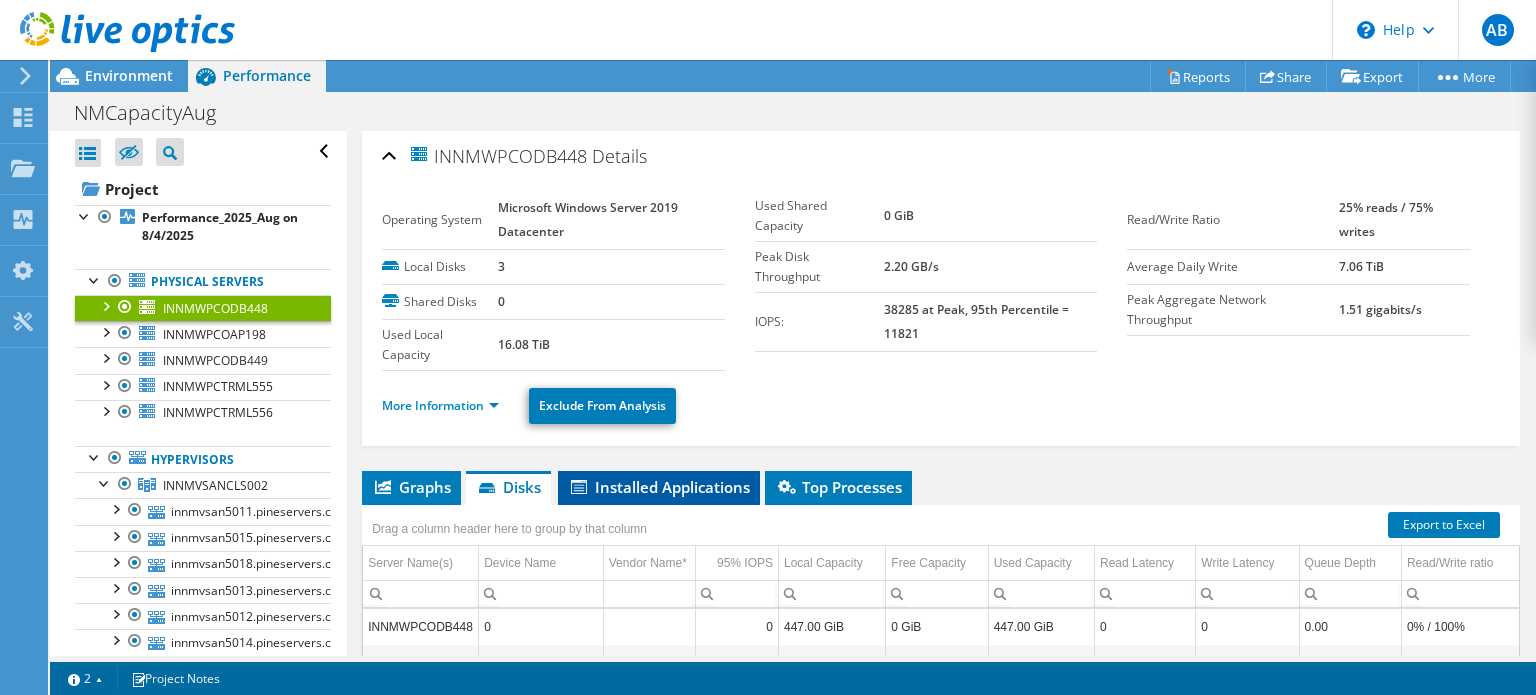 click on "Installed Applications" at bounding box center [659, 488] 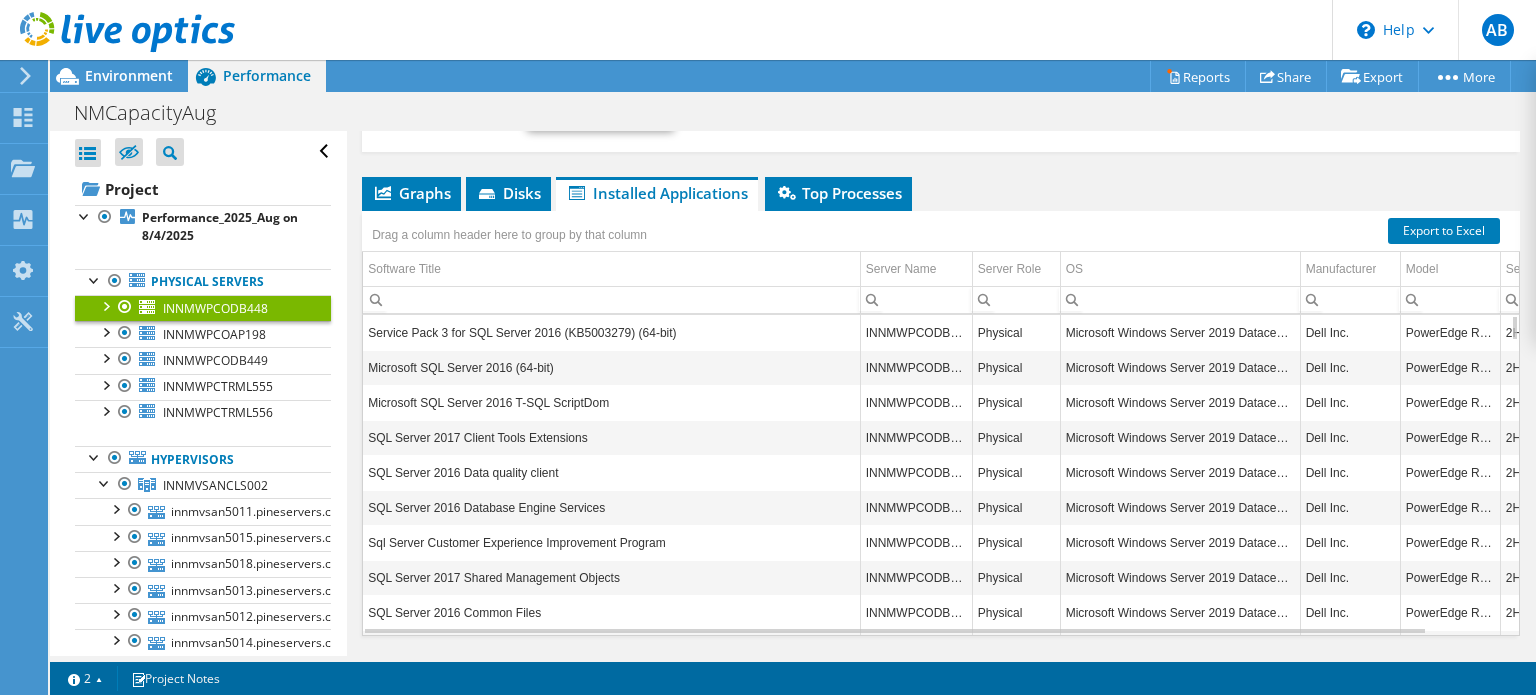 scroll, scrollTop: 300, scrollLeft: 0, axis: vertical 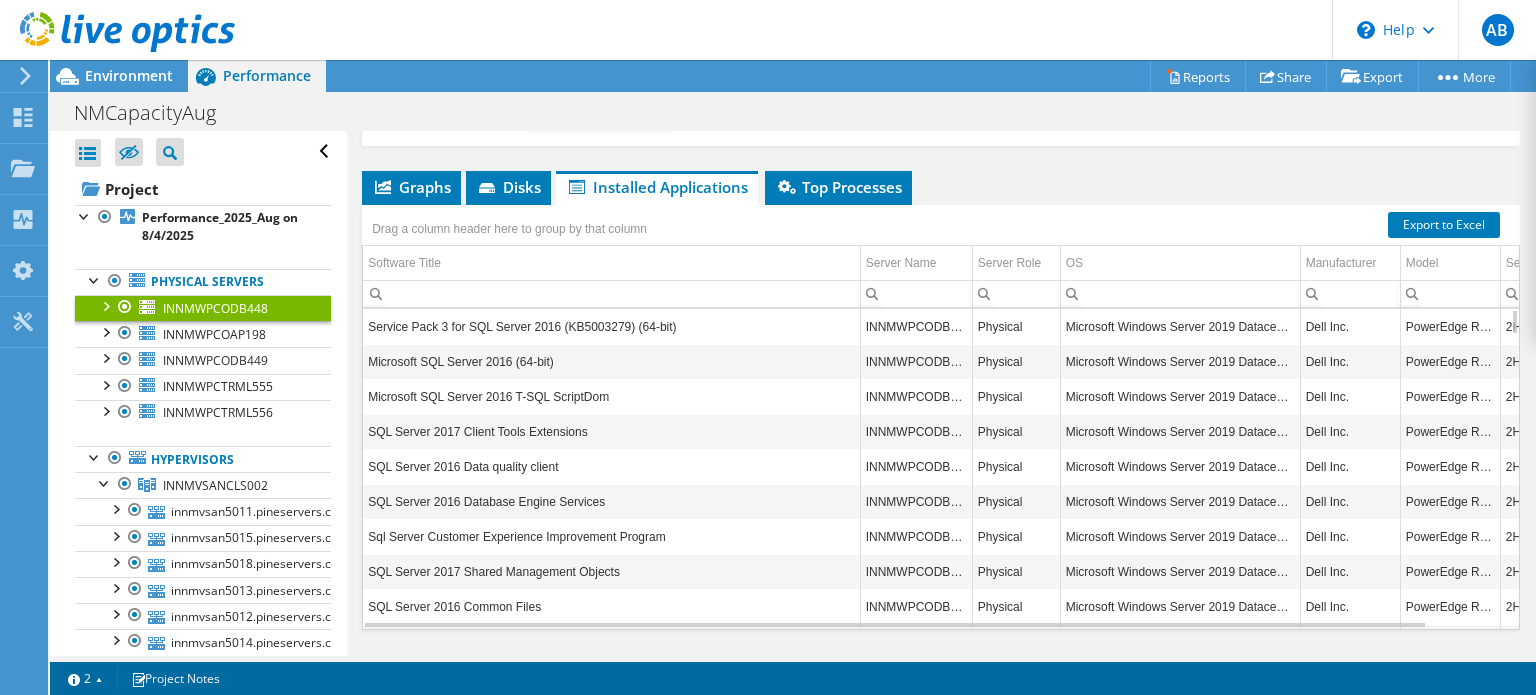 click 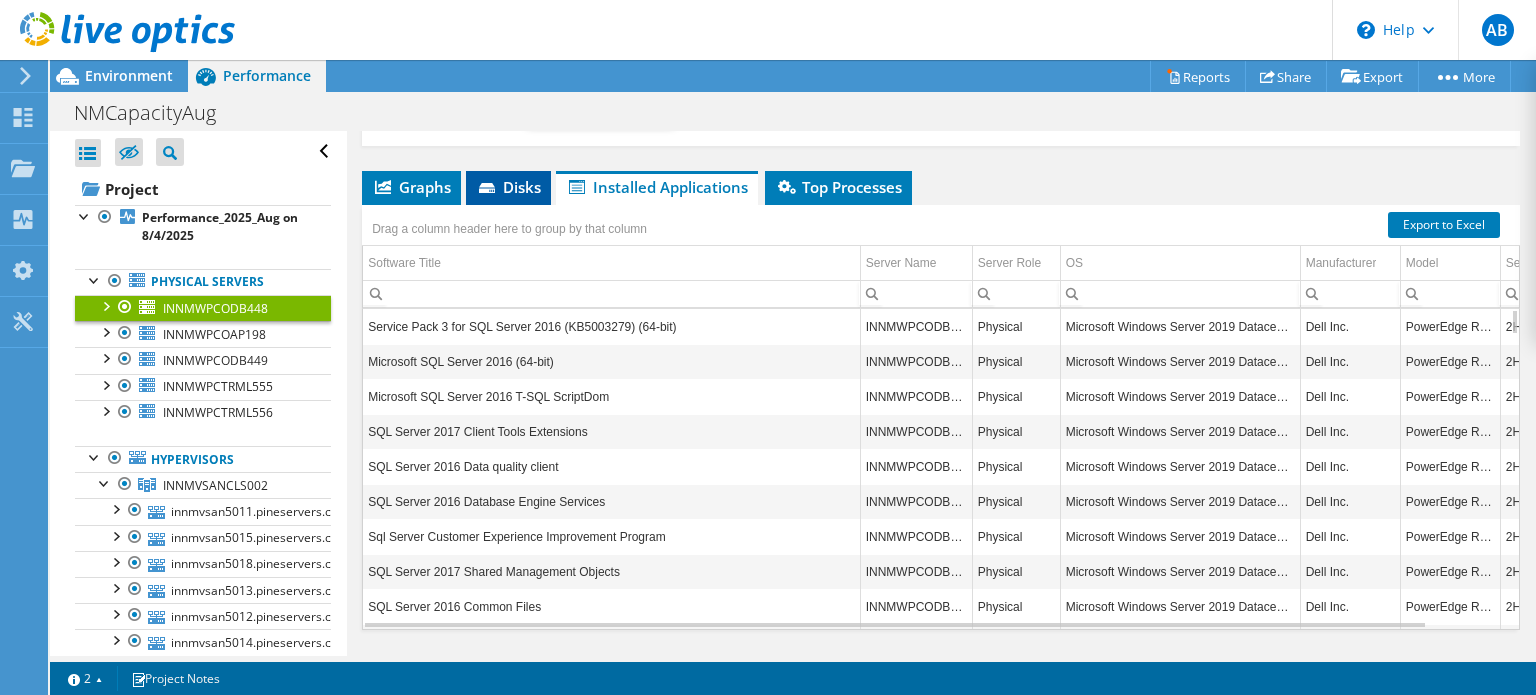 click on "Disks" at bounding box center [508, 187] 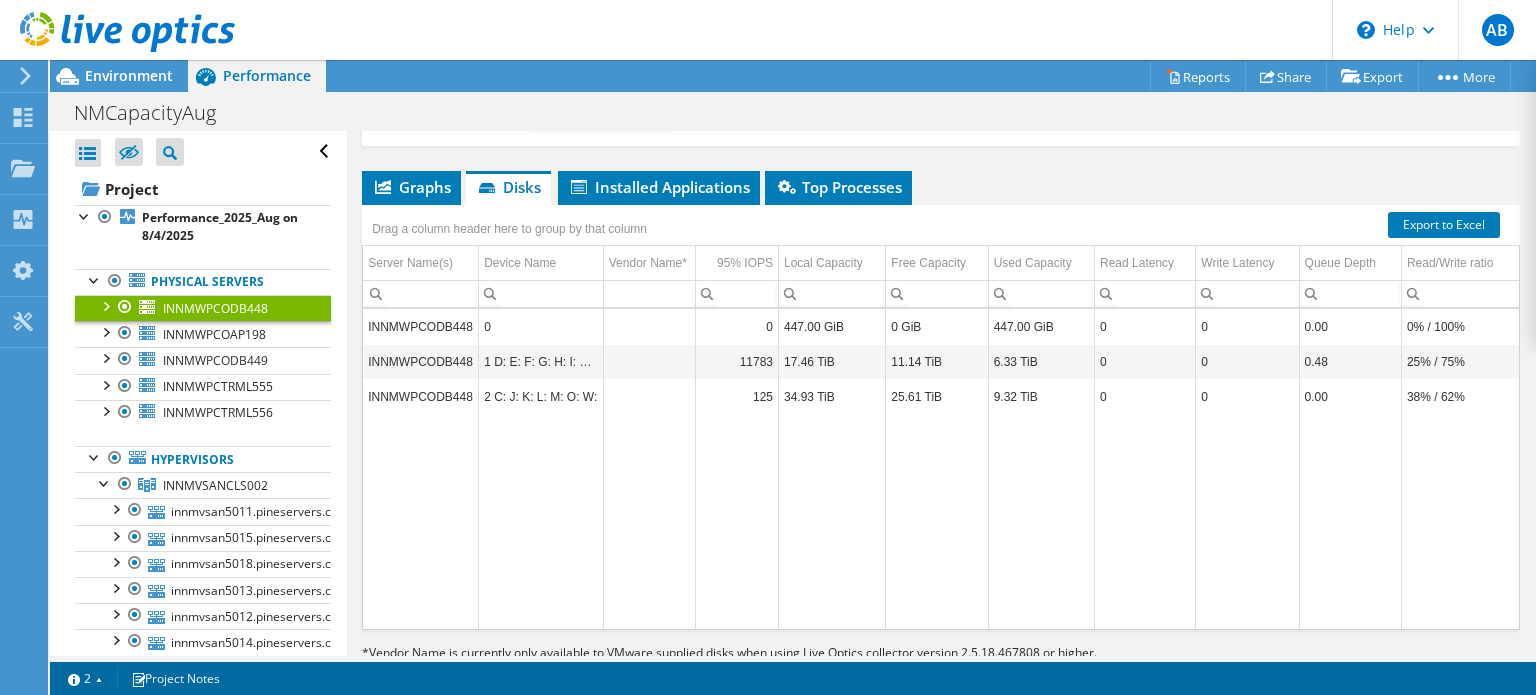 click on "INNMWPCODB448" at bounding box center (420, 326) 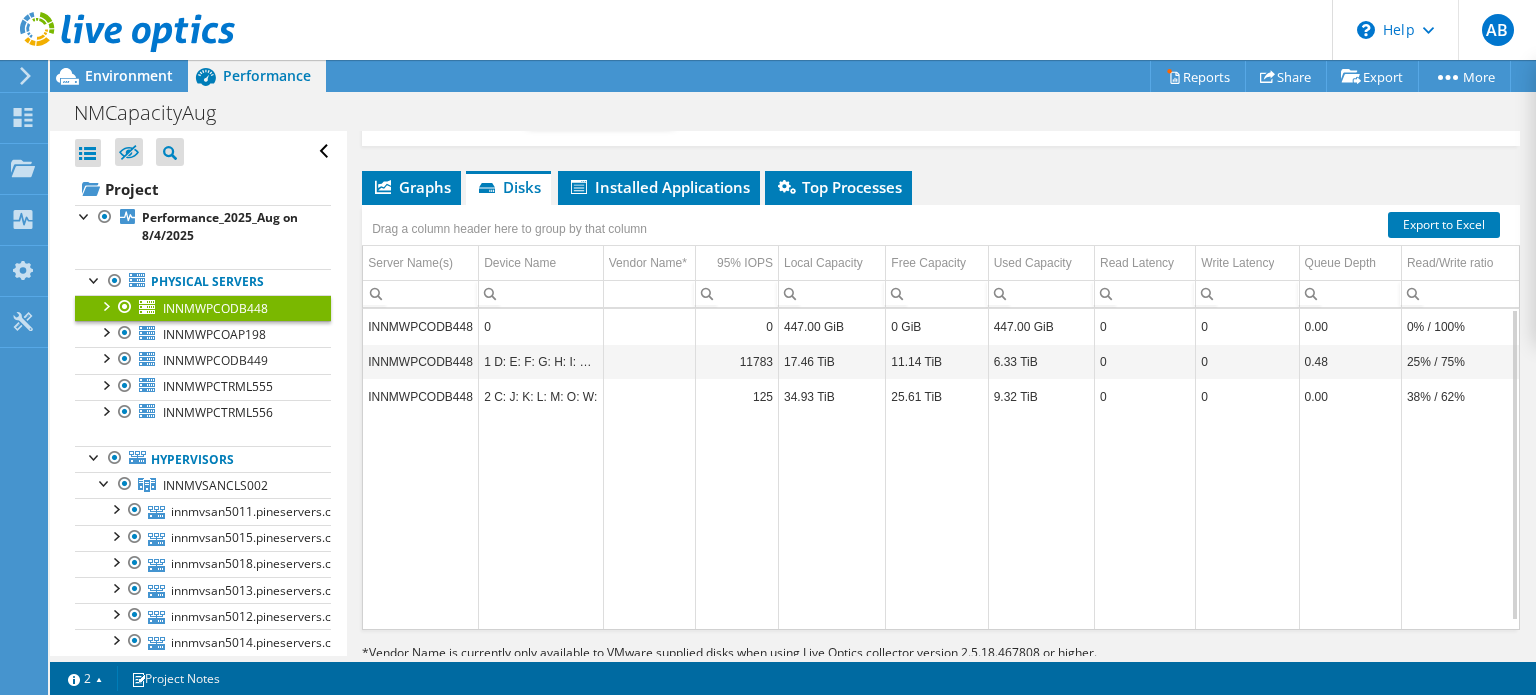 click on "INNMWPCODB448" at bounding box center (420, 396) 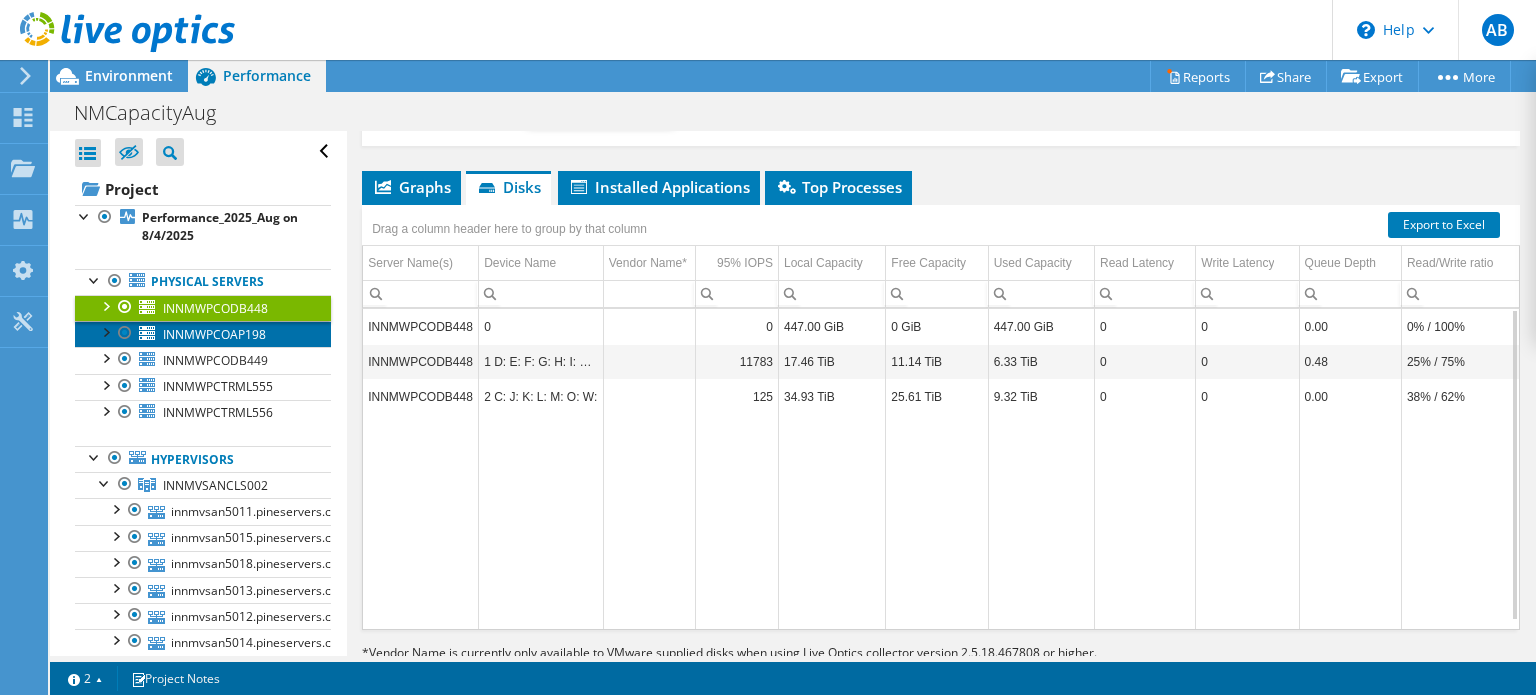 click on "INNMWPCOAP198" at bounding box center (203, 334) 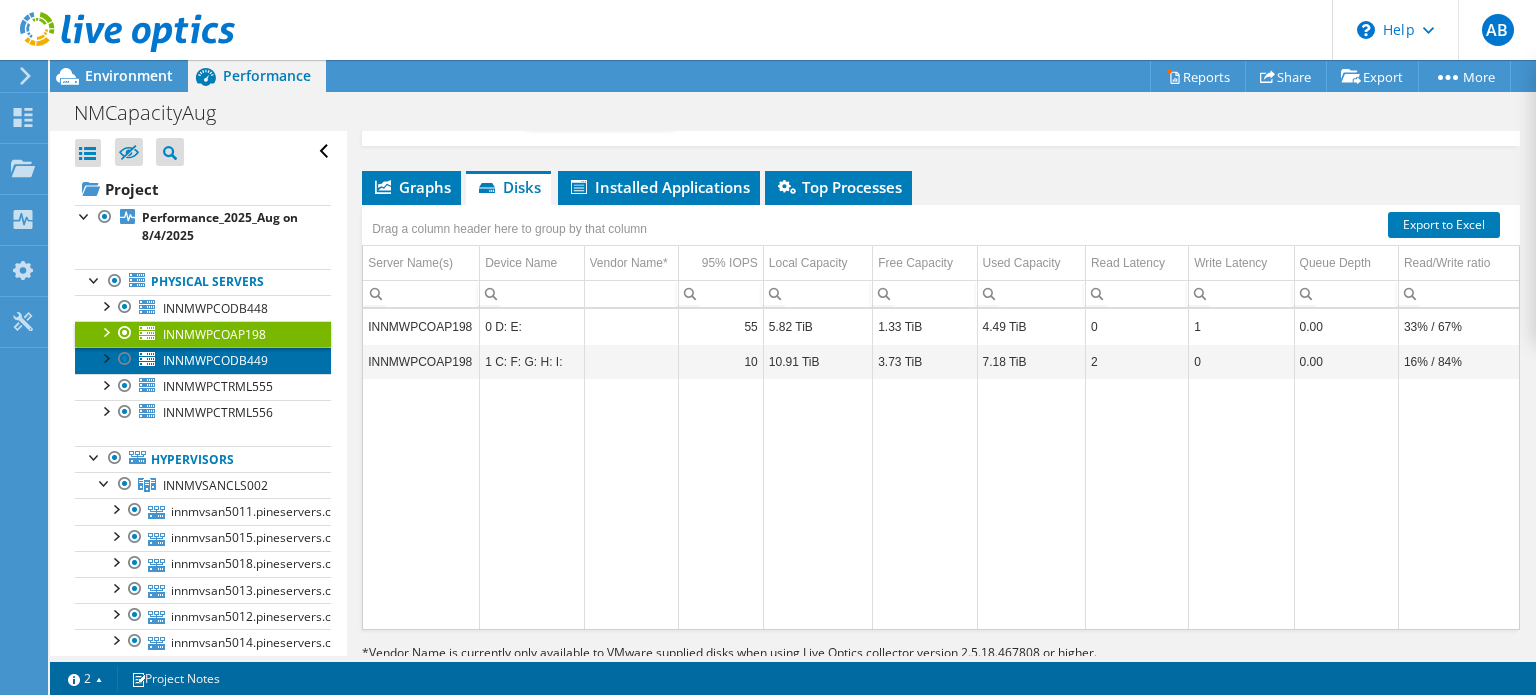 click on "INNMWPCODB449" at bounding box center [203, 360] 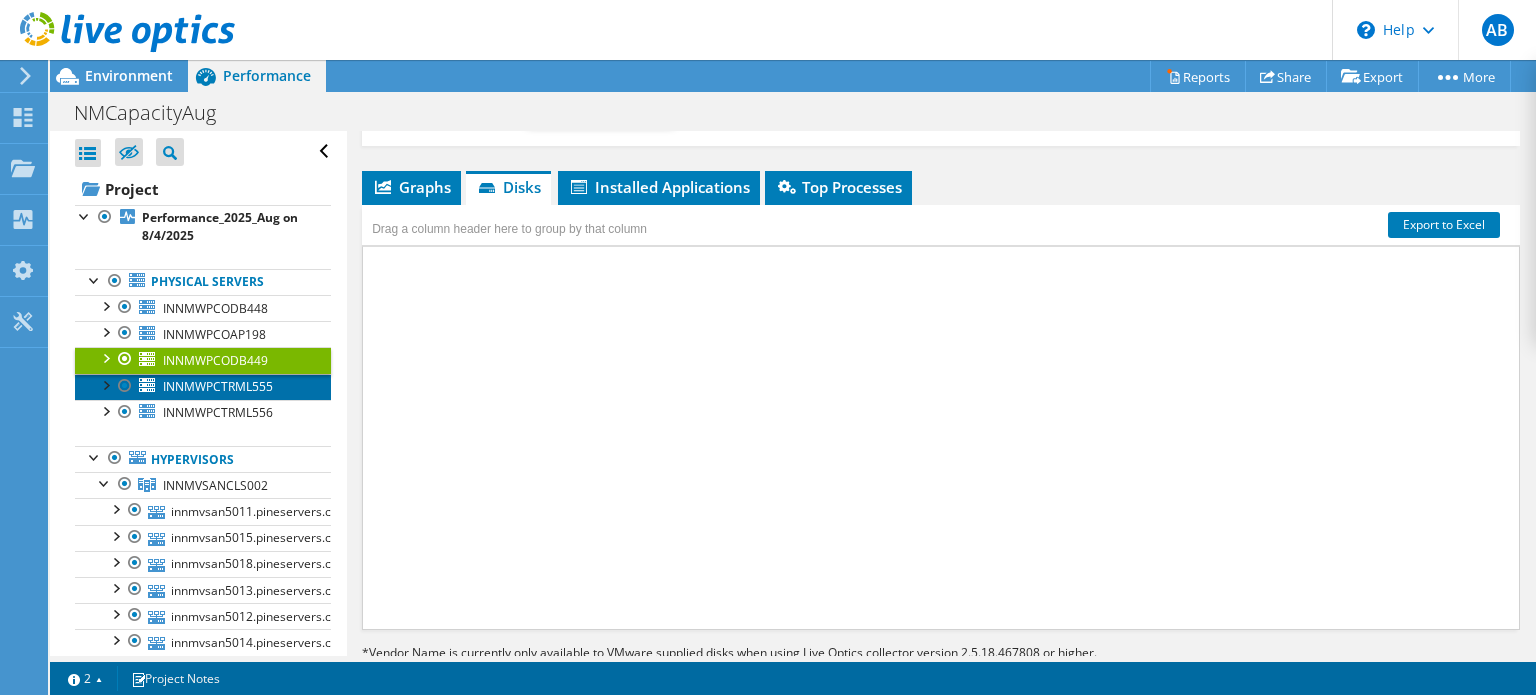 click on "INNMWPCTRML555" at bounding box center [203, 387] 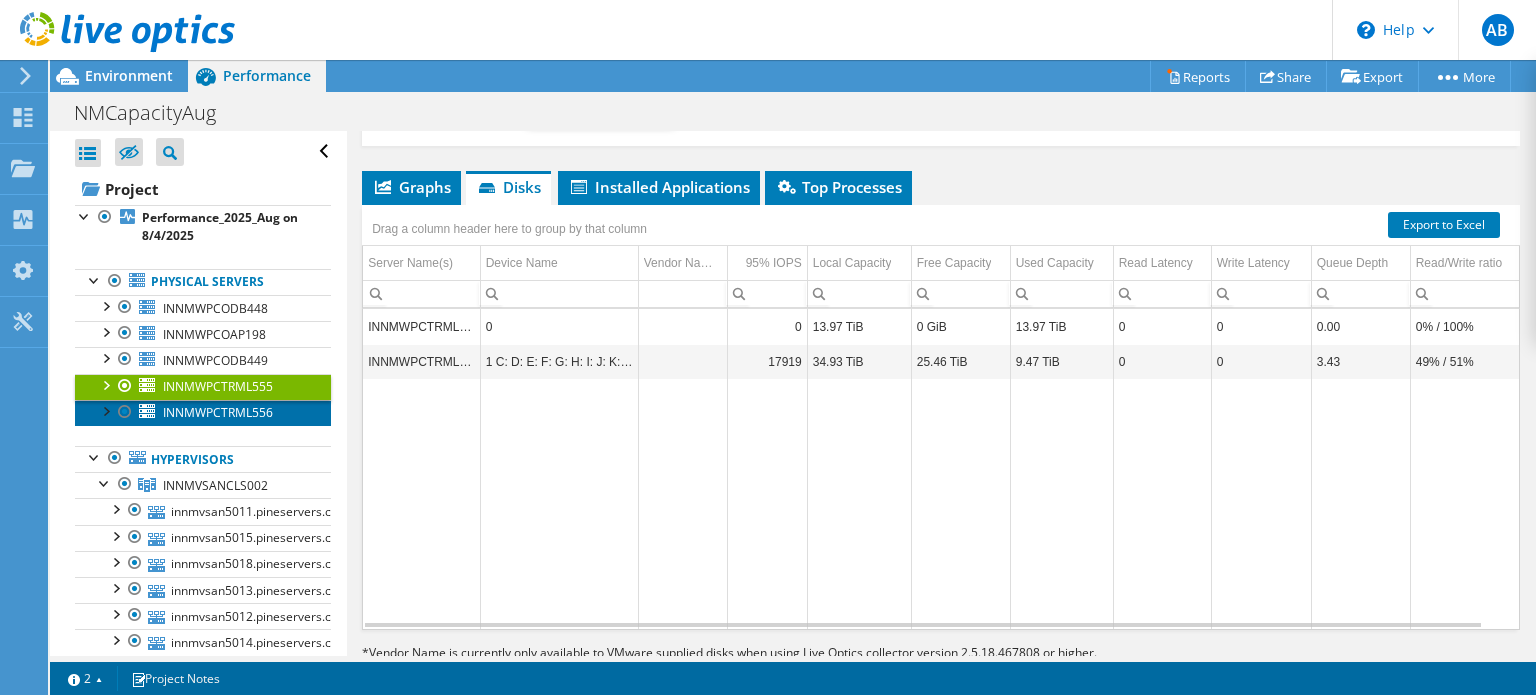 click on "INNMWPCTRML556" at bounding box center (218, 412) 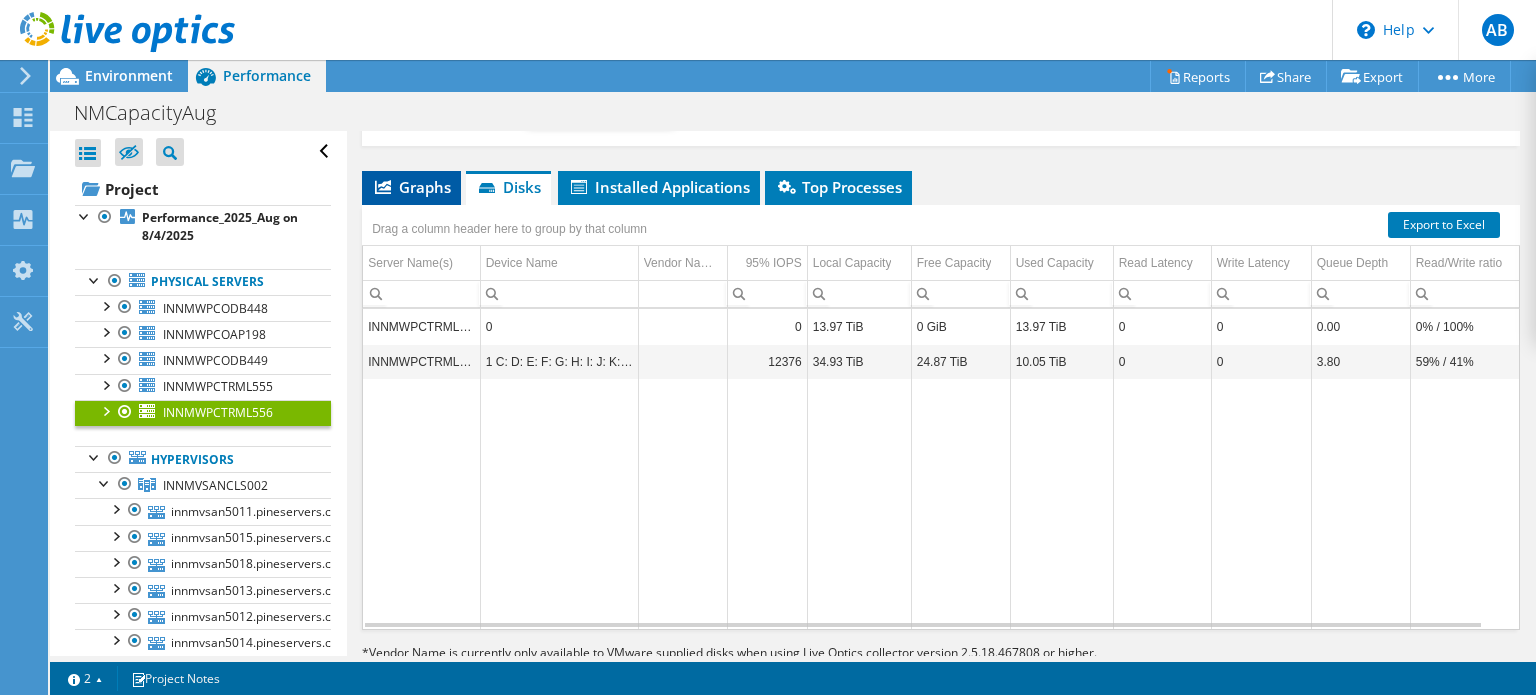 click on "Graphs" at bounding box center [411, 187] 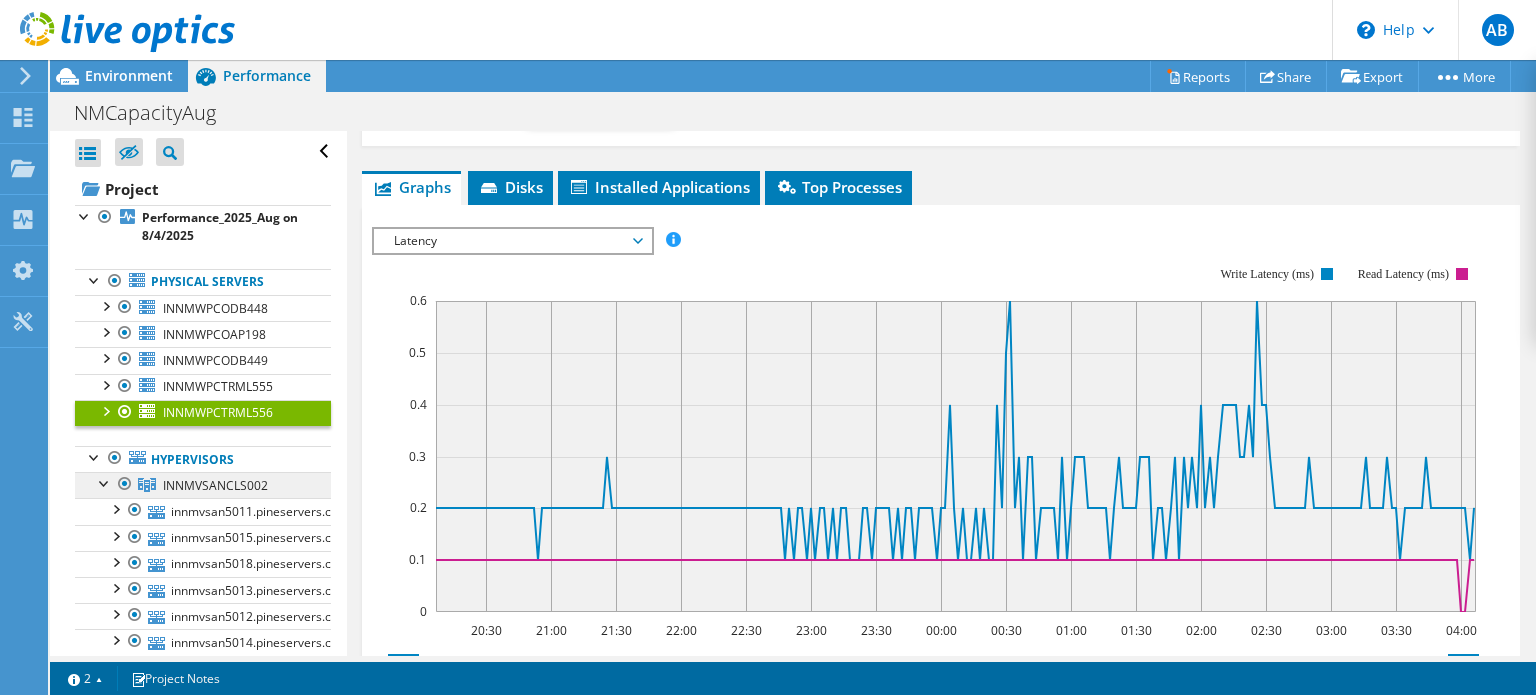 click on "INNMVSANCLS002" at bounding box center [215, 485] 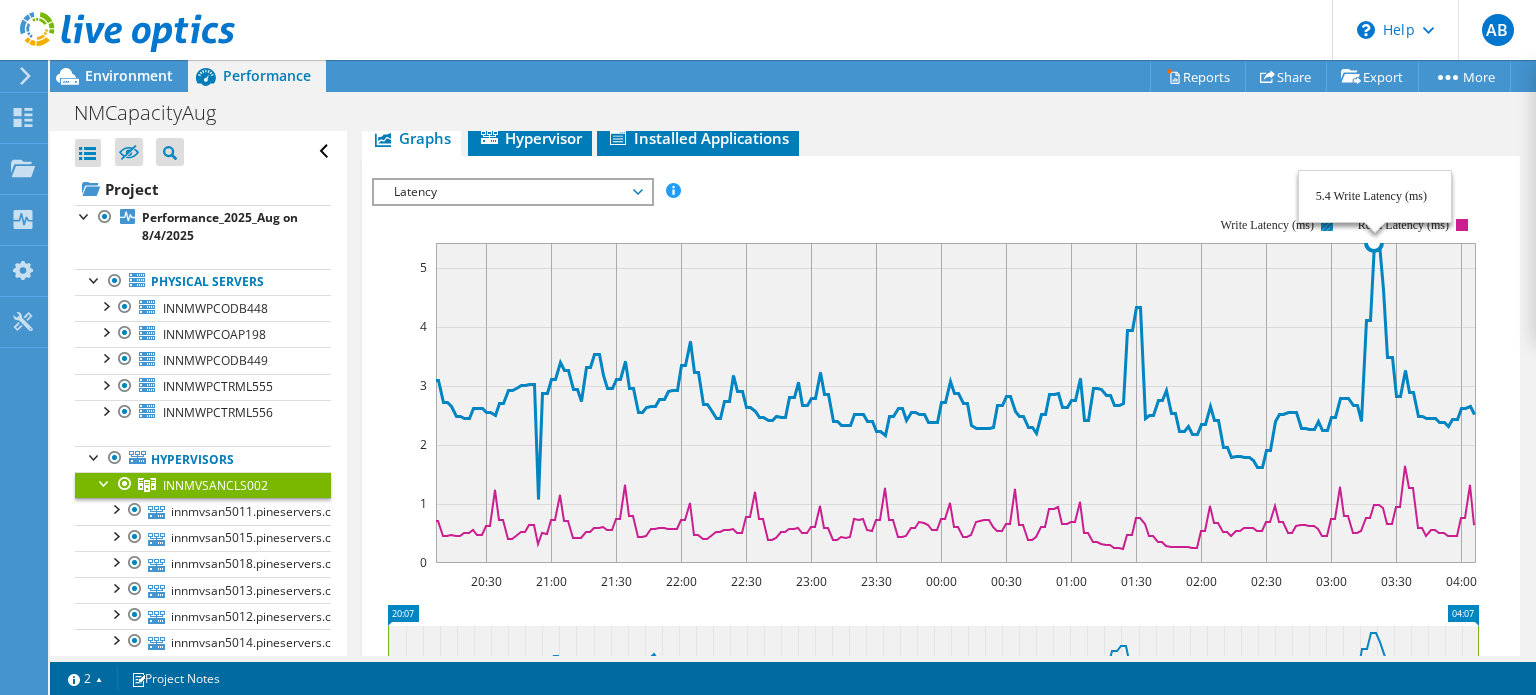 drag, startPoint x: 1325, startPoint y: 257, endPoint x: 1375, endPoint y: 248, distance: 50.803543 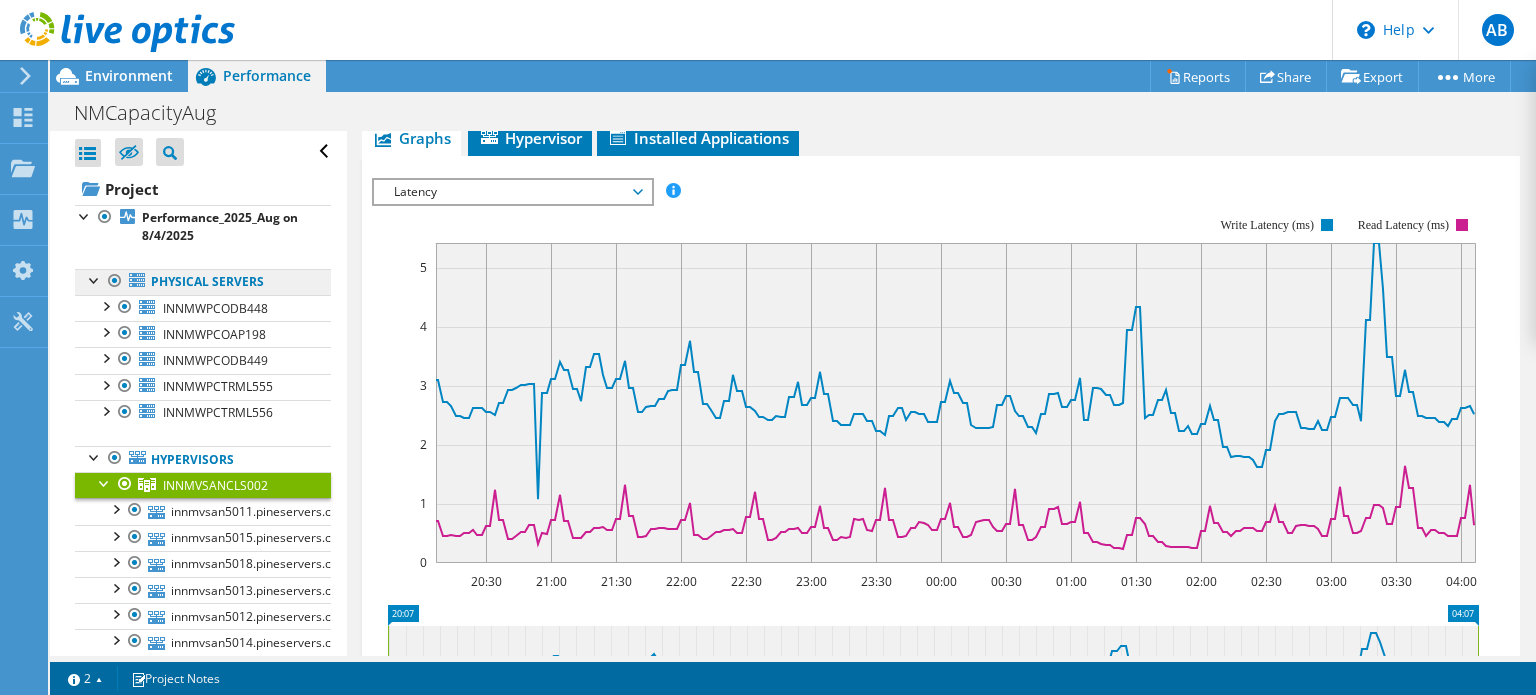 click on "Physical Servers" at bounding box center [203, 282] 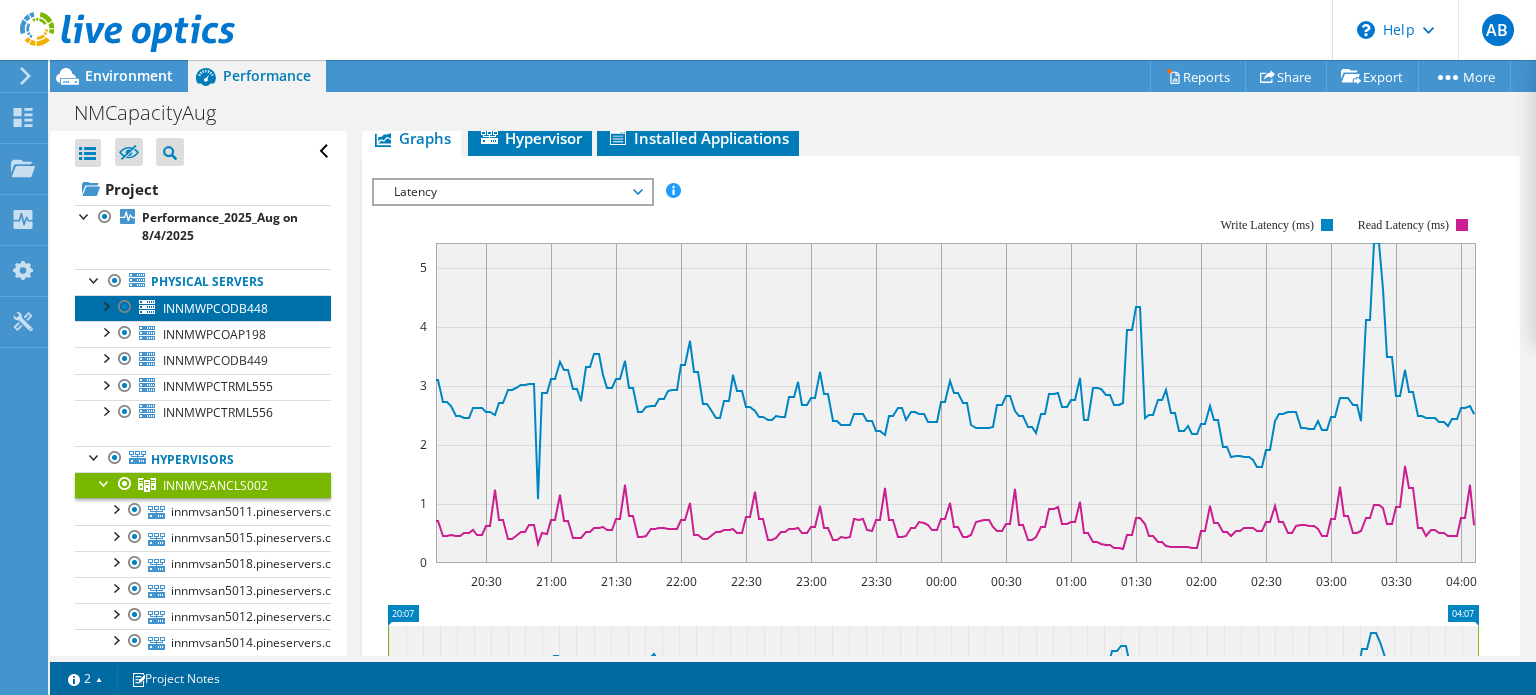 click on "INNMWPCODB448" at bounding box center [215, 308] 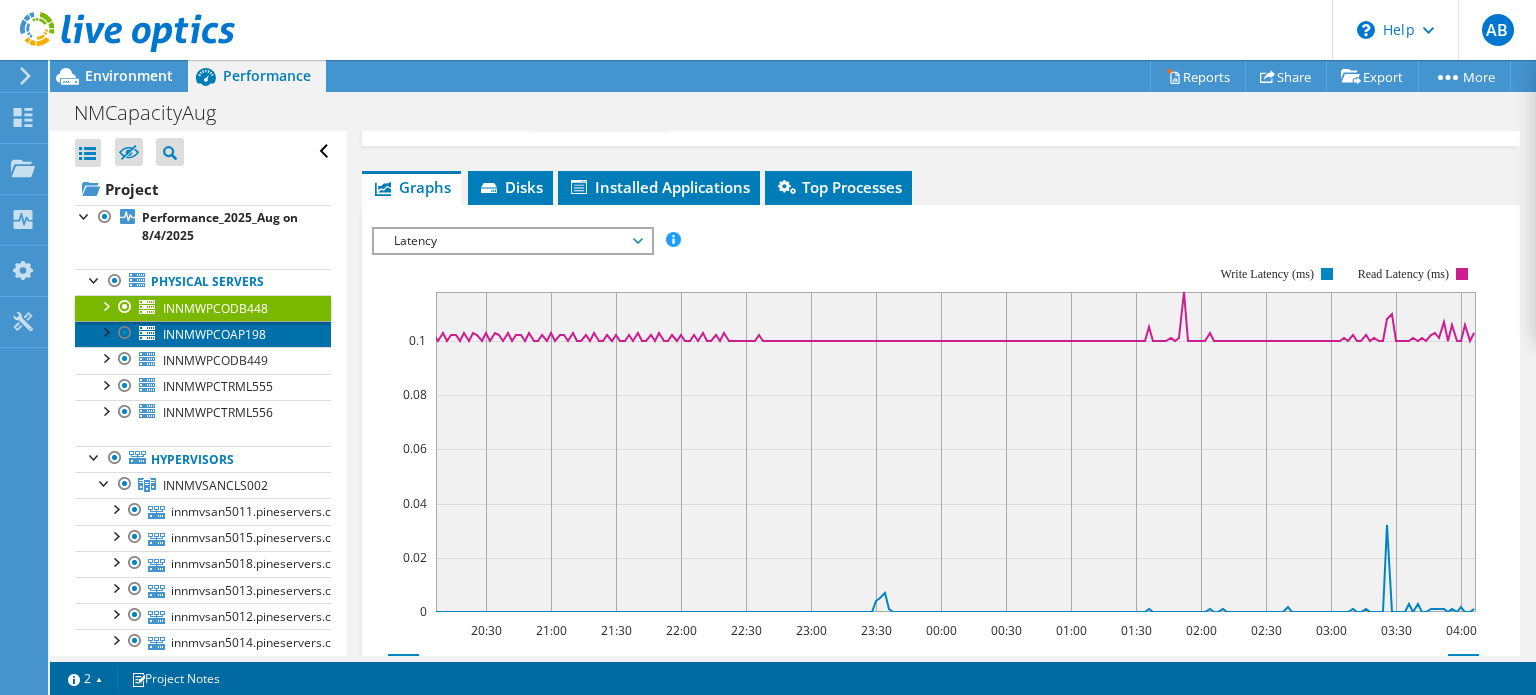 click on "INNMWPCOAP198" at bounding box center (214, 334) 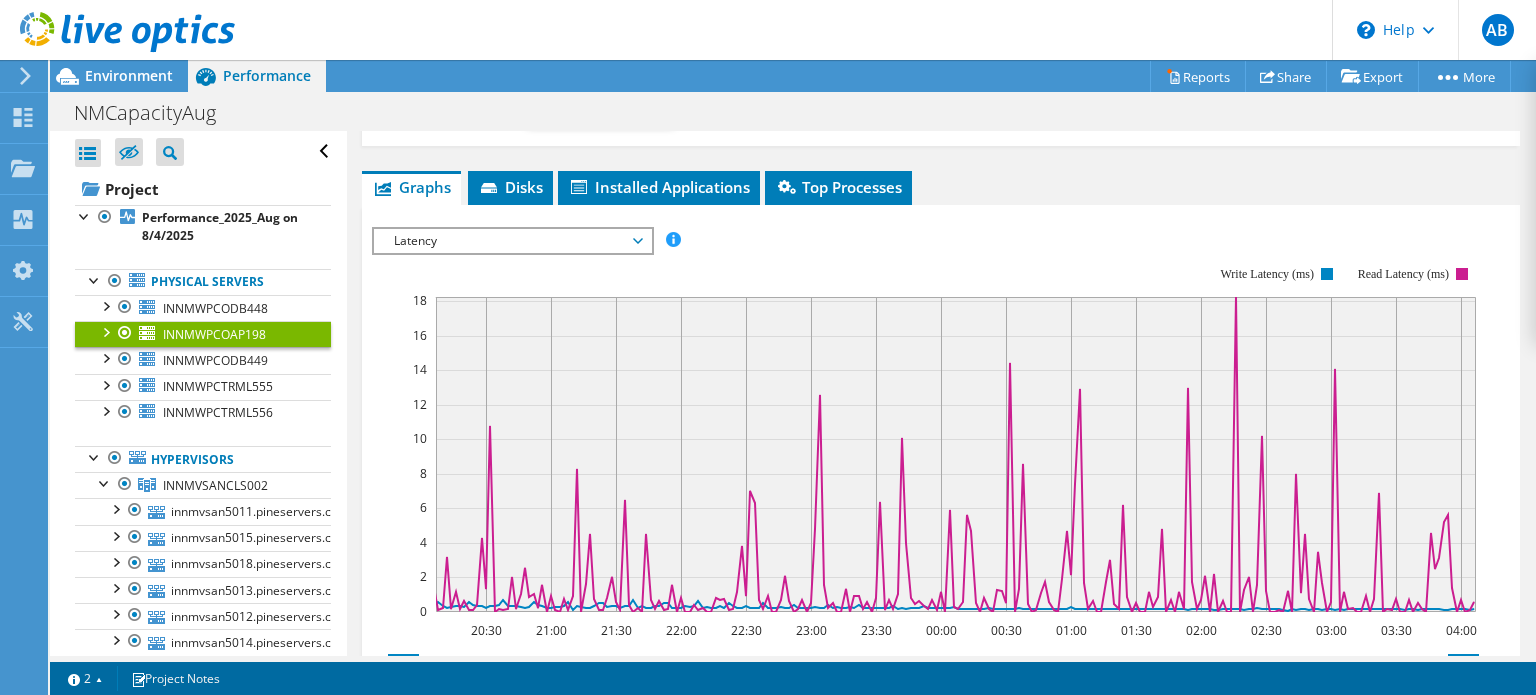 click on "Latency" at bounding box center (512, 241) 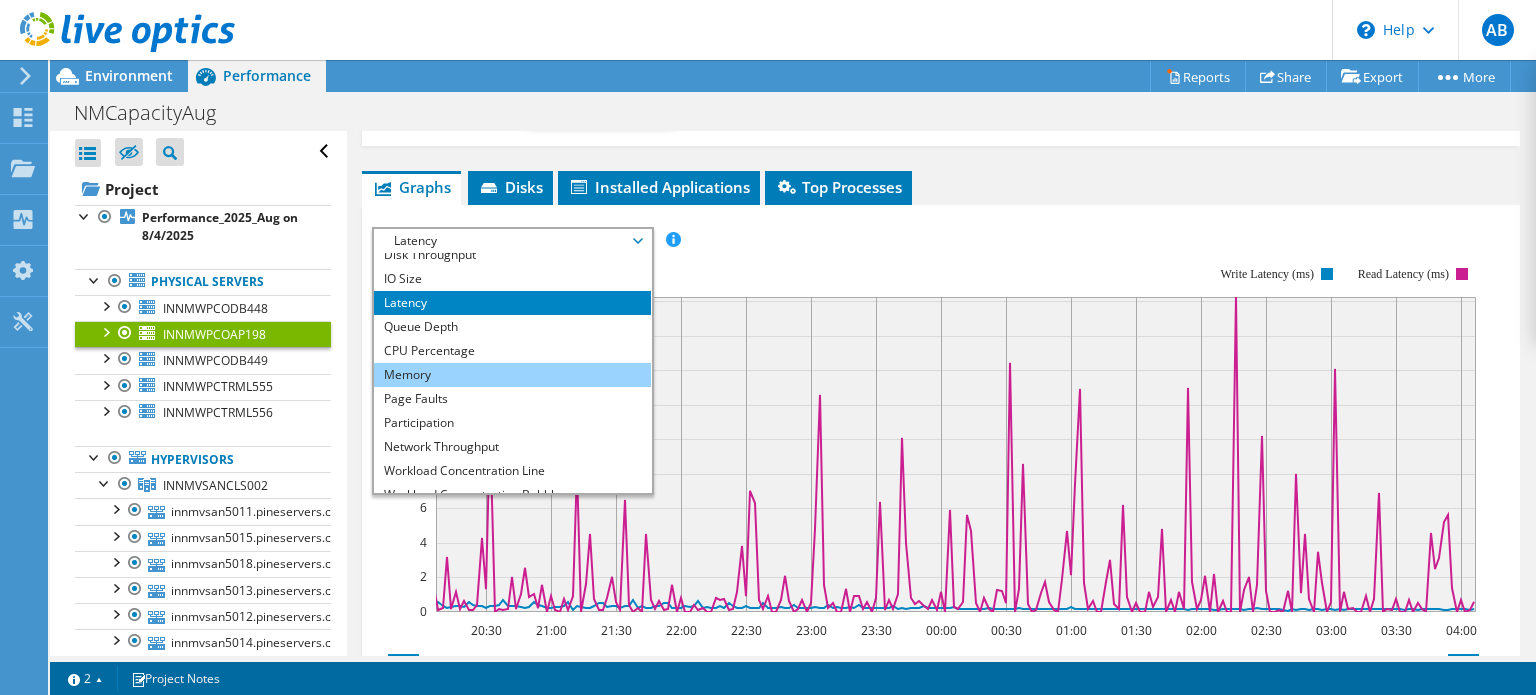 scroll, scrollTop: 0, scrollLeft: 0, axis: both 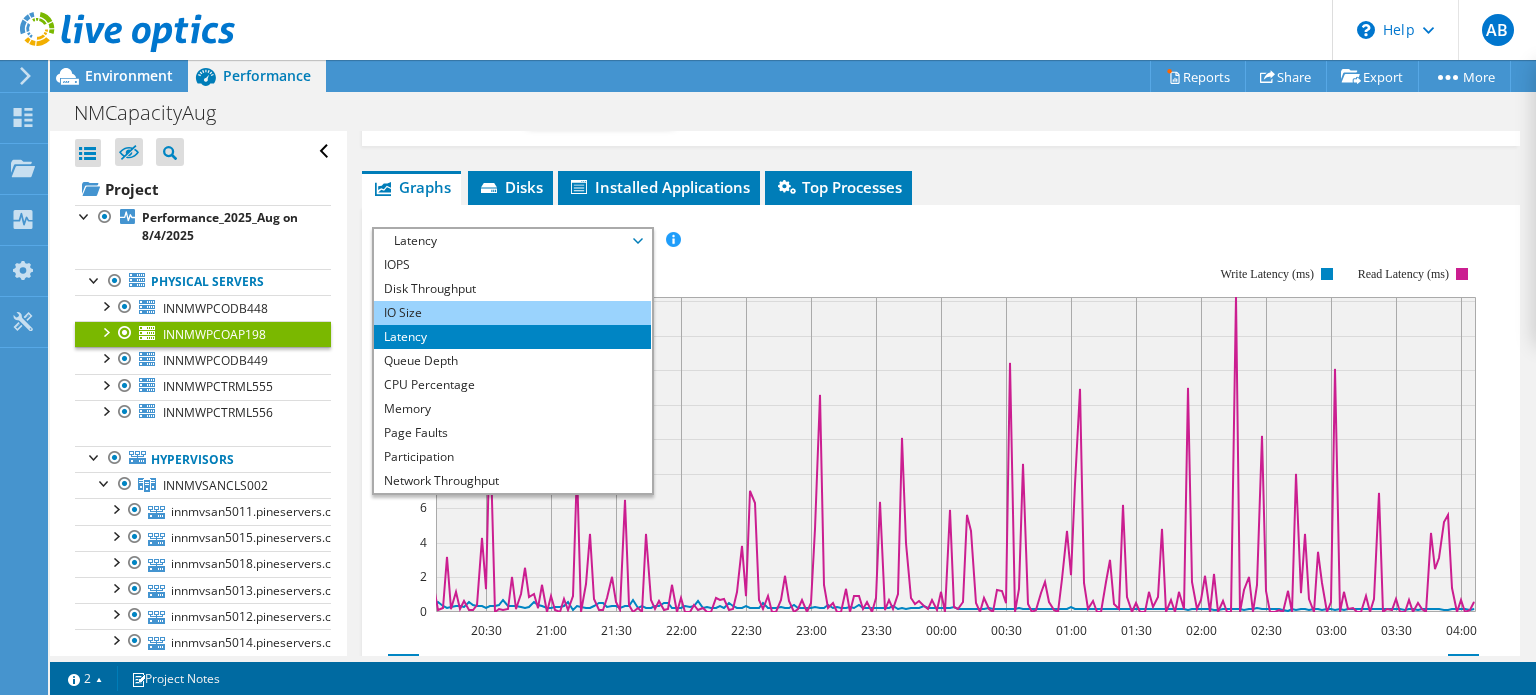 click on "IO Size" at bounding box center (512, 313) 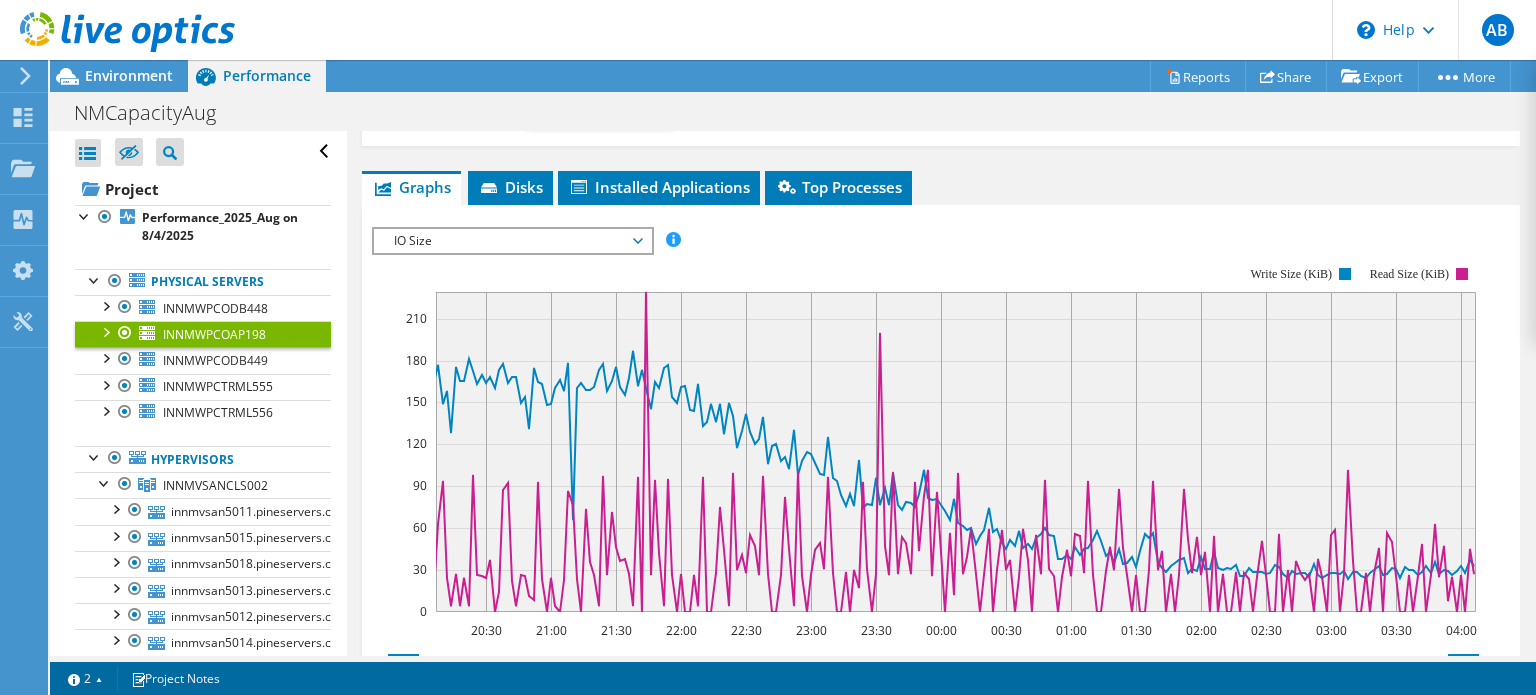 click on "IO Size" at bounding box center [512, 241] 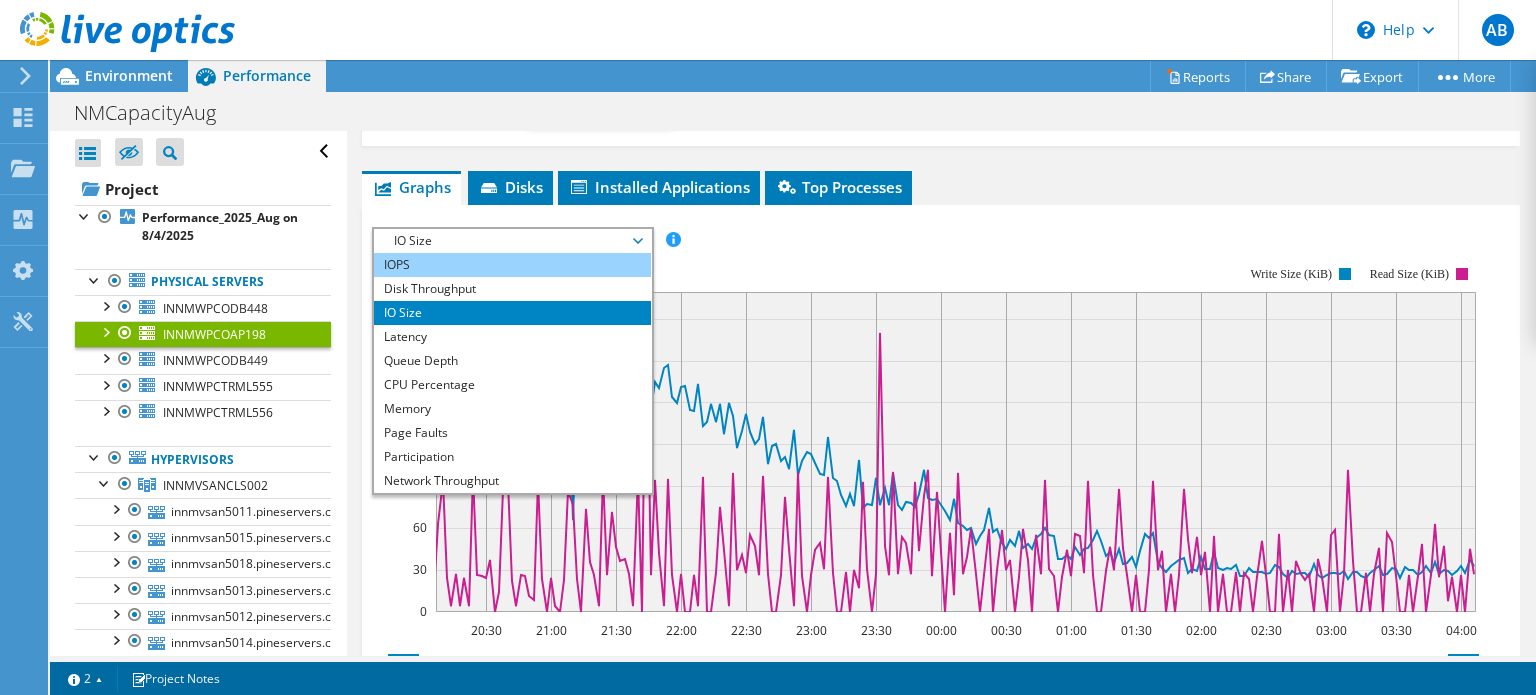 click on "IOPS" at bounding box center (512, 265) 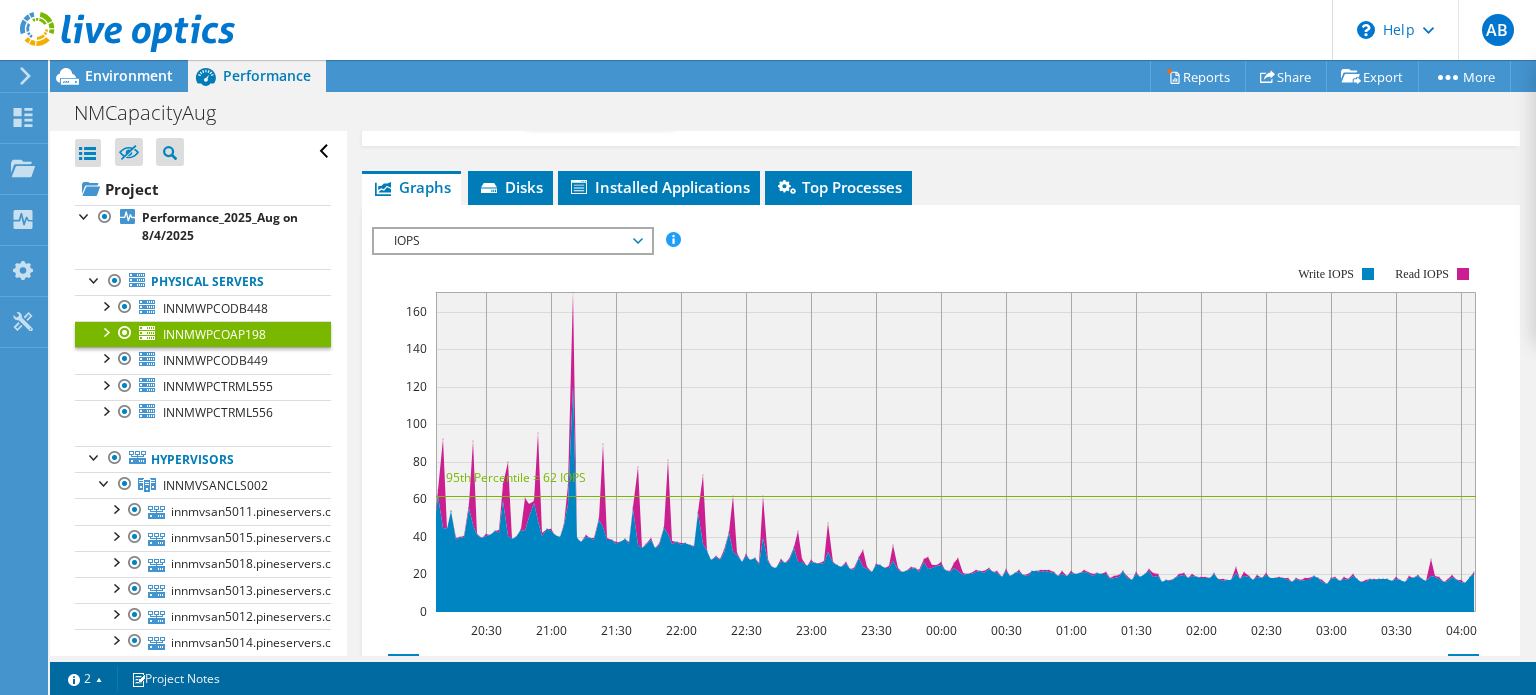 click on "IOPS" at bounding box center (512, 241) 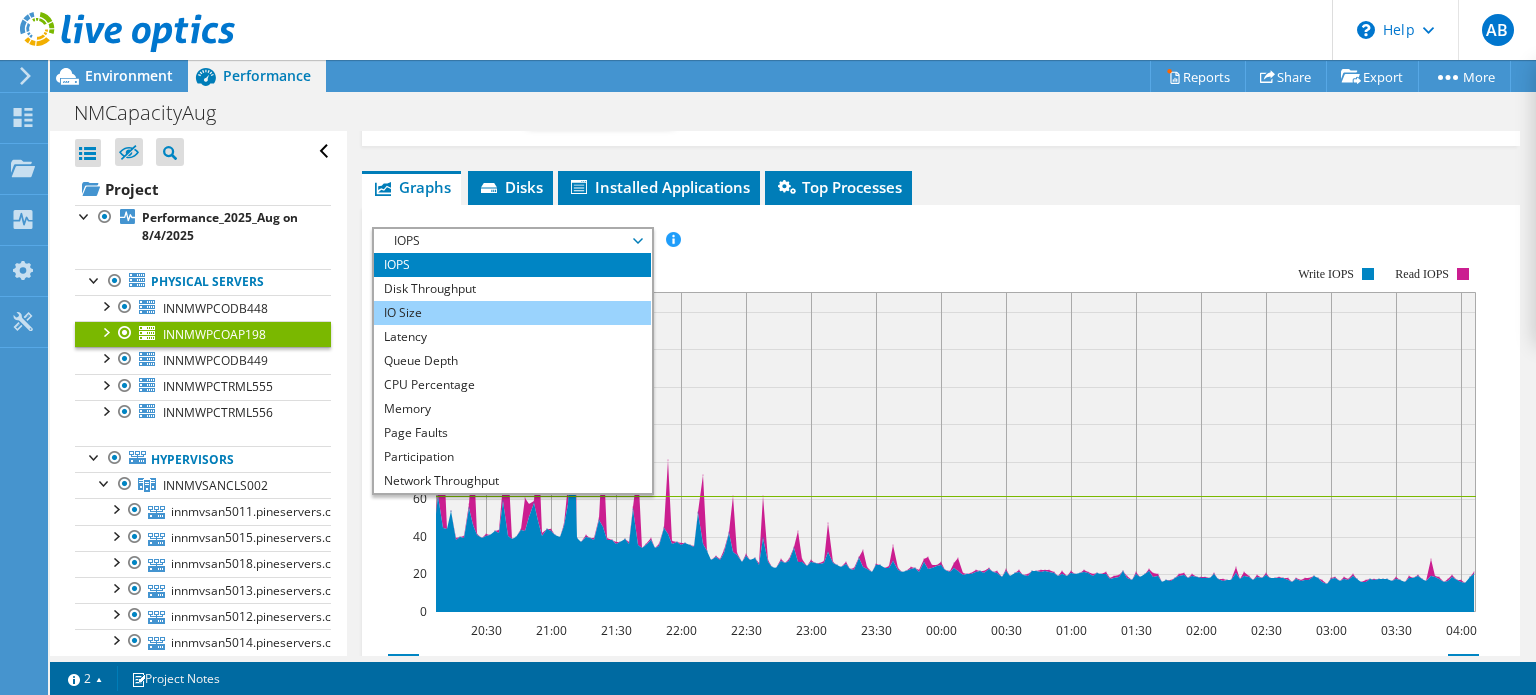 click on "IO Size" at bounding box center (512, 313) 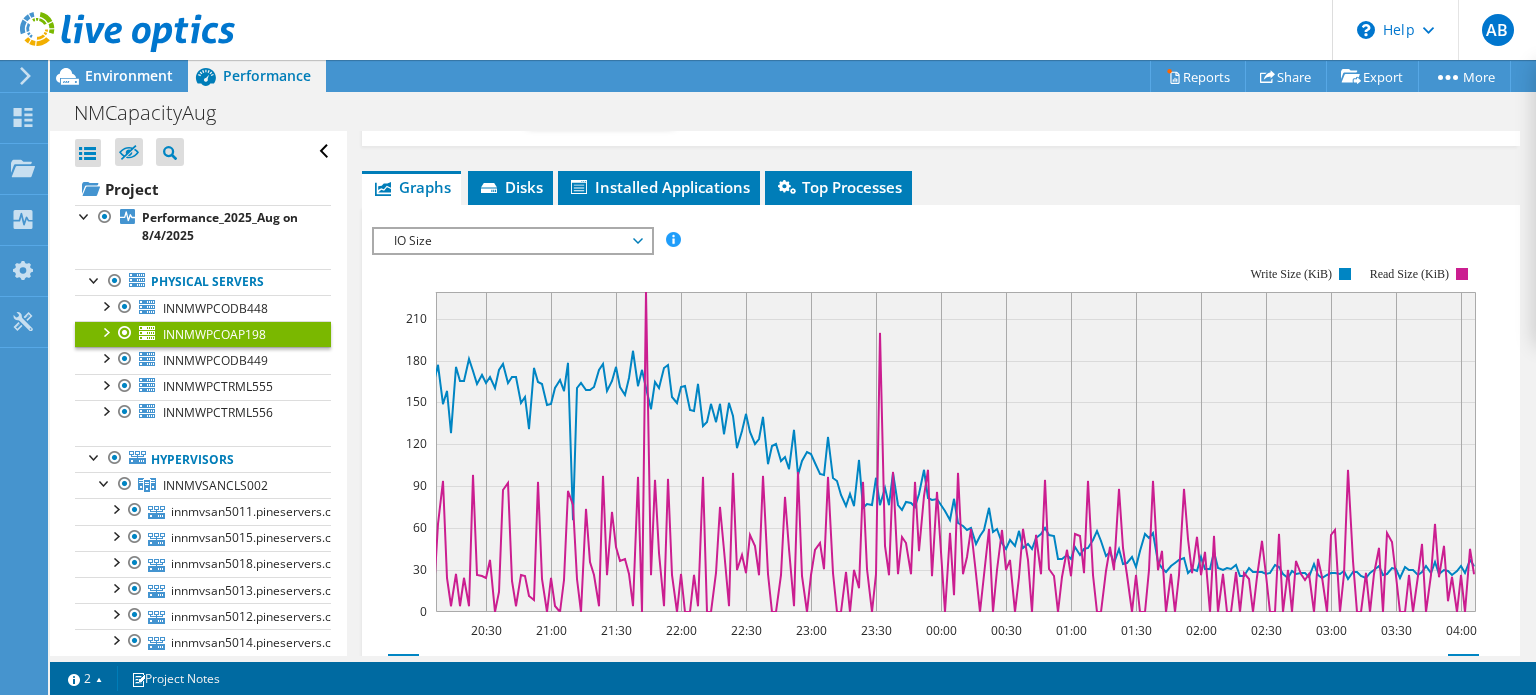 click 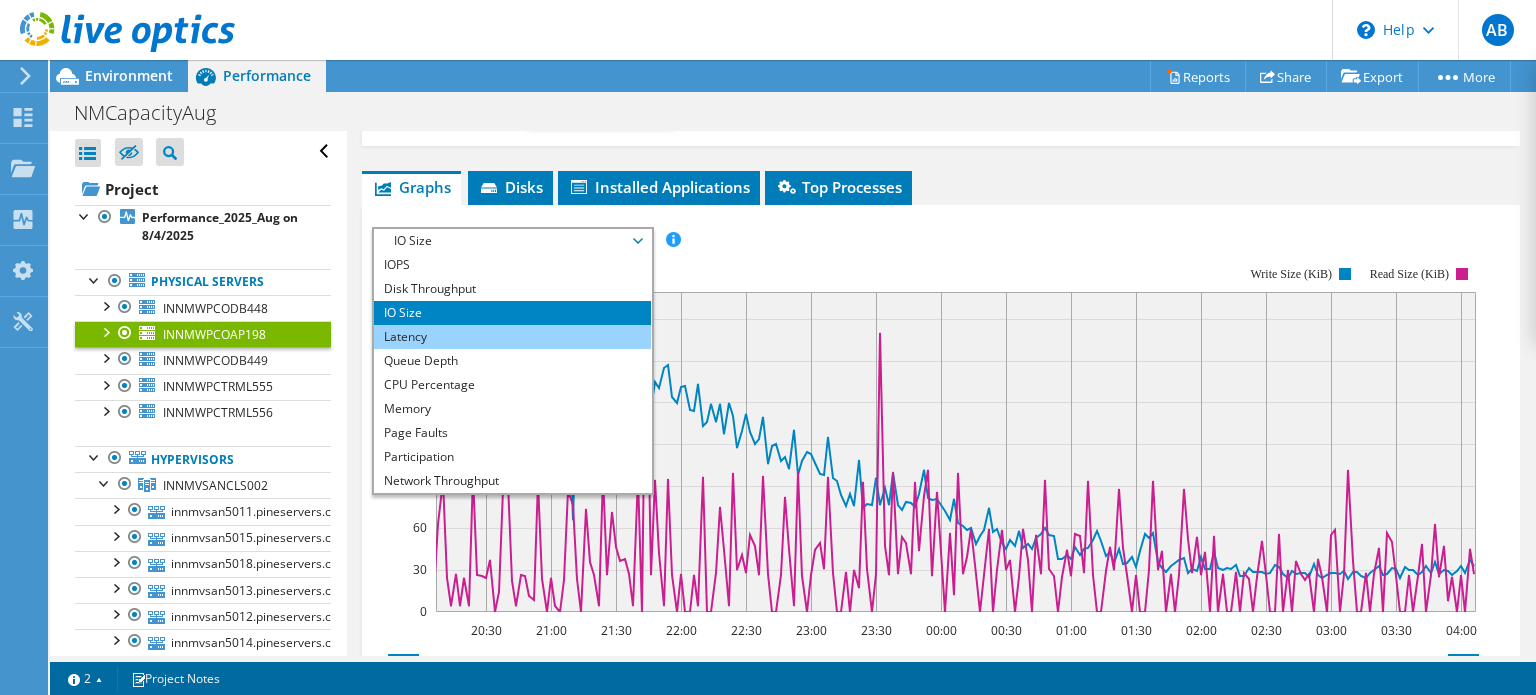 click on "Latency" at bounding box center [512, 337] 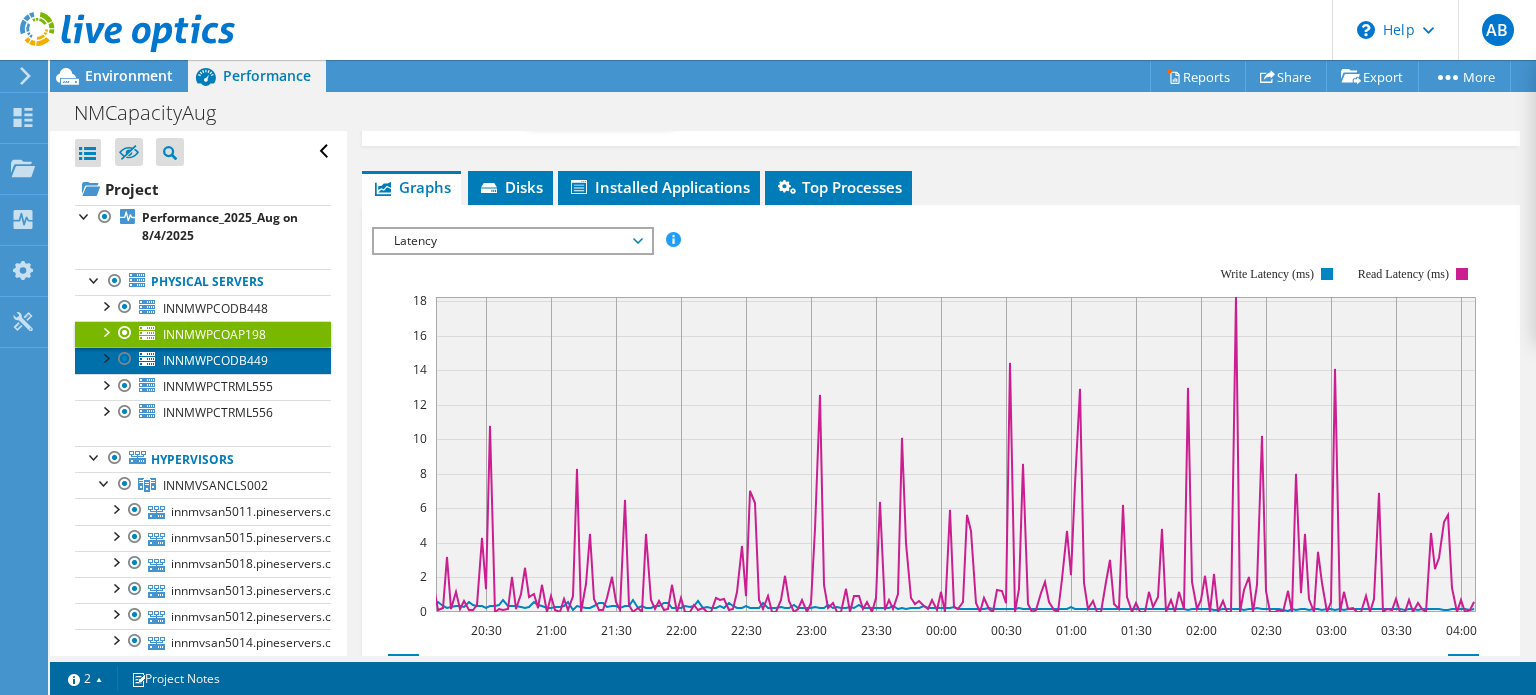 click on "INNMWPCODB449" at bounding box center (215, 360) 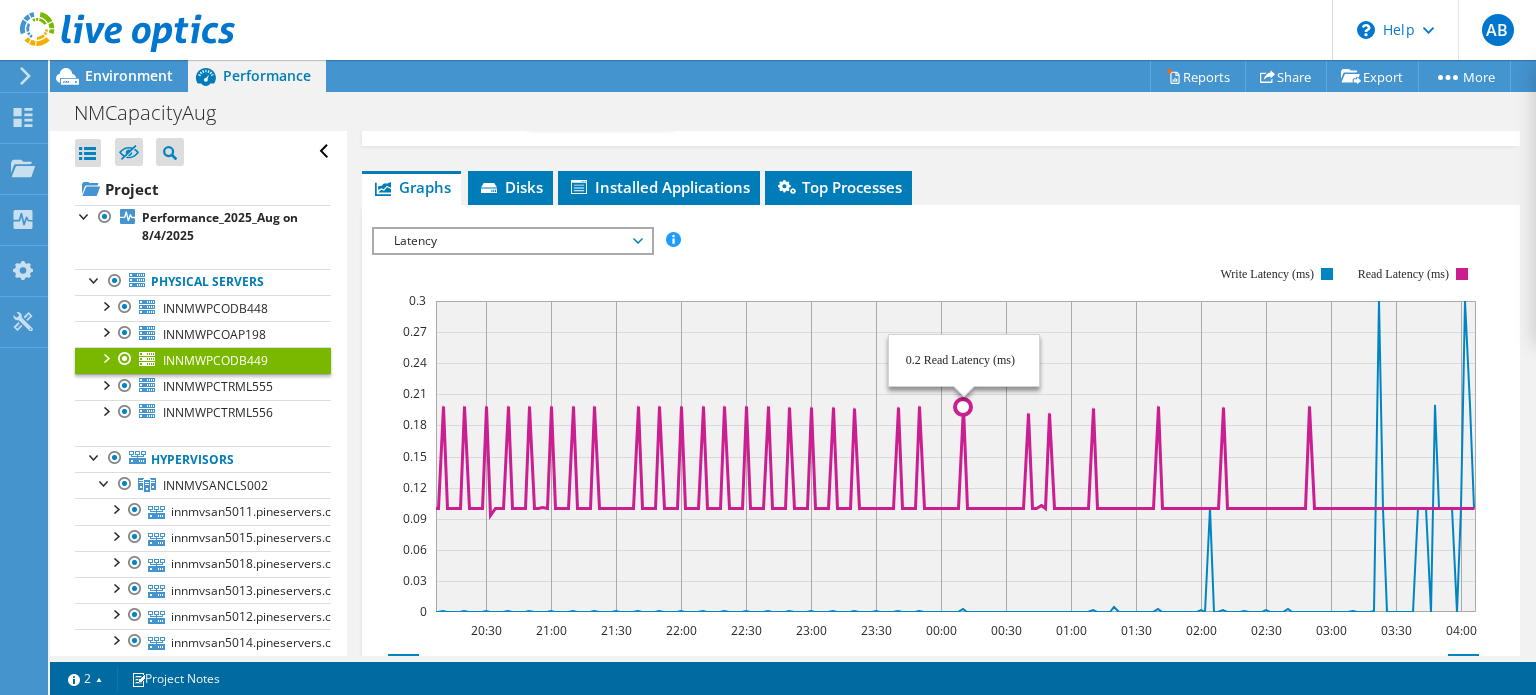 drag, startPoint x: 451, startPoint y: 391, endPoint x: 955, endPoint y: 406, distance: 504.22318 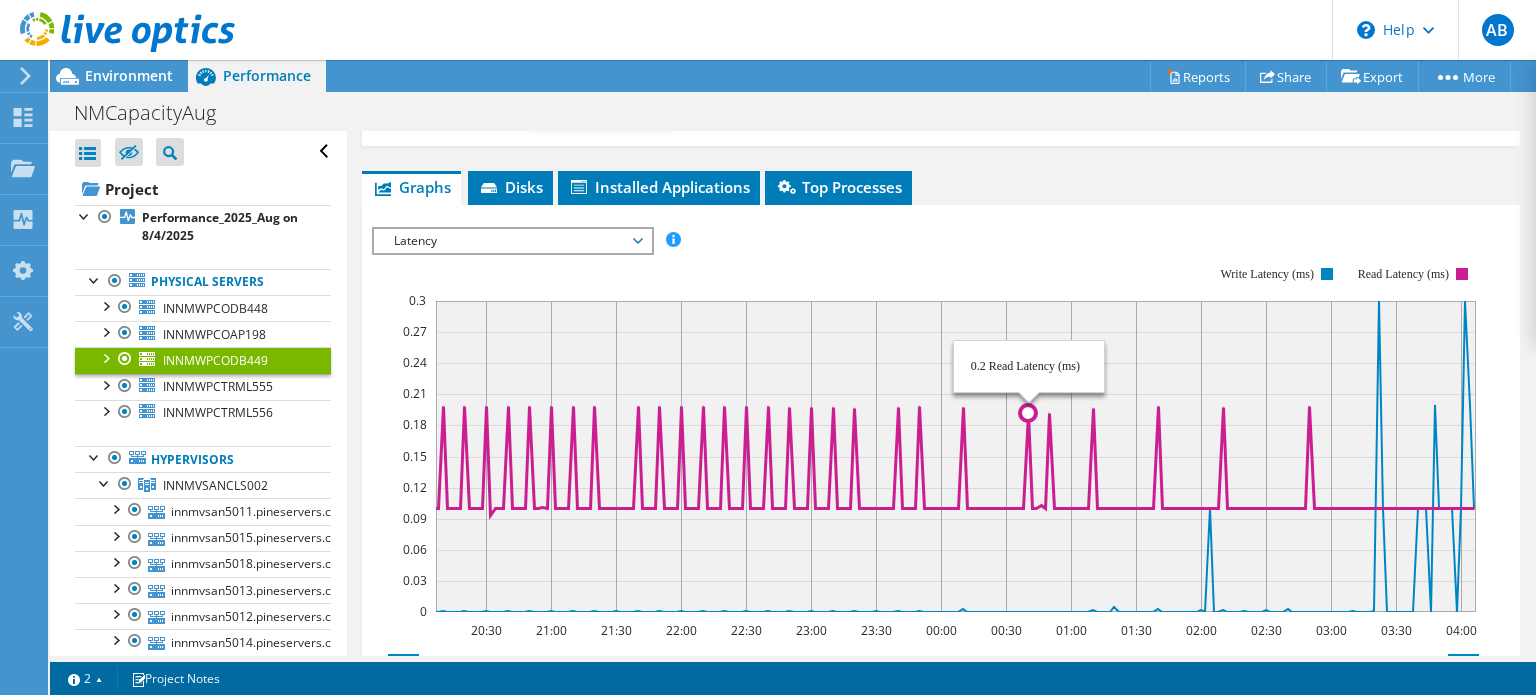 click 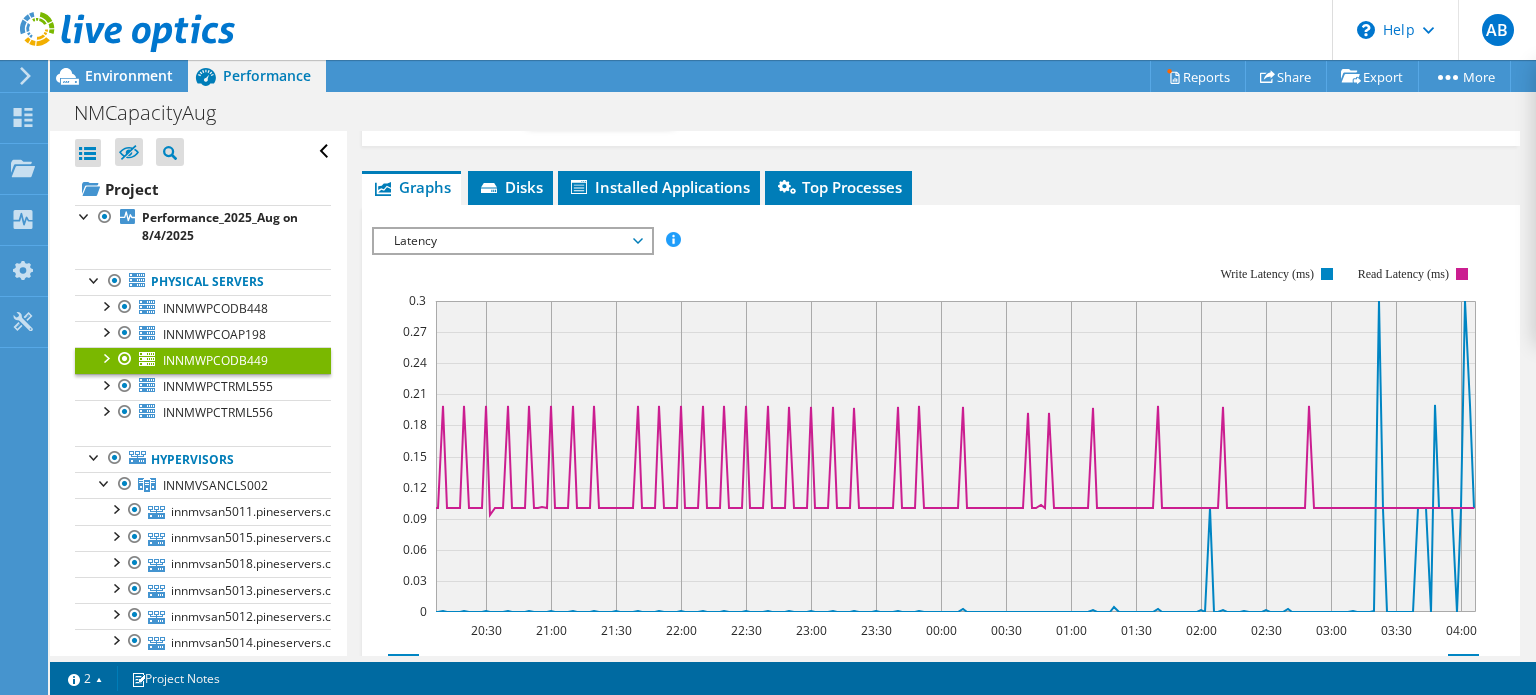 click on "Latency" at bounding box center (512, 241) 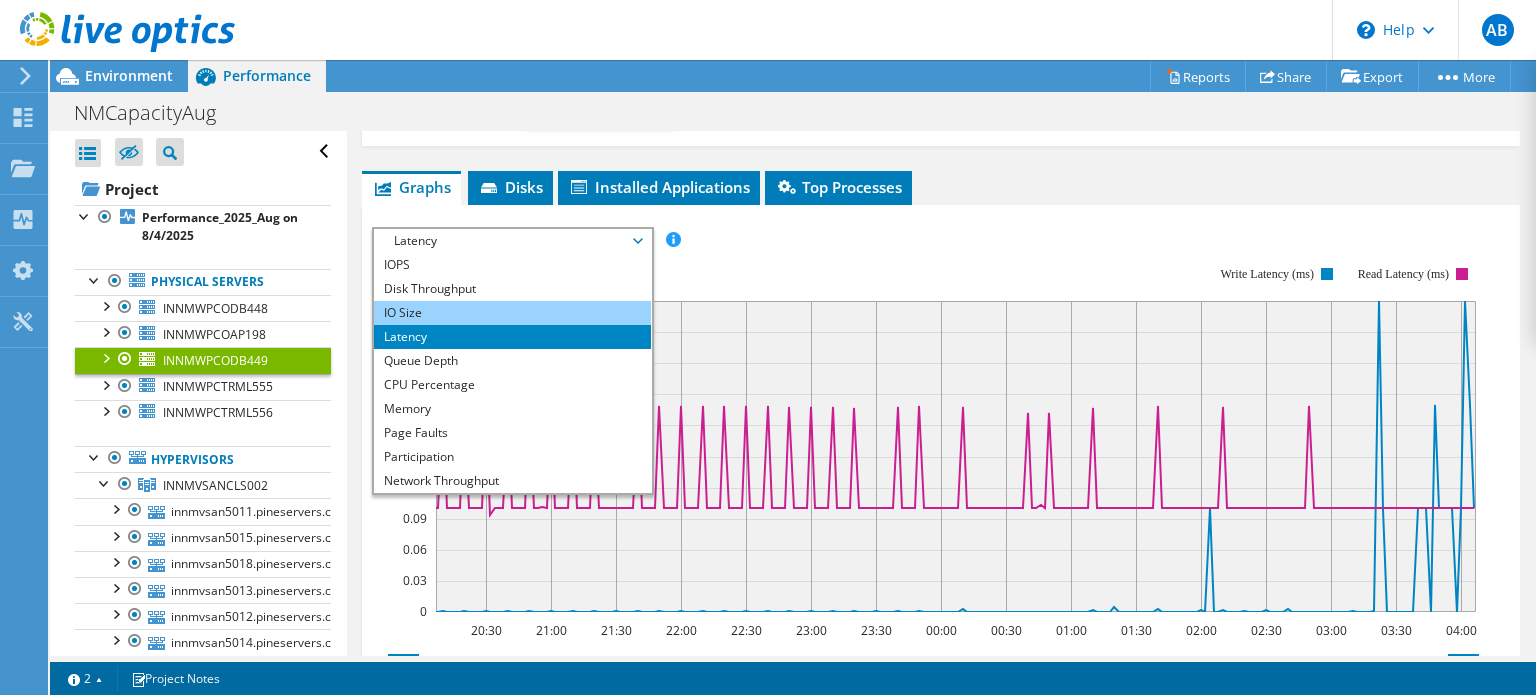 click on "IO Size" at bounding box center (512, 313) 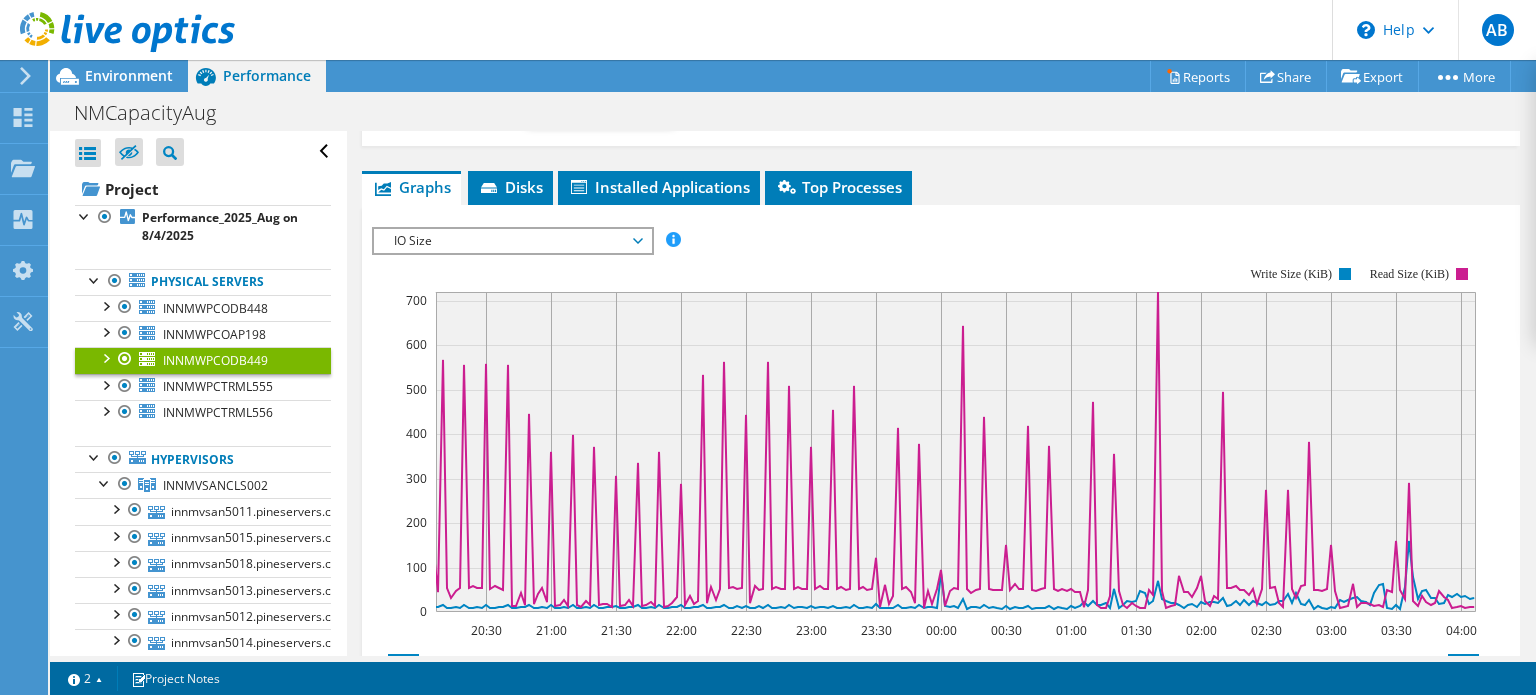 click on "IO Size" at bounding box center [512, 241] 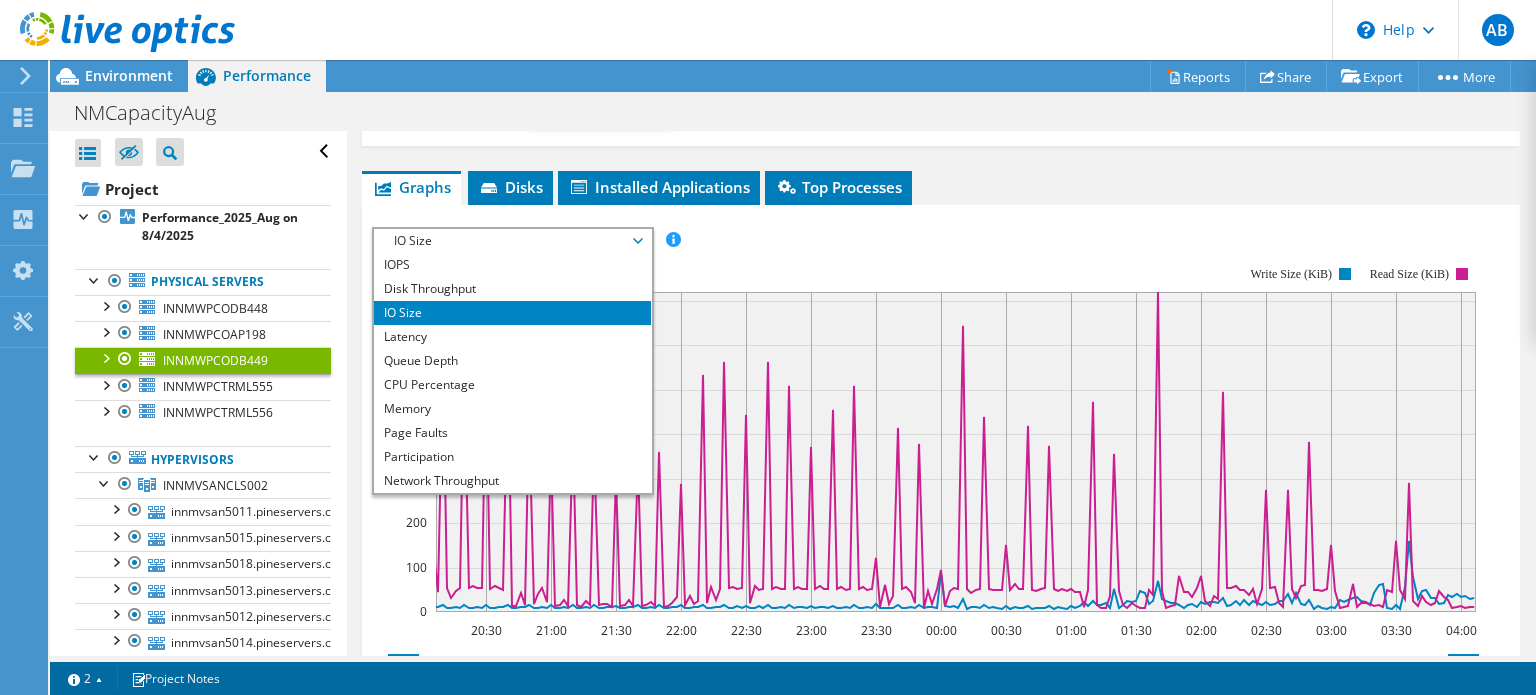 click 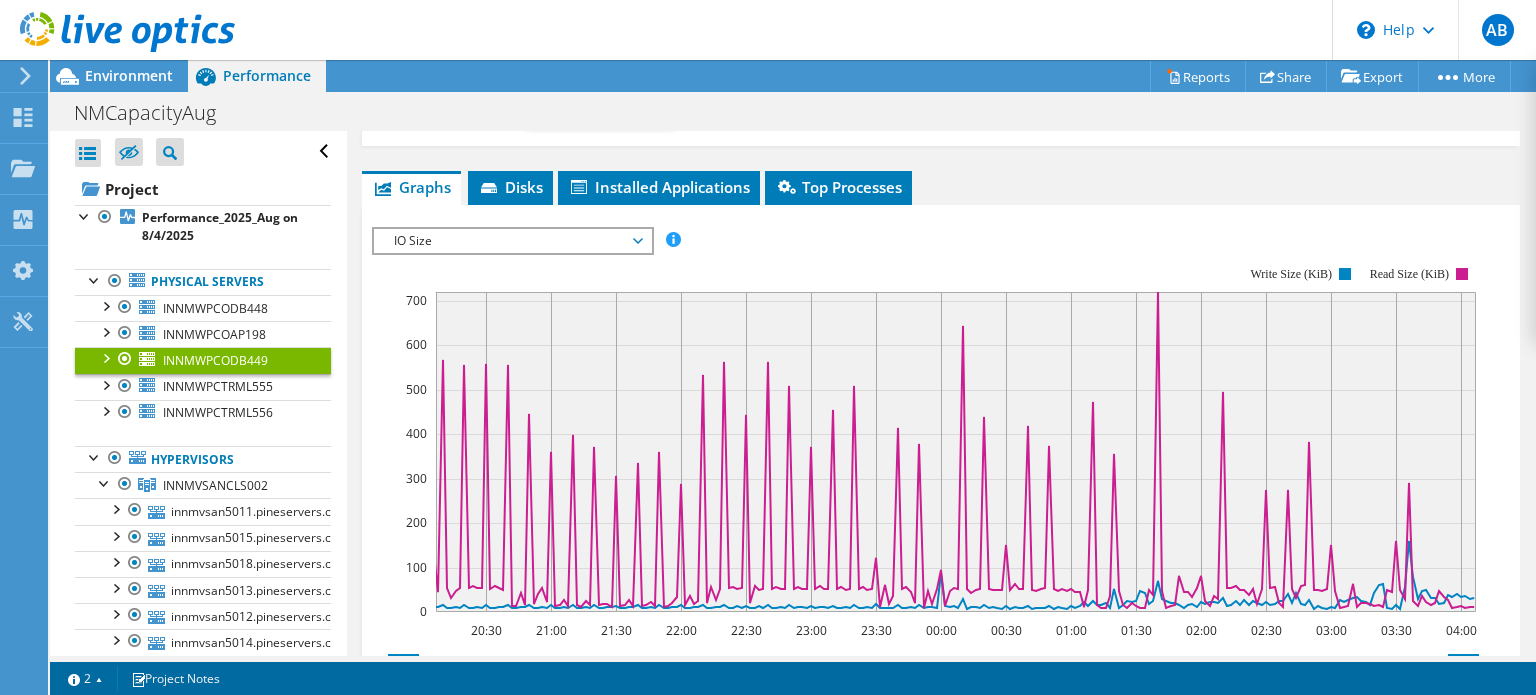 click on "IO Size" at bounding box center (512, 241) 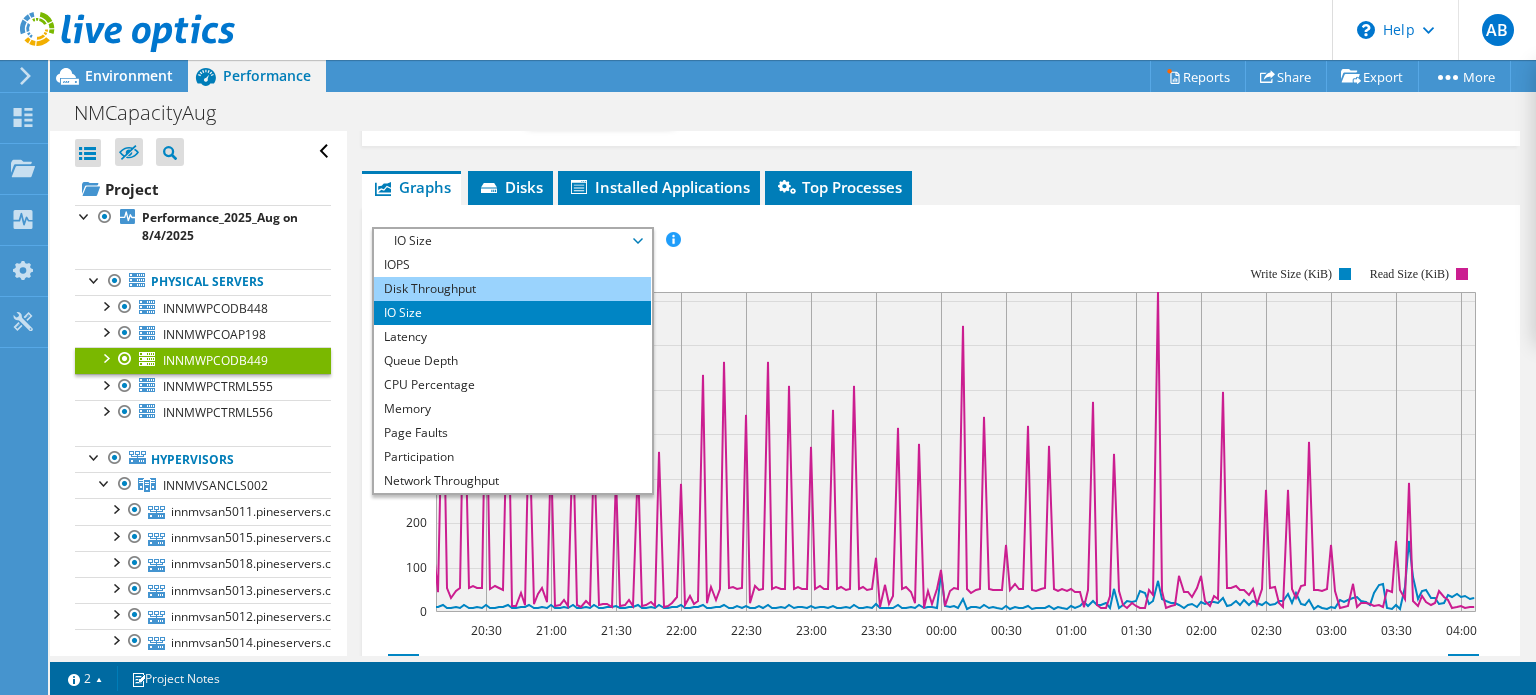 click on "Disk Throughput" at bounding box center (512, 289) 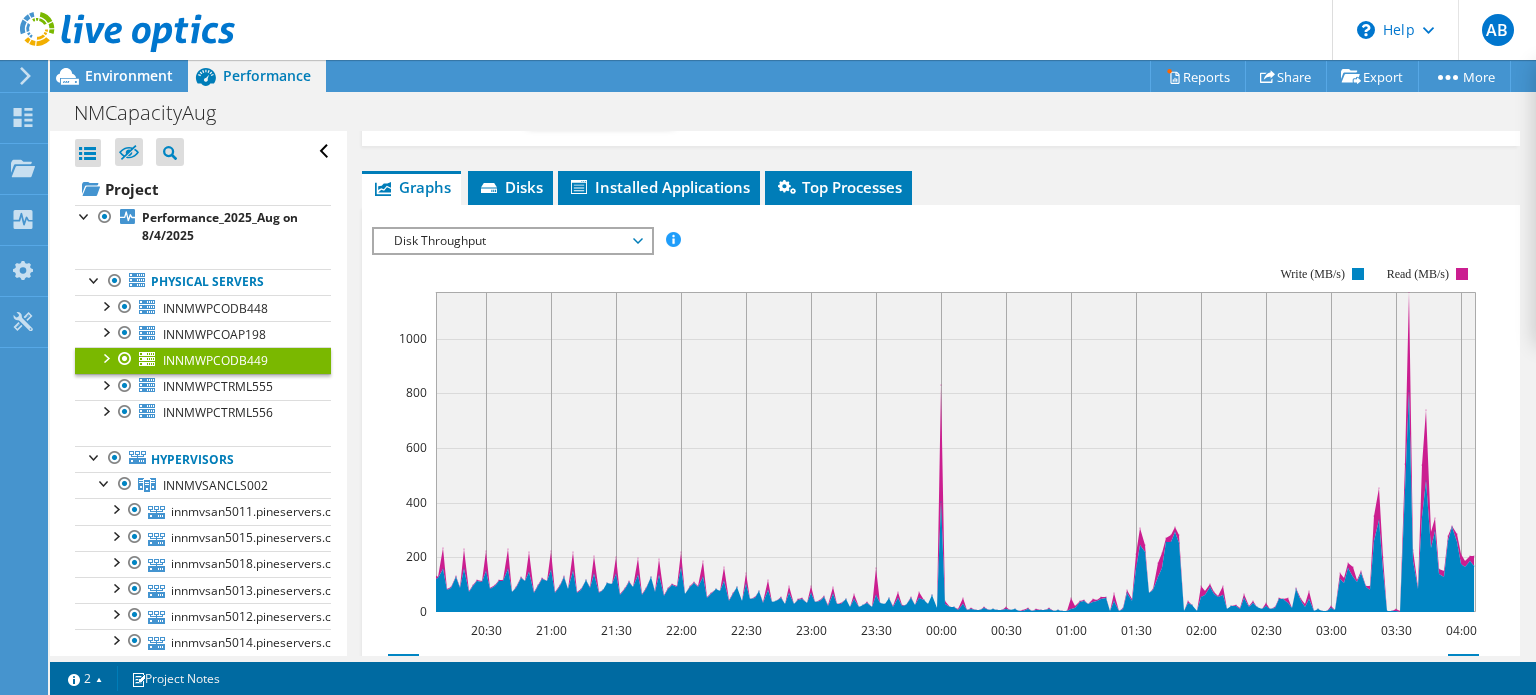 click on "Disk Throughput" at bounding box center [512, 241] 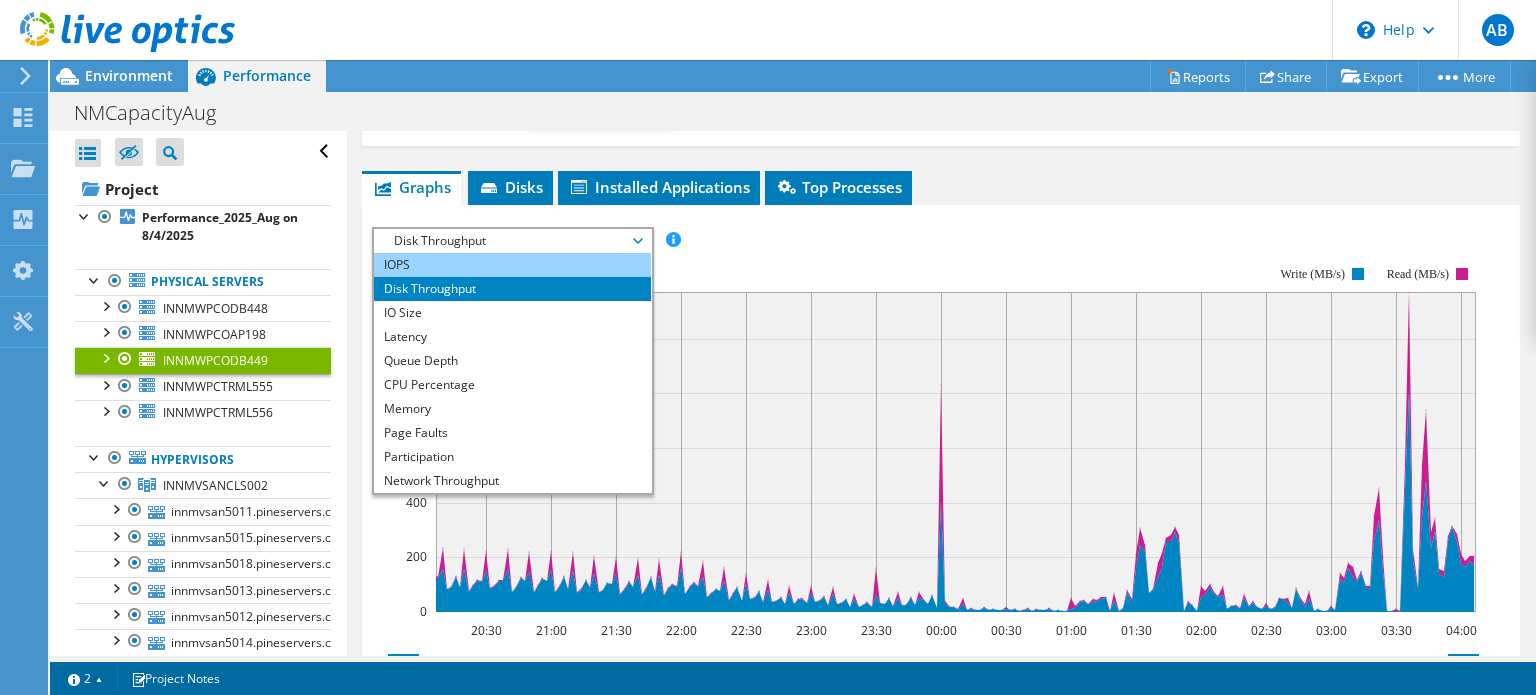 click on "IOPS" at bounding box center (512, 265) 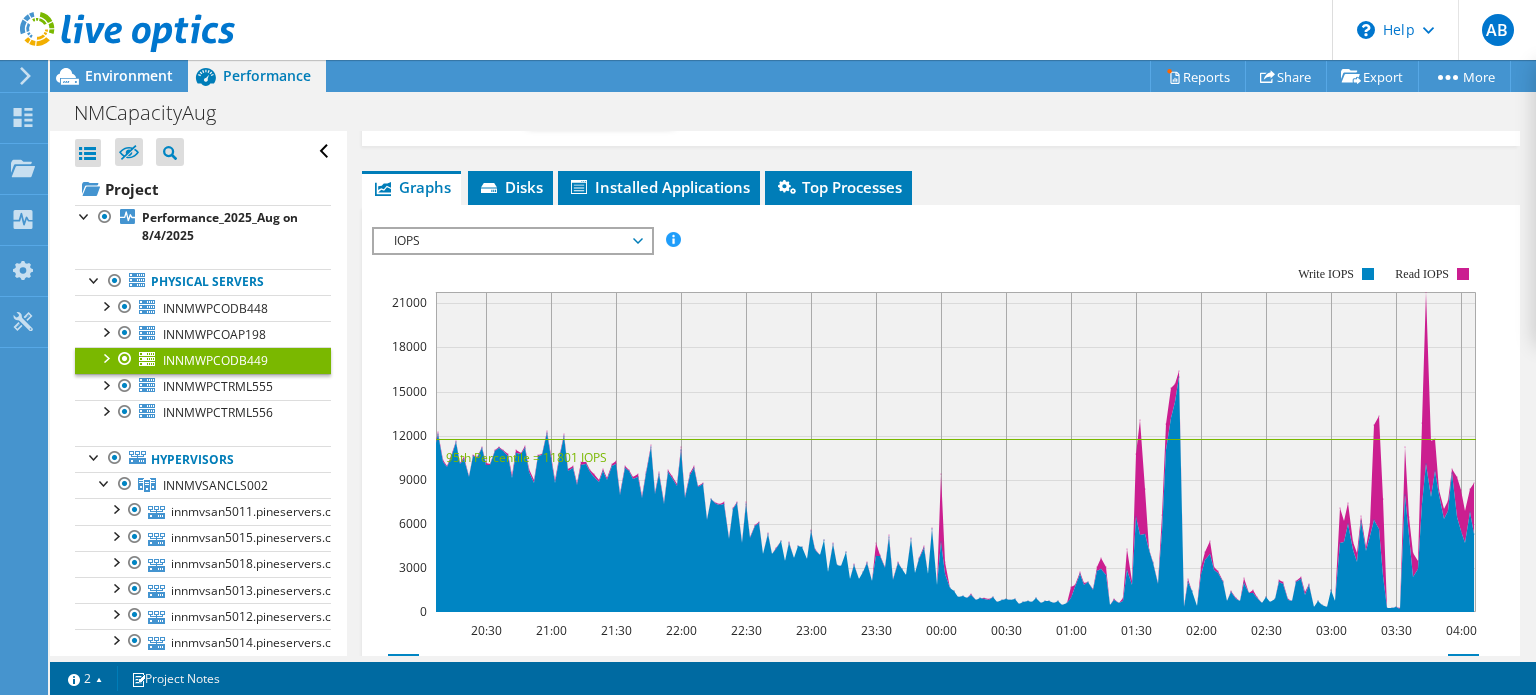 click on "IOPS" at bounding box center [512, 241] 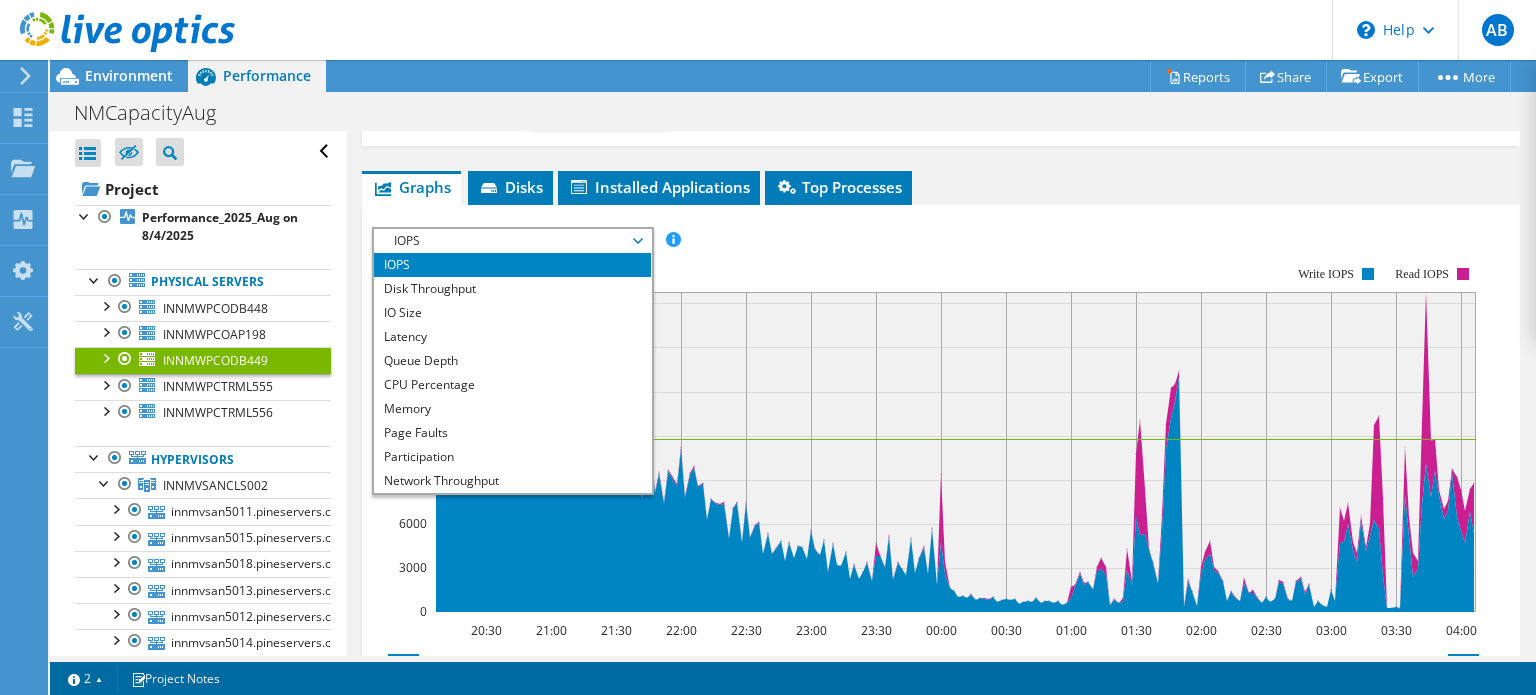 click 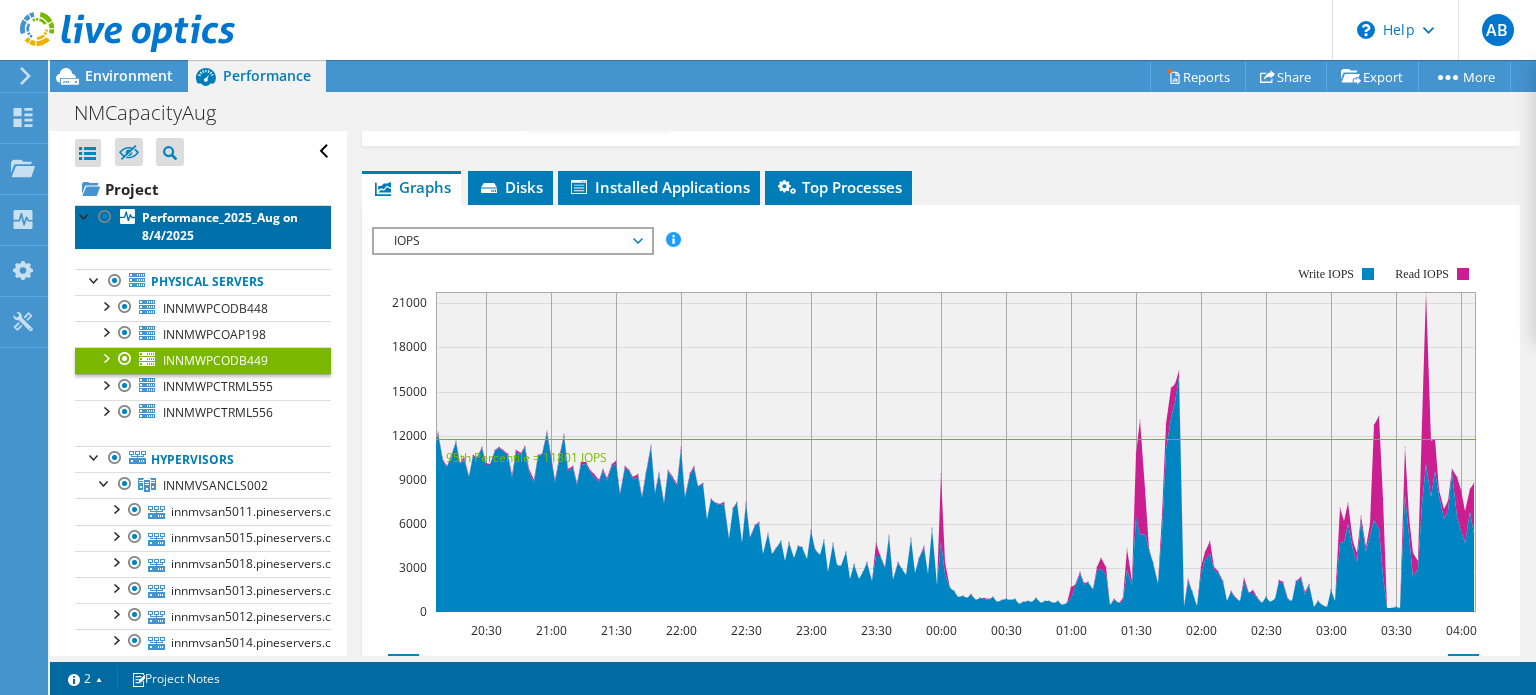 click on "Performance_2025_Aug on 8/4/2025" at bounding box center [220, 226] 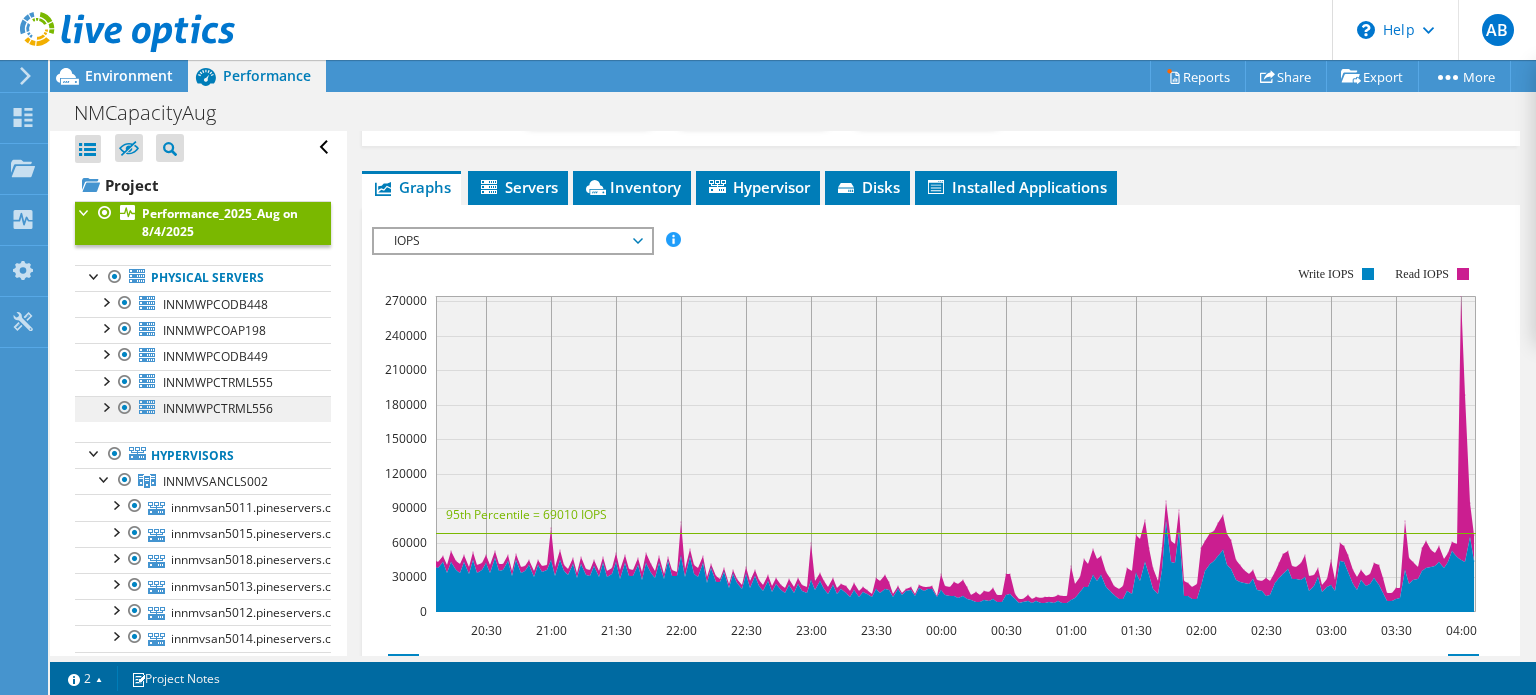 scroll, scrollTop: 0, scrollLeft: 0, axis: both 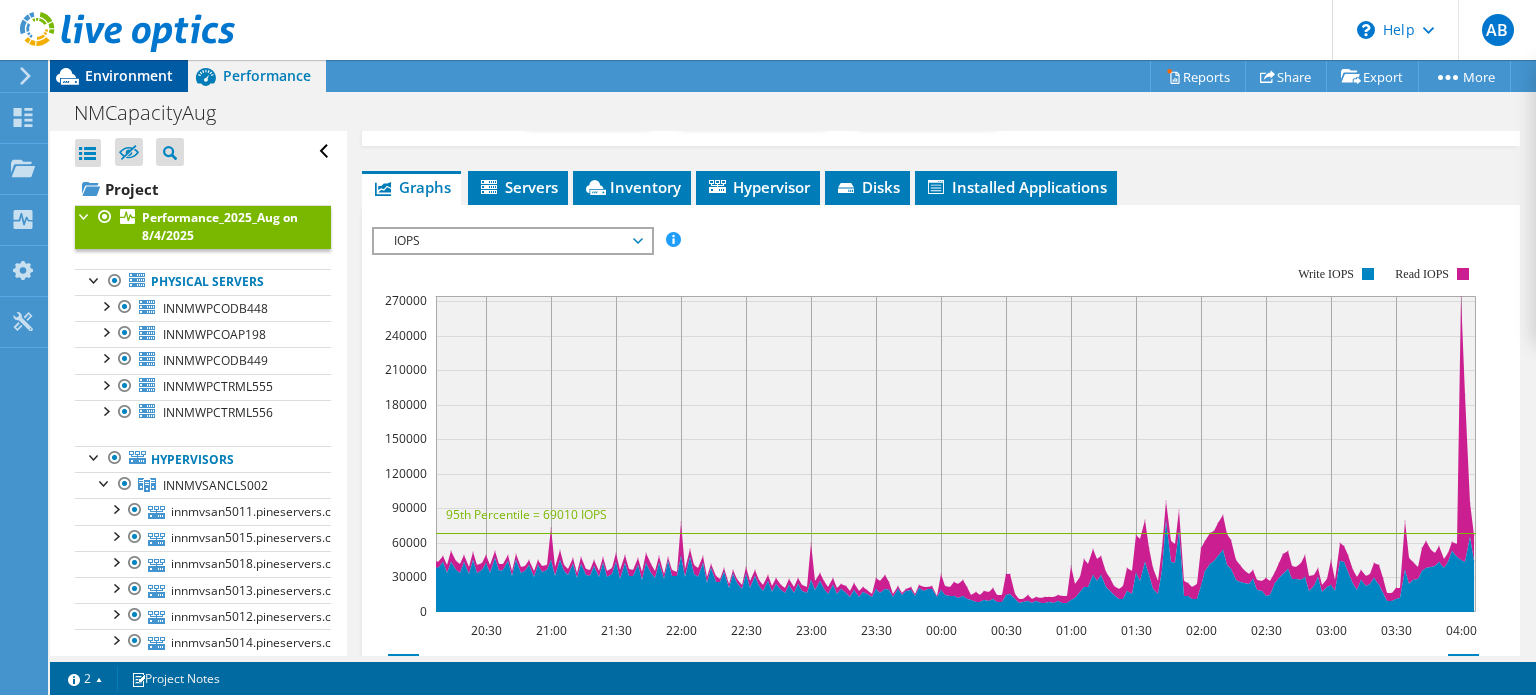 click on "Environment" at bounding box center (129, 75) 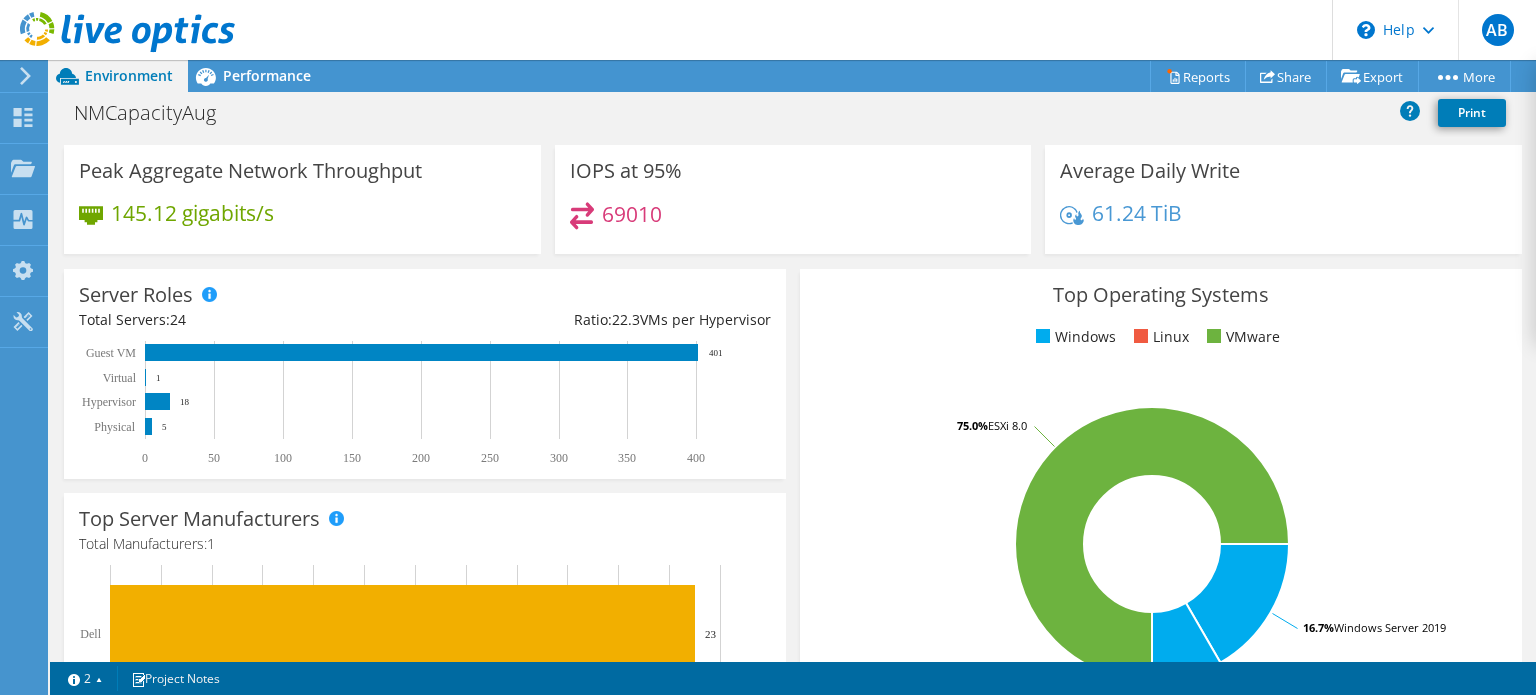 scroll, scrollTop: 0, scrollLeft: 0, axis: both 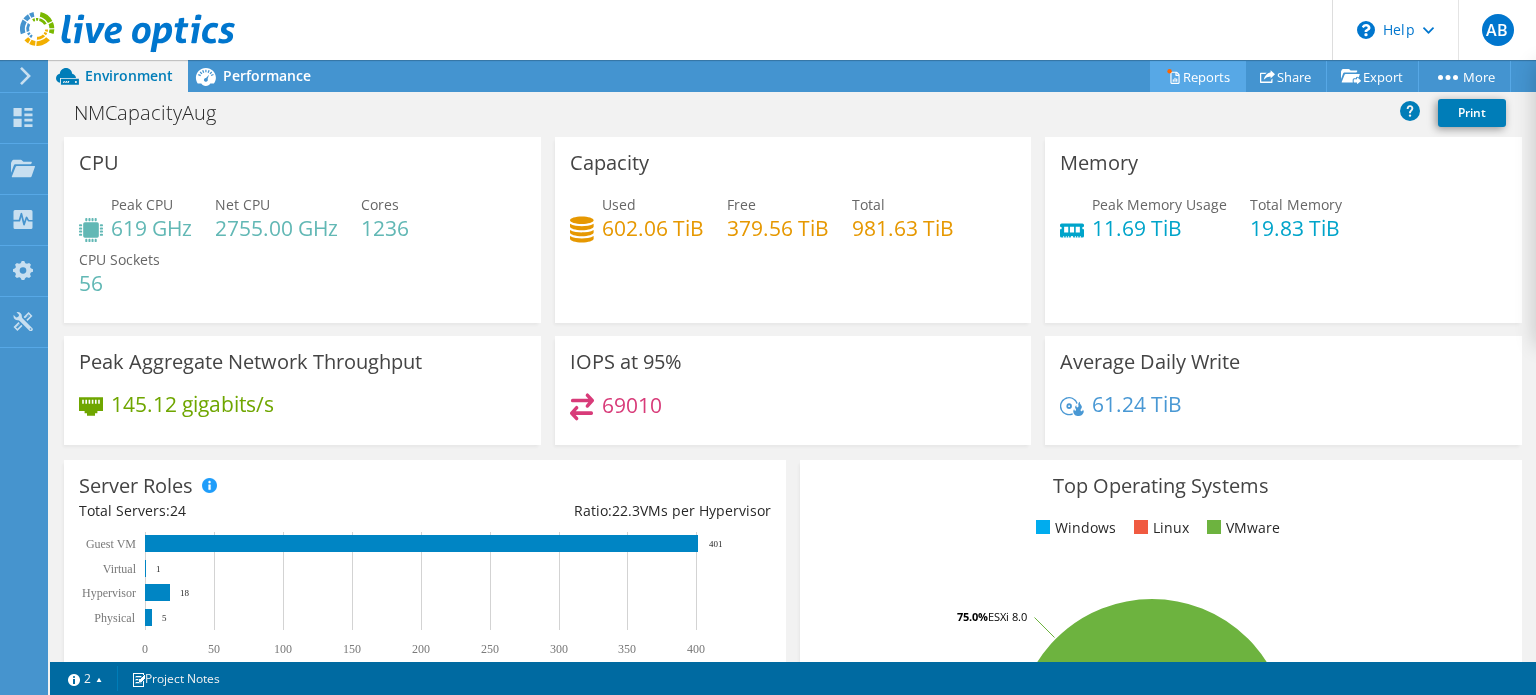 click on "Reports" at bounding box center (1198, 76) 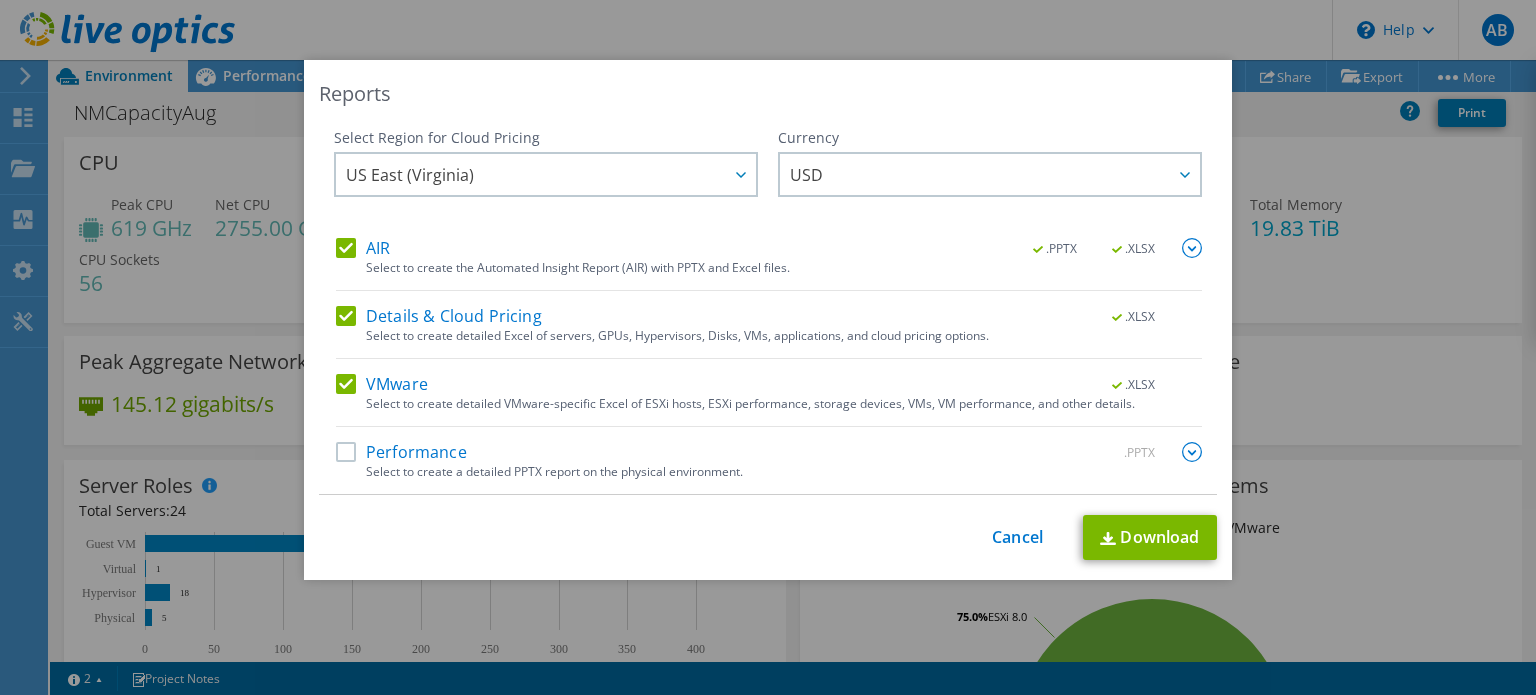 click on "Performance" at bounding box center (401, 452) 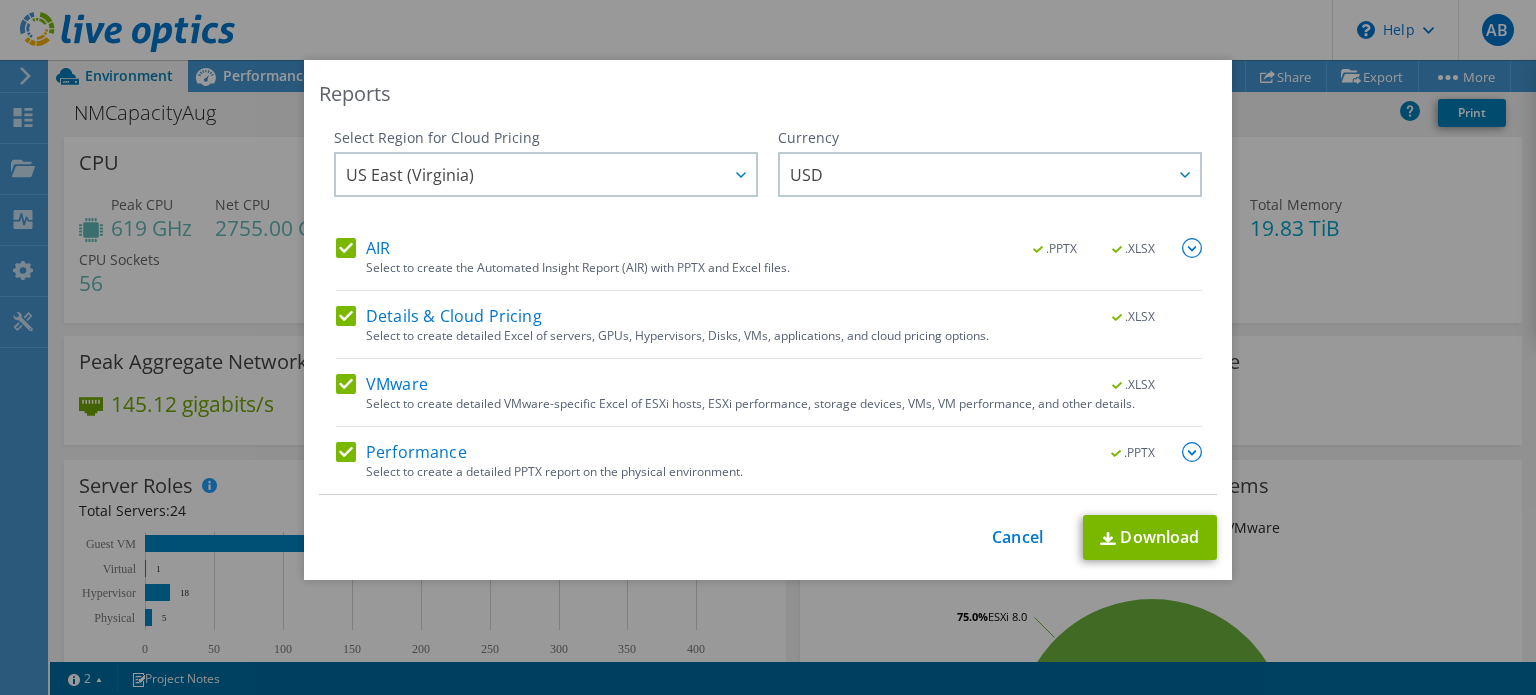 click on "Select Region for Cloud Pricing" at bounding box center (546, 138) 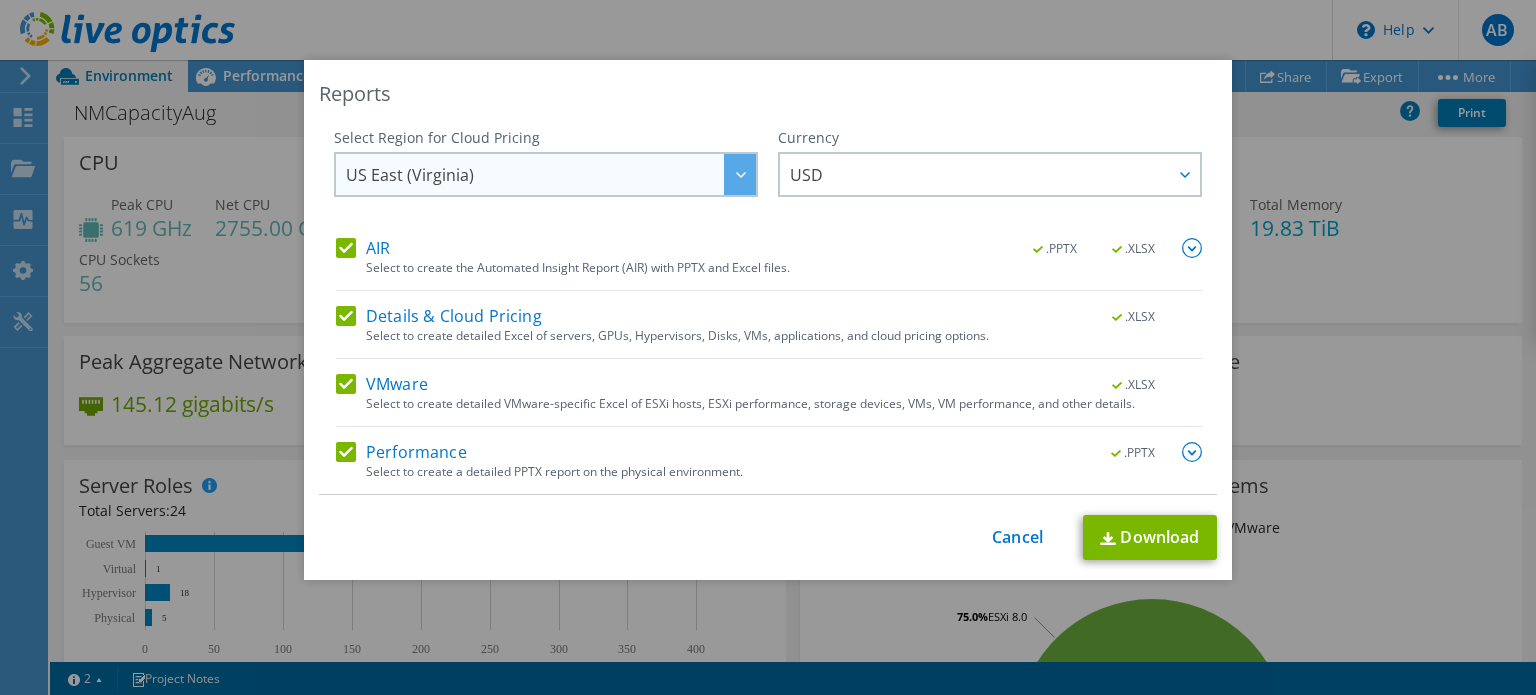 click on "US East (Virginia)" at bounding box center [551, 174] 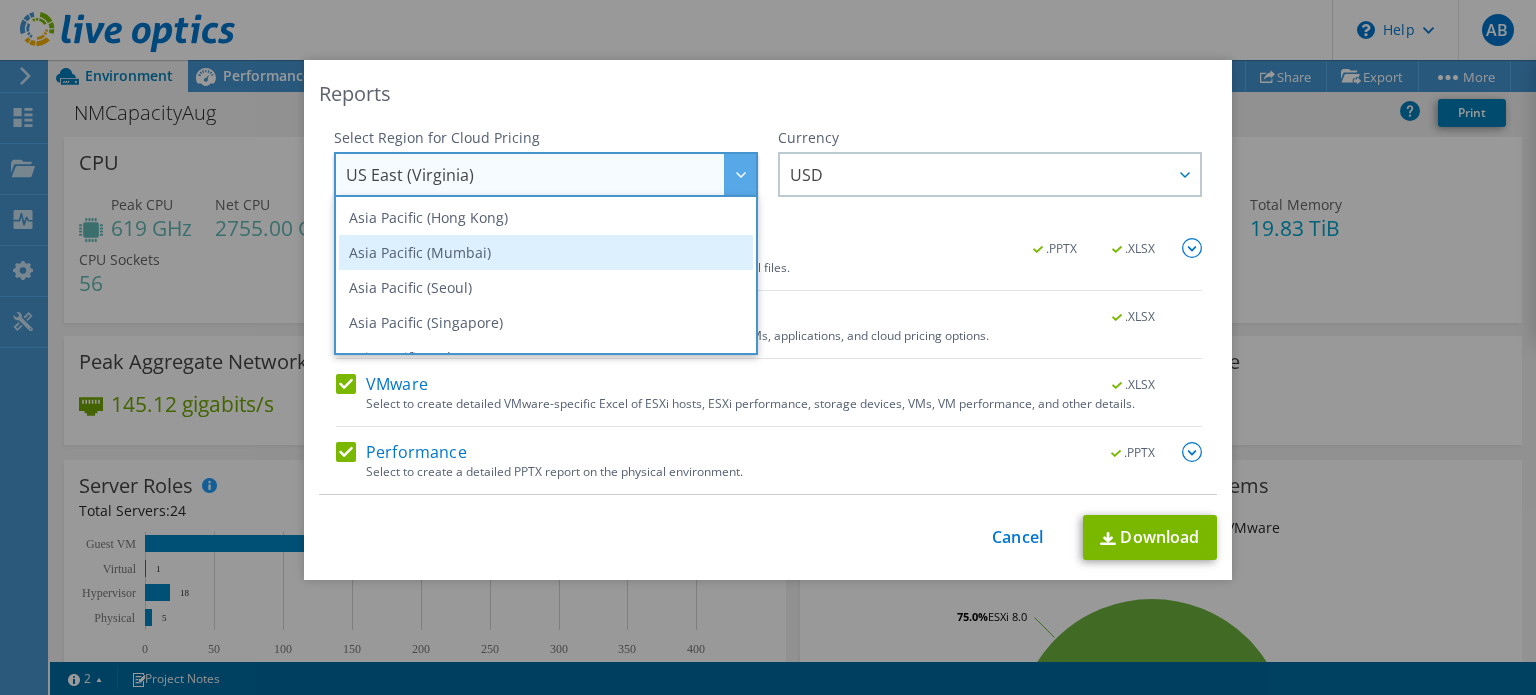 scroll, scrollTop: 0, scrollLeft: 0, axis: both 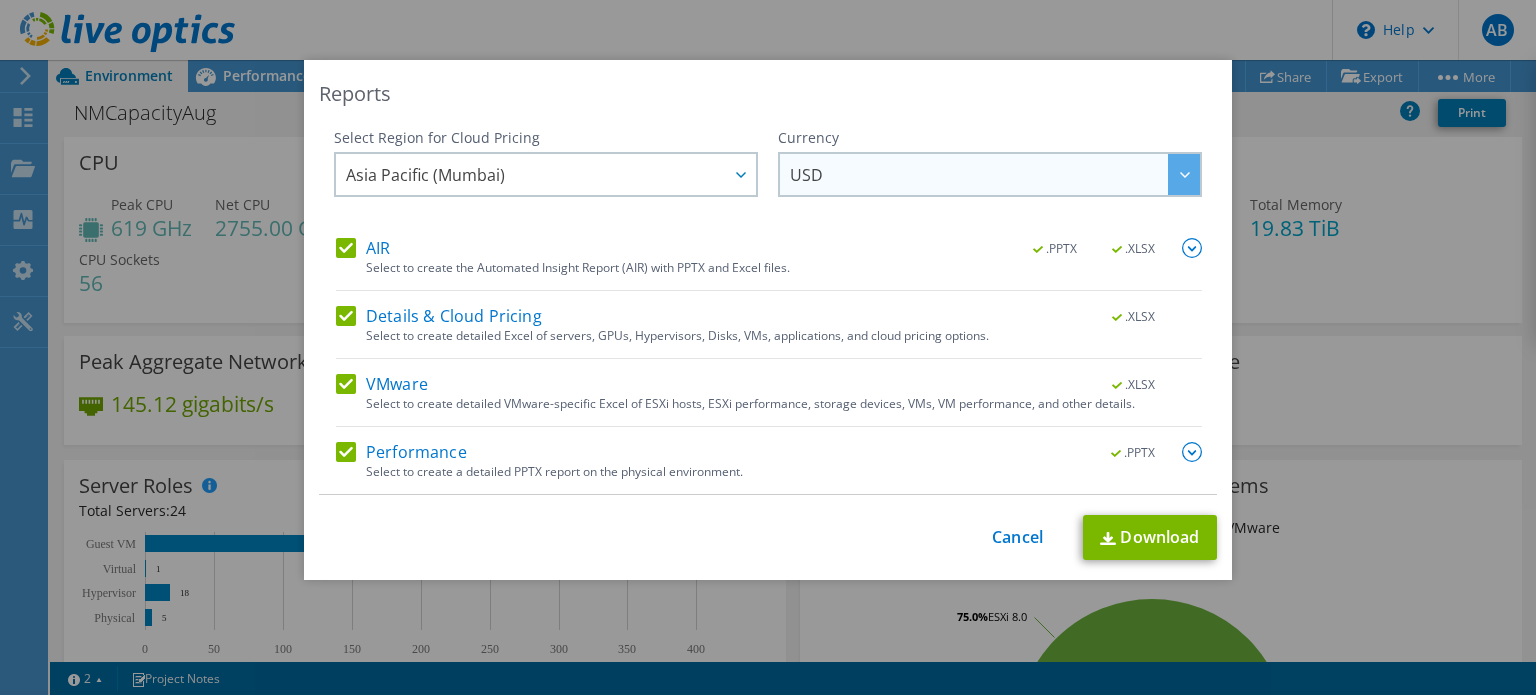 click on "USD" at bounding box center (995, 174) 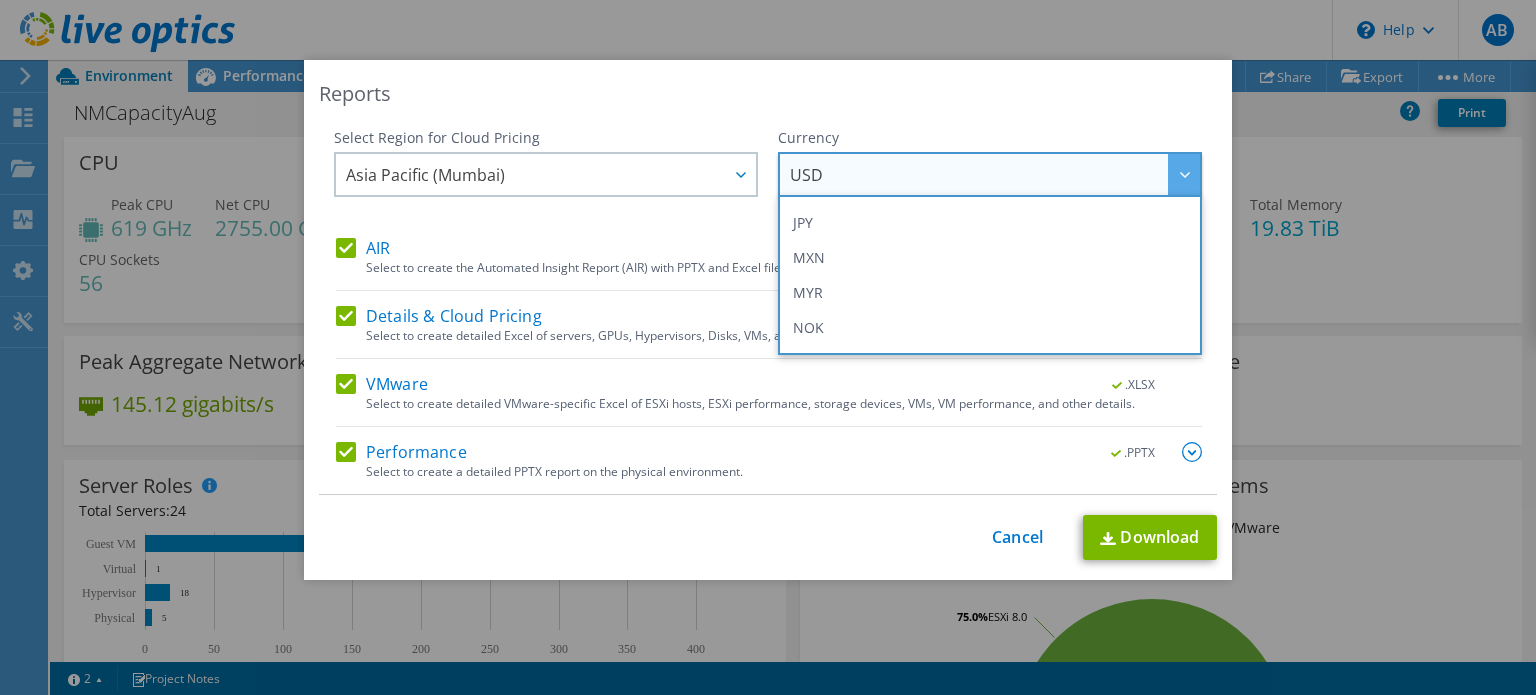 scroll, scrollTop: 425, scrollLeft: 0, axis: vertical 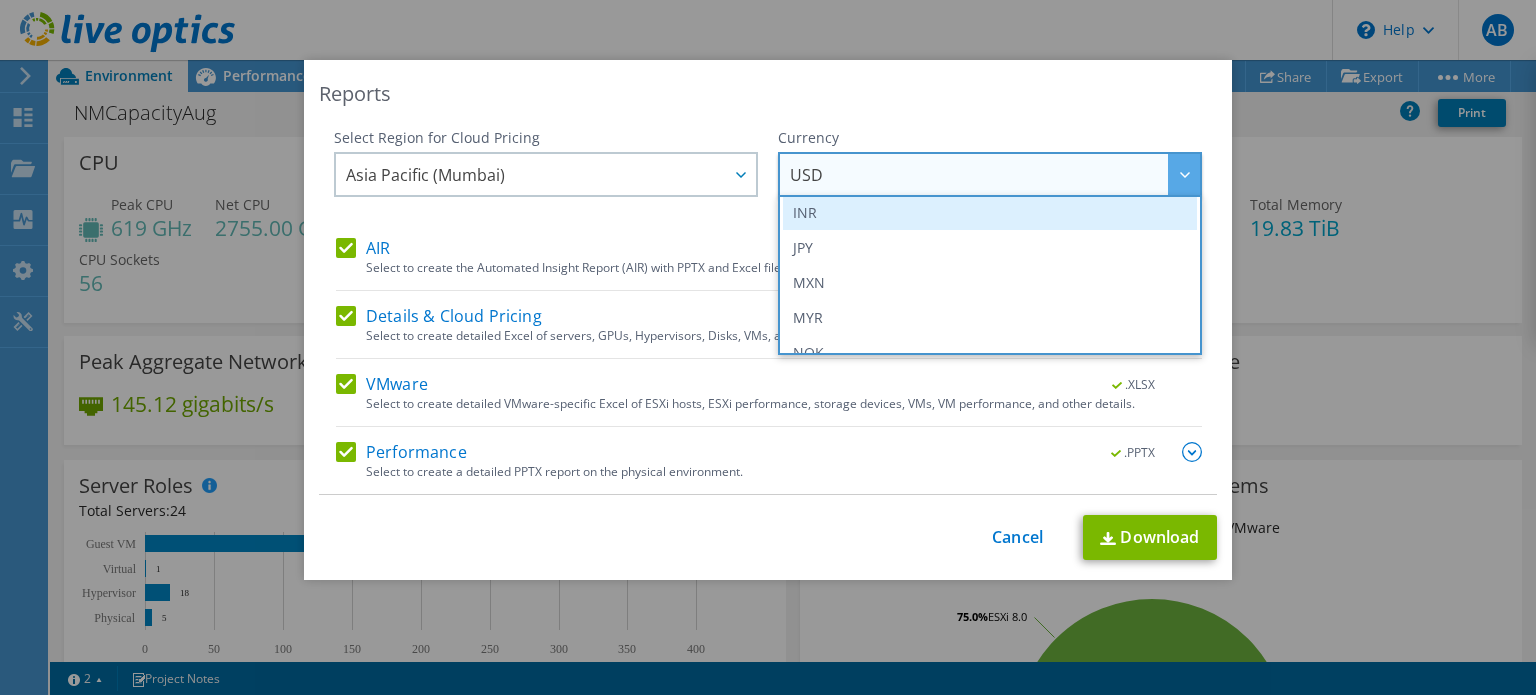 click on "INR" at bounding box center (990, 212) 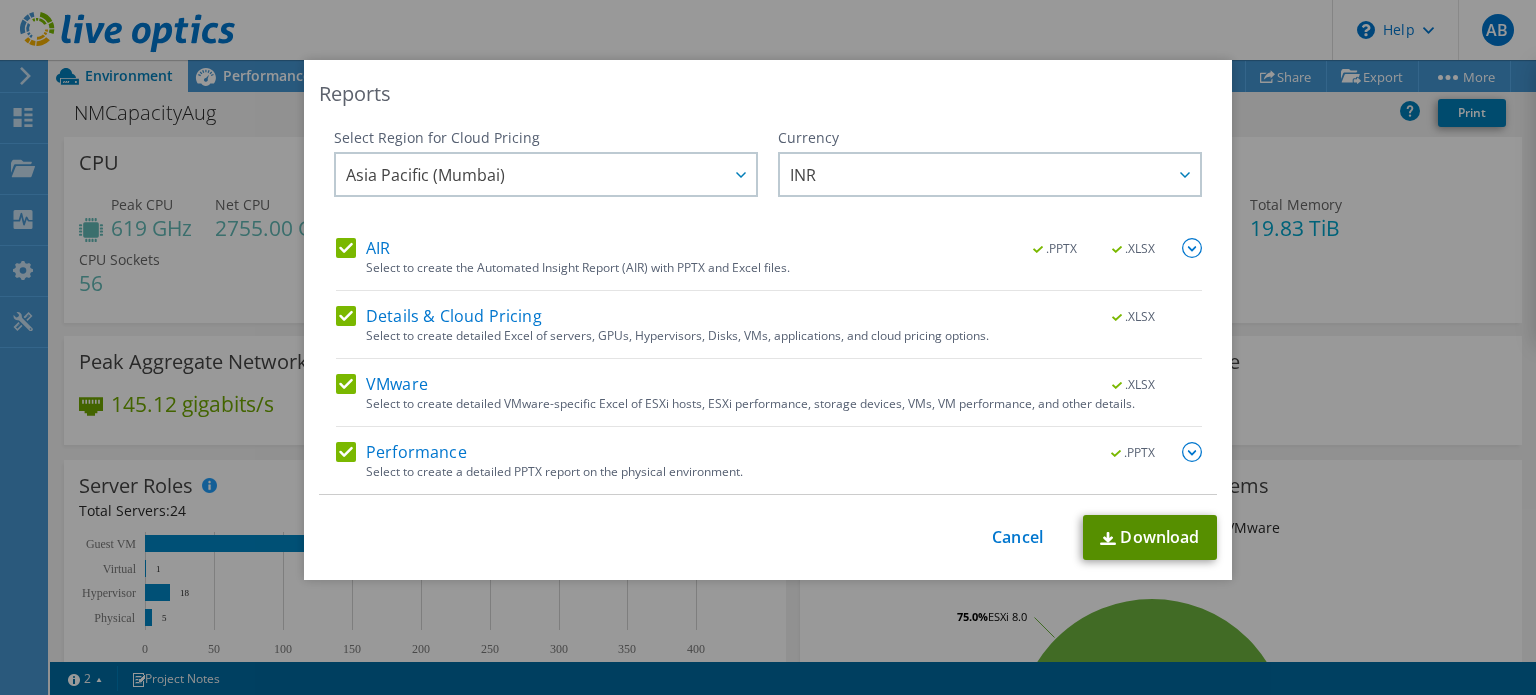click on "Download" at bounding box center (1150, 537) 